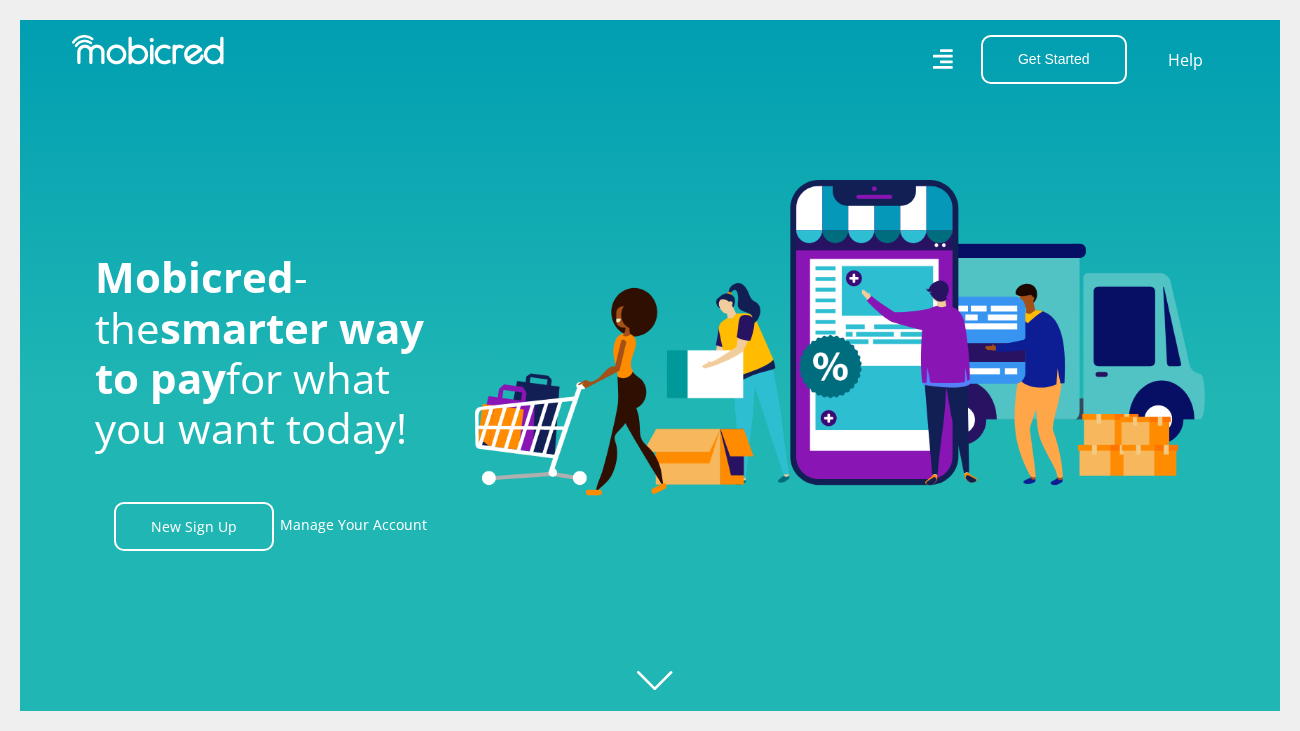 scroll, scrollTop: 0, scrollLeft: 0, axis: both 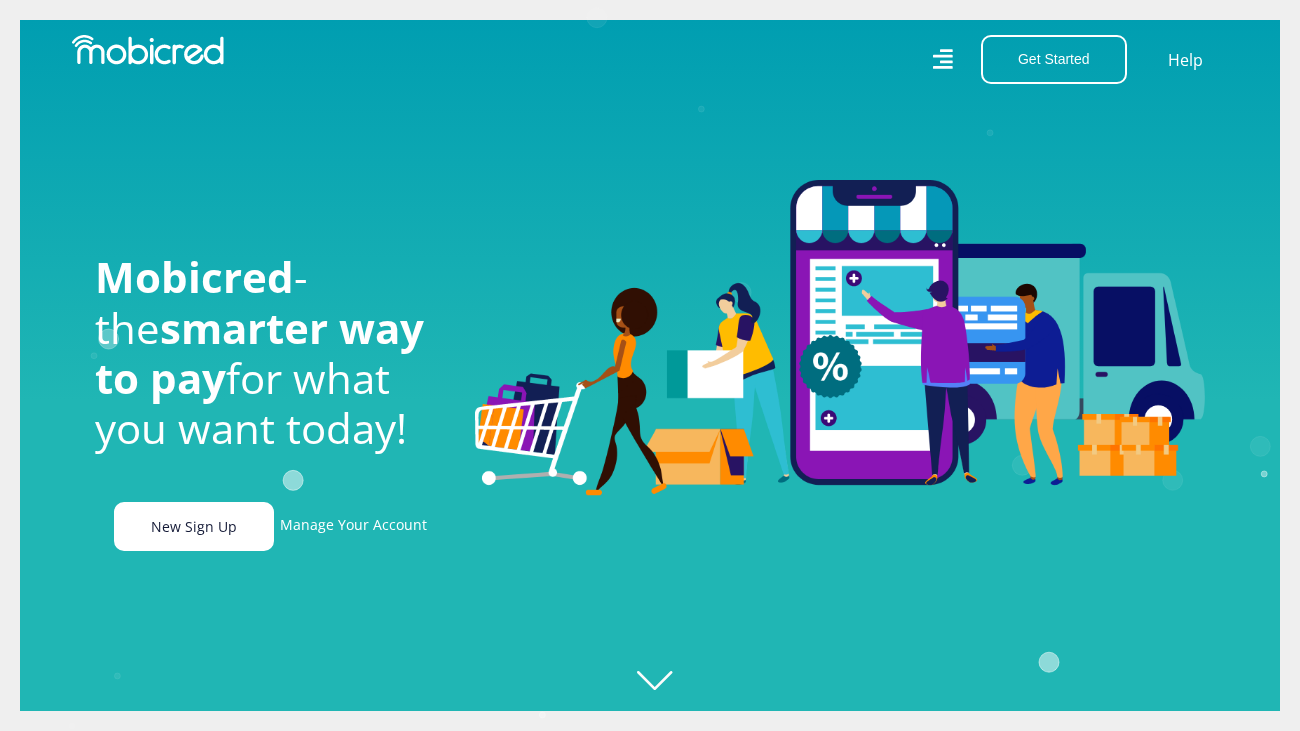 click on "New Sign Up" at bounding box center [194, 526] 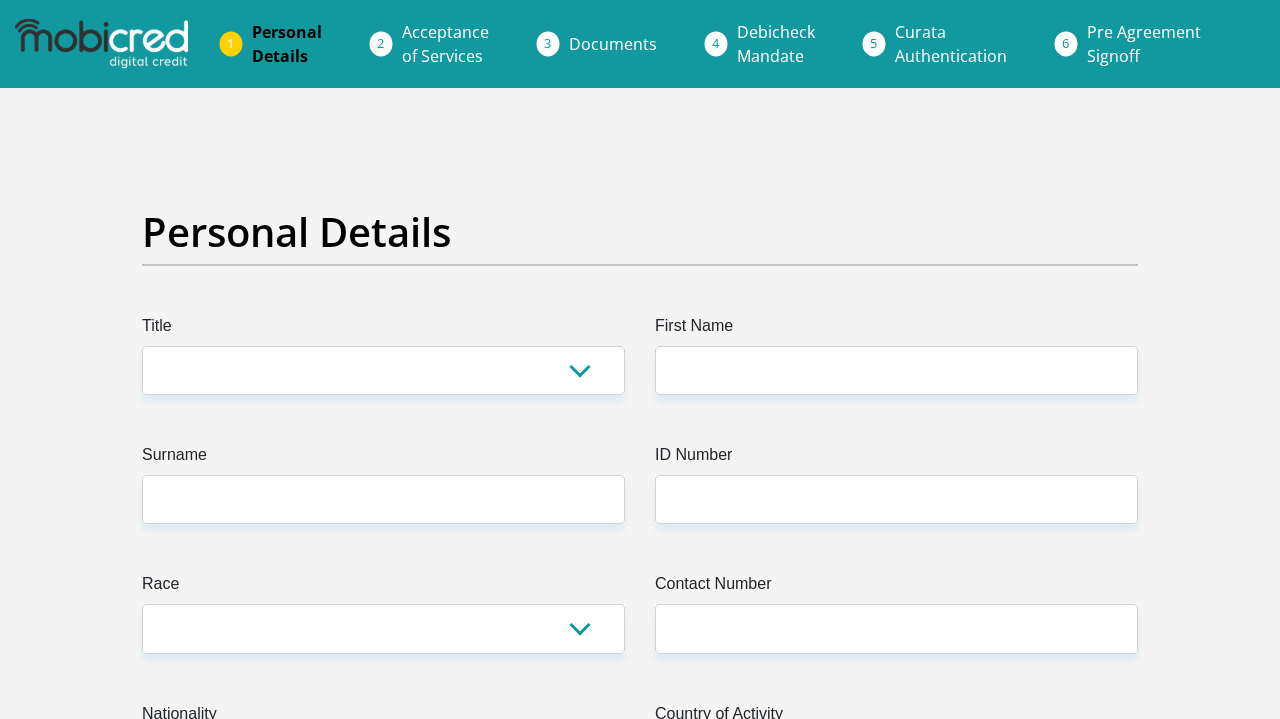 scroll, scrollTop: 0, scrollLeft: 0, axis: both 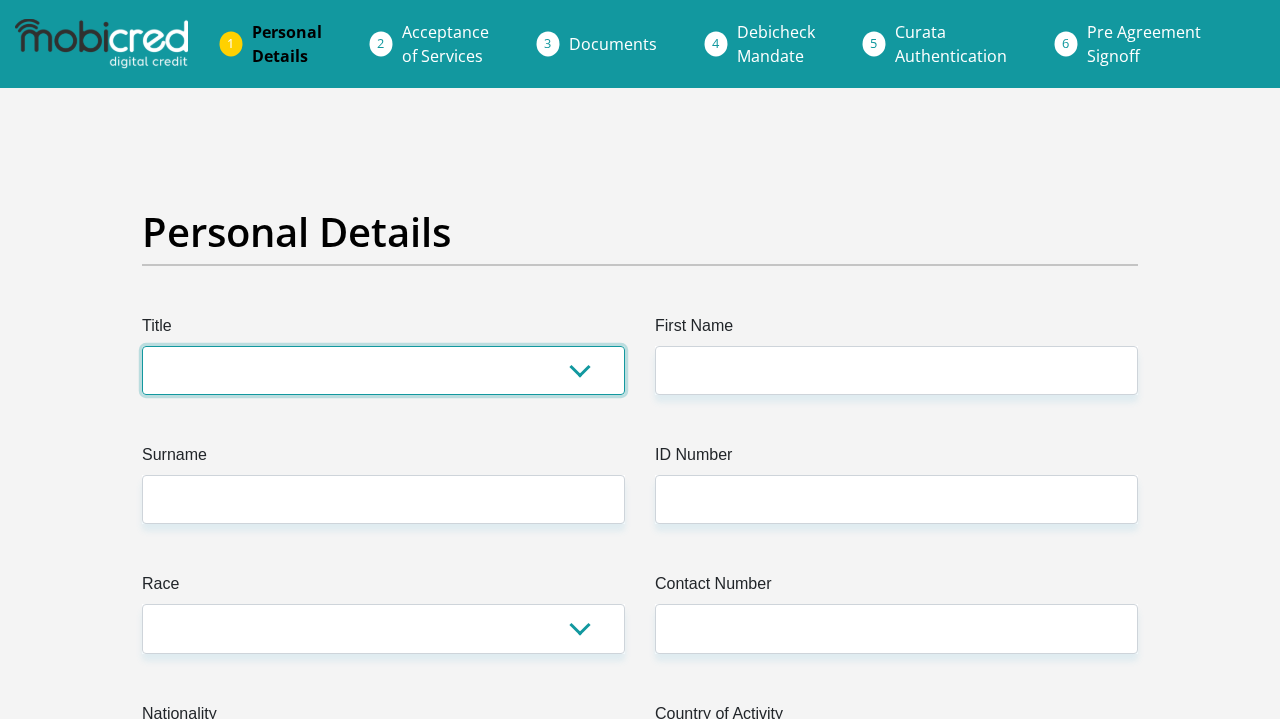 select on "Mrs" 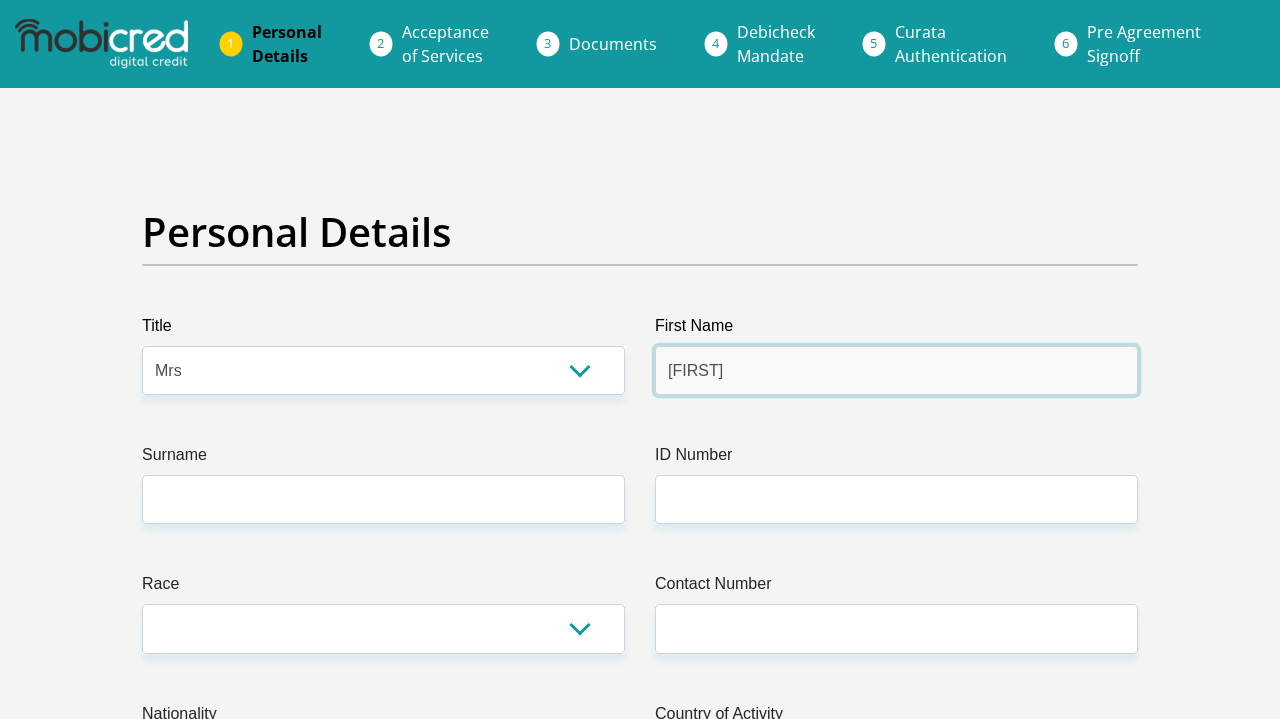 type on "Adheema" 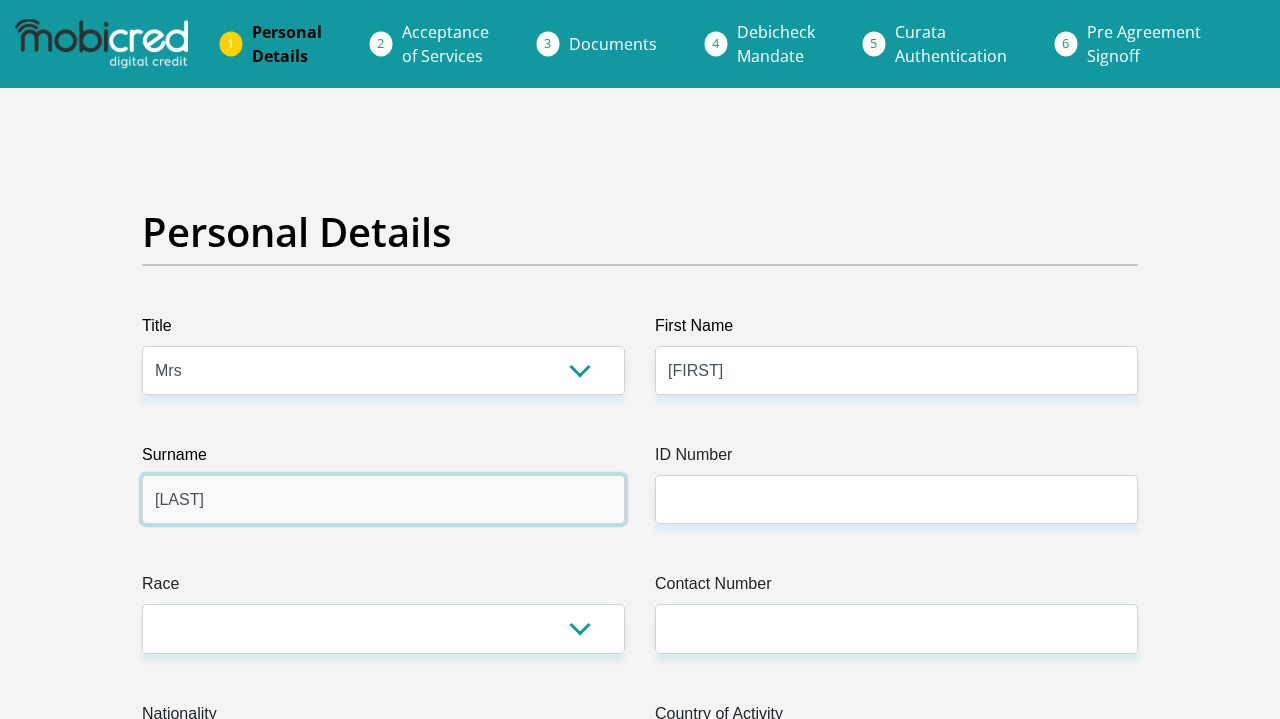 type on "Clothier" 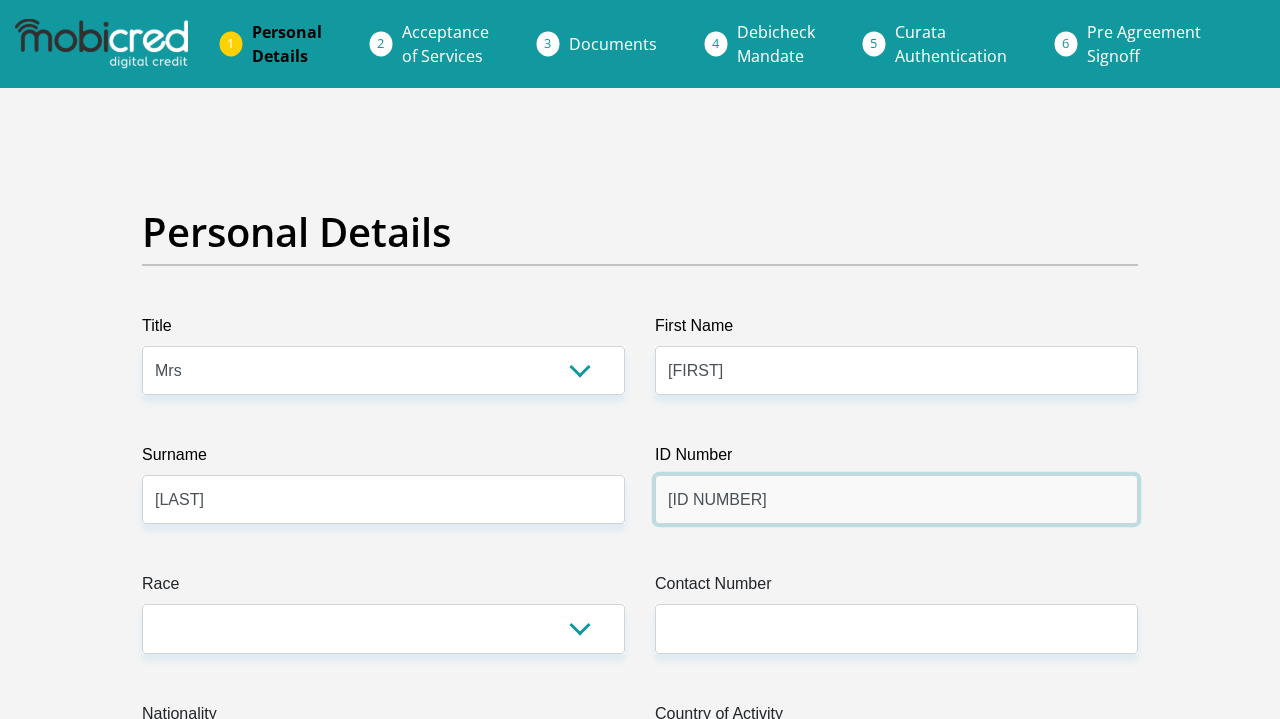 type on "8705220217083" 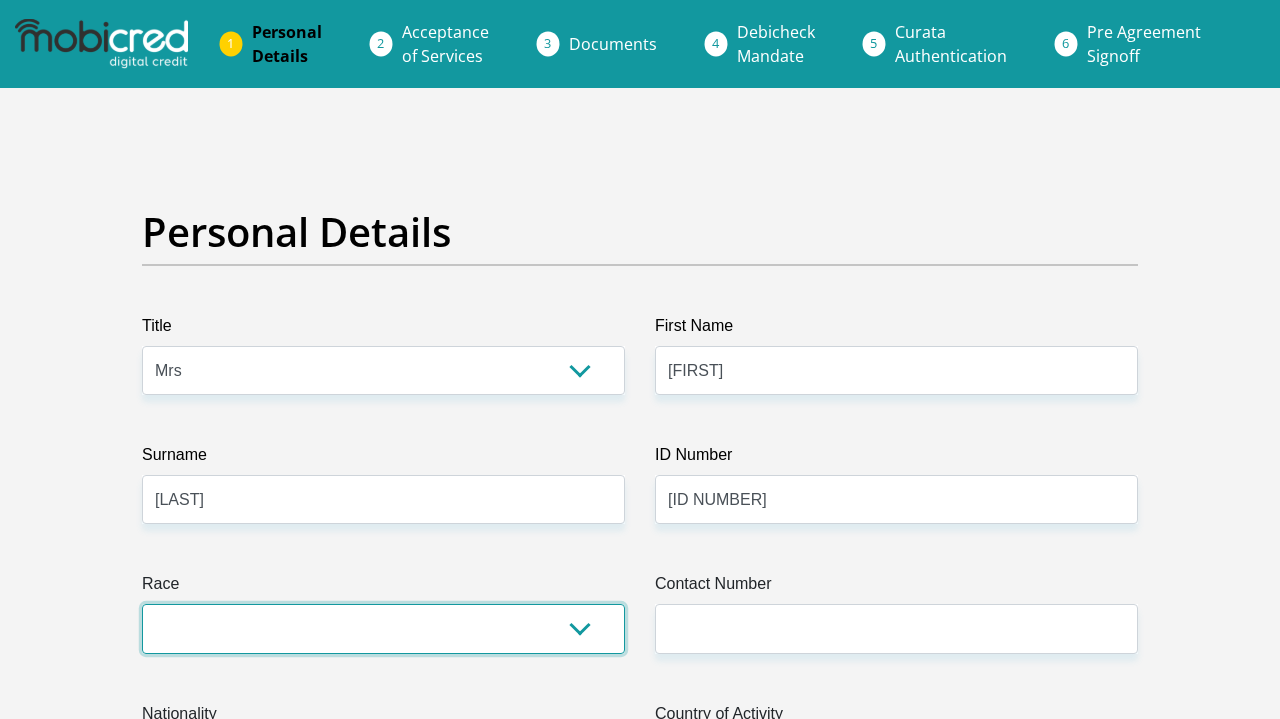 select on "2" 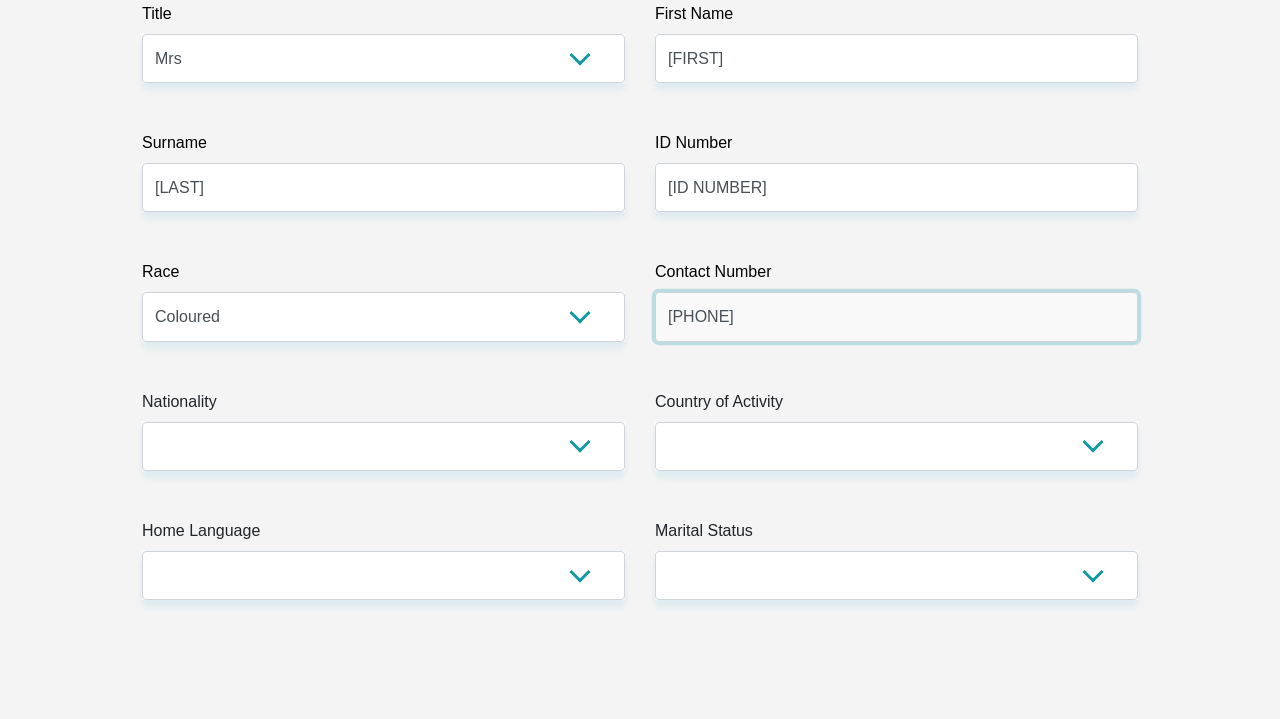 scroll, scrollTop: 323, scrollLeft: 0, axis: vertical 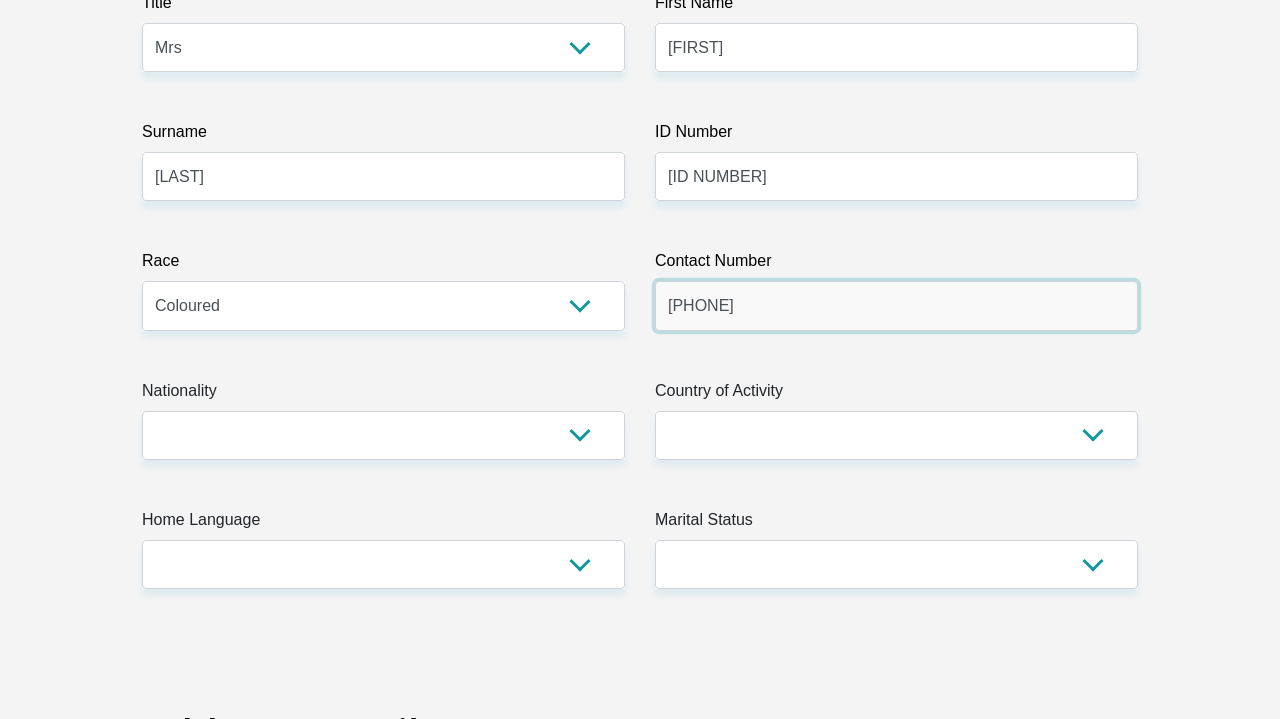 type on "0760656474" 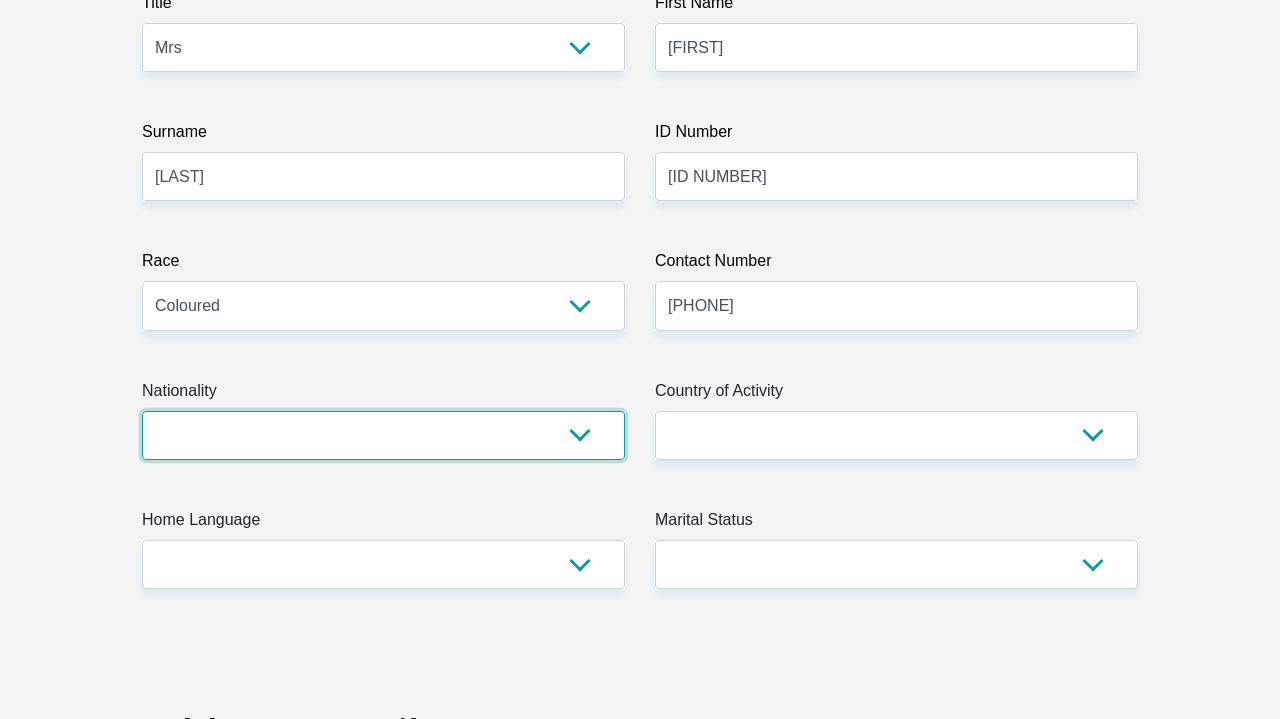 select on "ZAF" 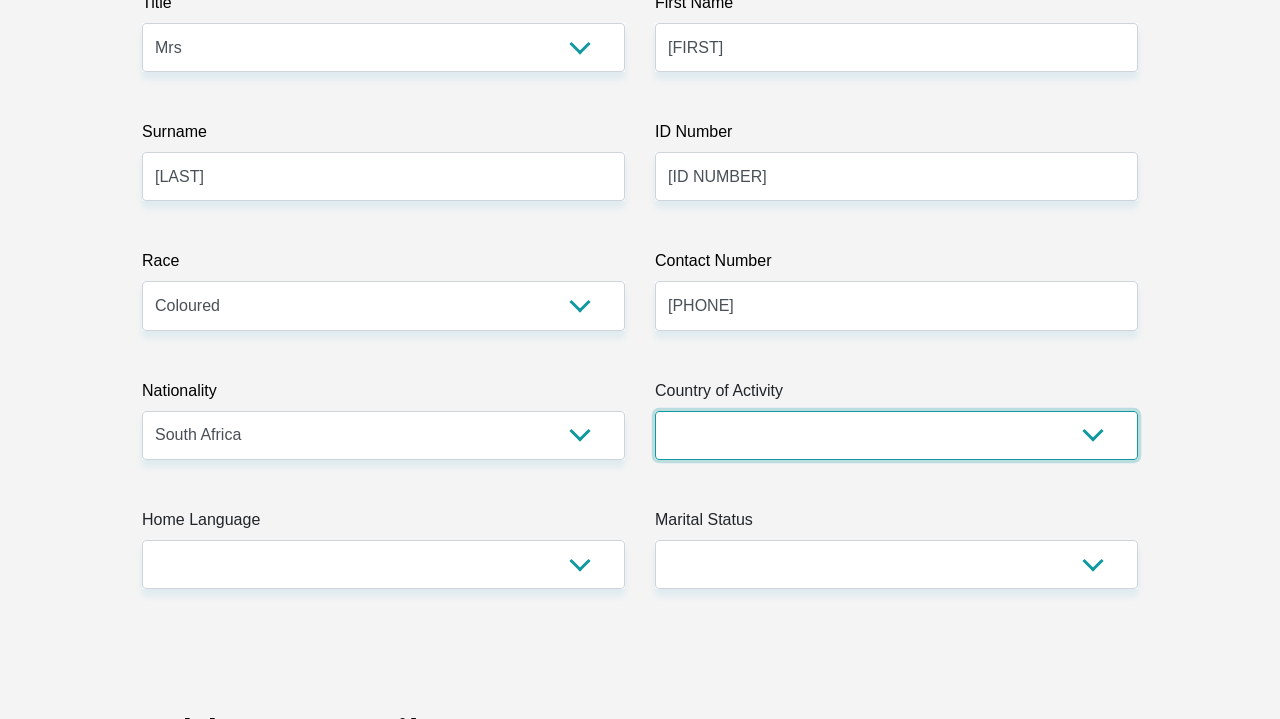 select on "ZAF" 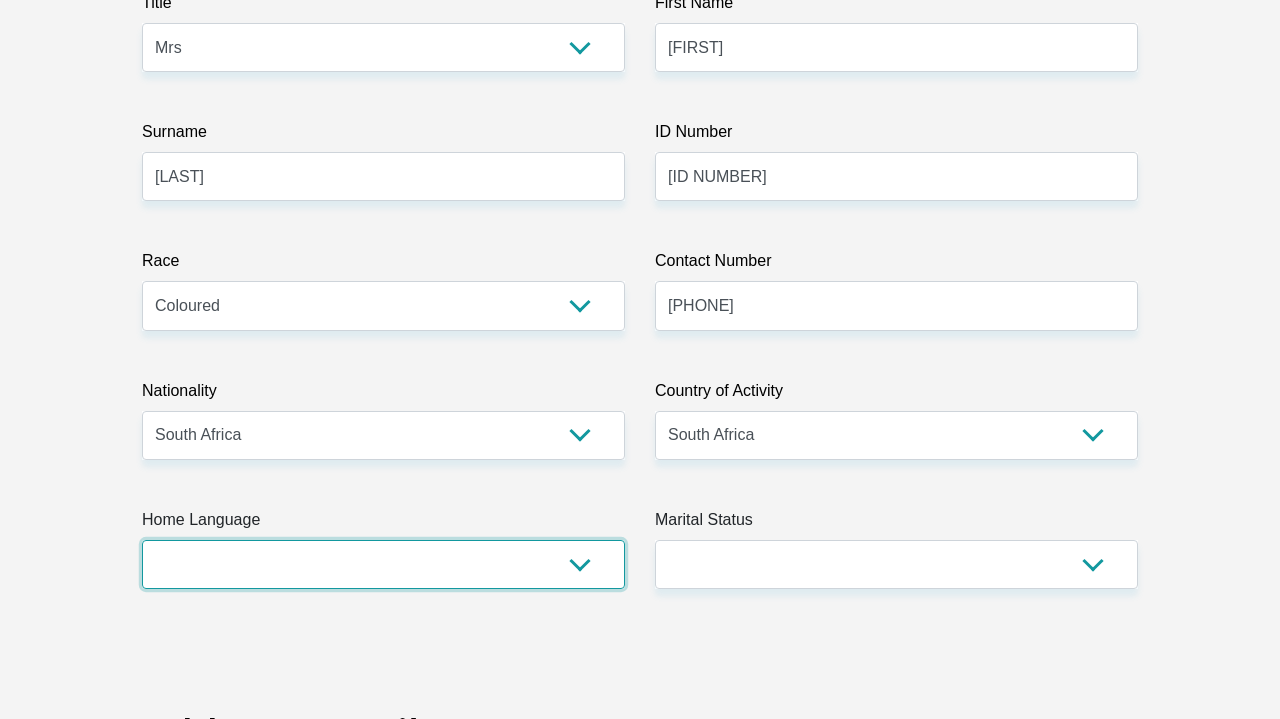 select on "eng" 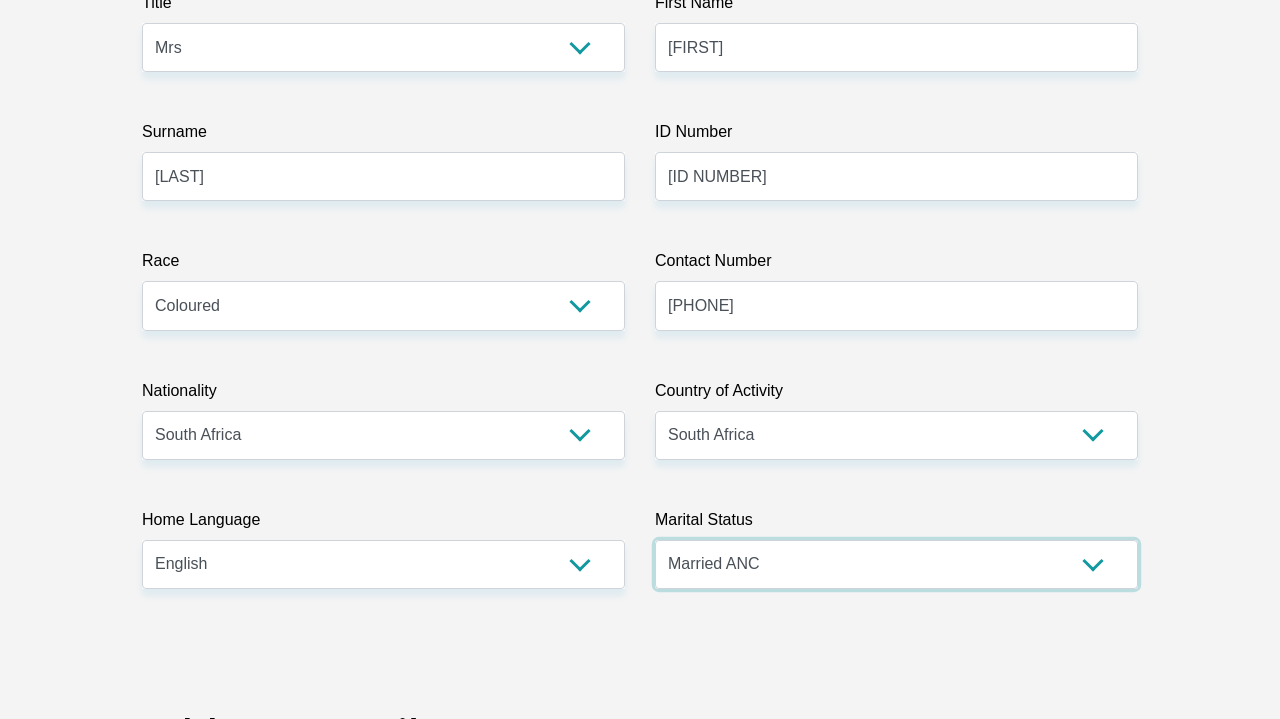 select on "5" 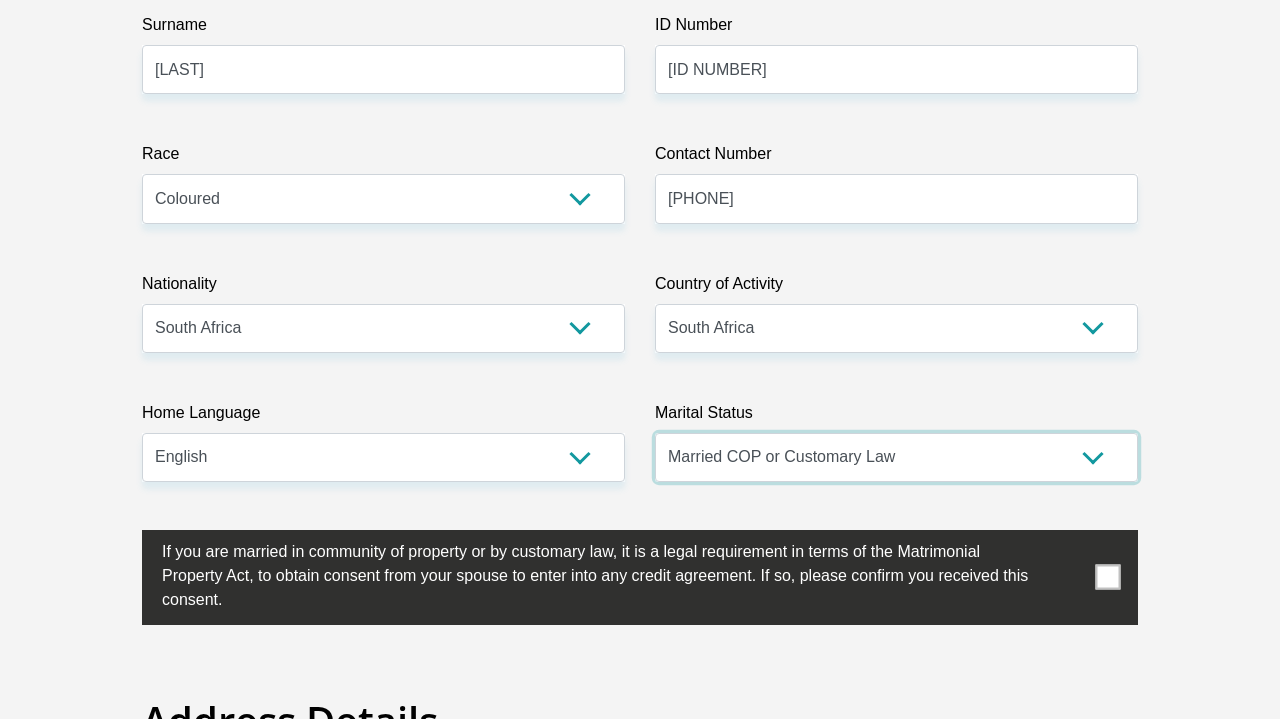 scroll, scrollTop: 442, scrollLeft: 0, axis: vertical 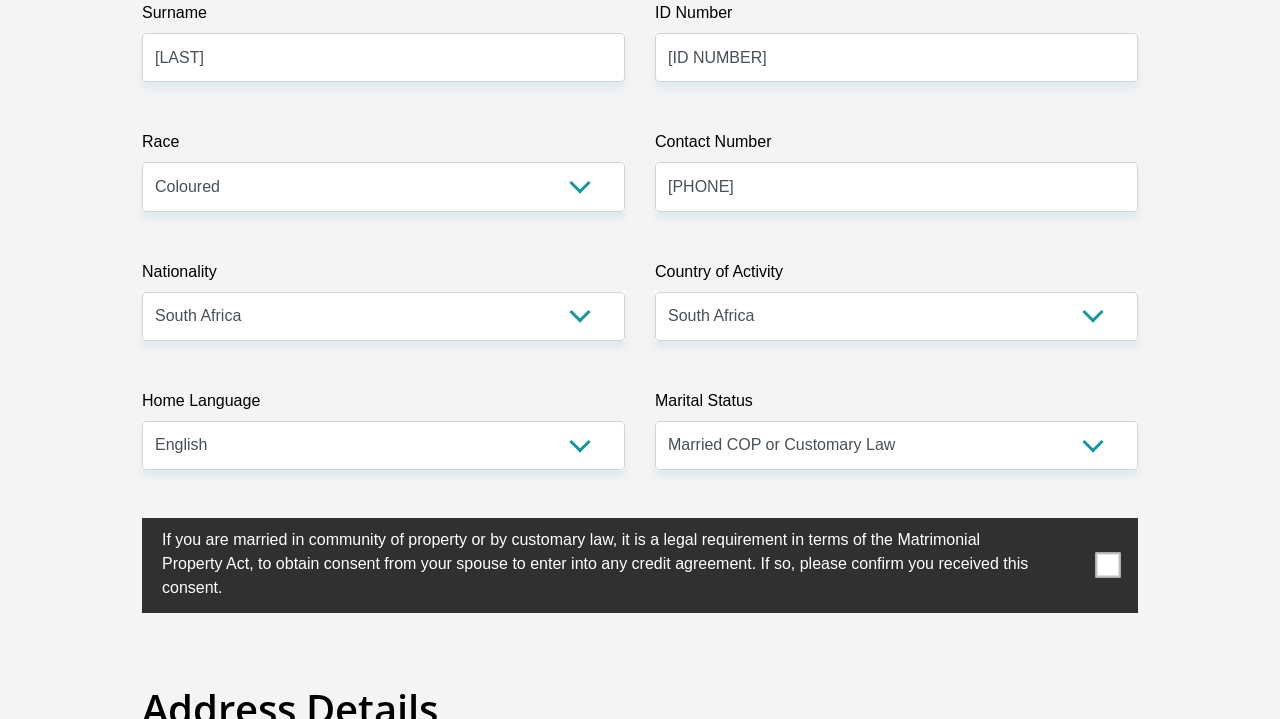 click at bounding box center (1108, 565) 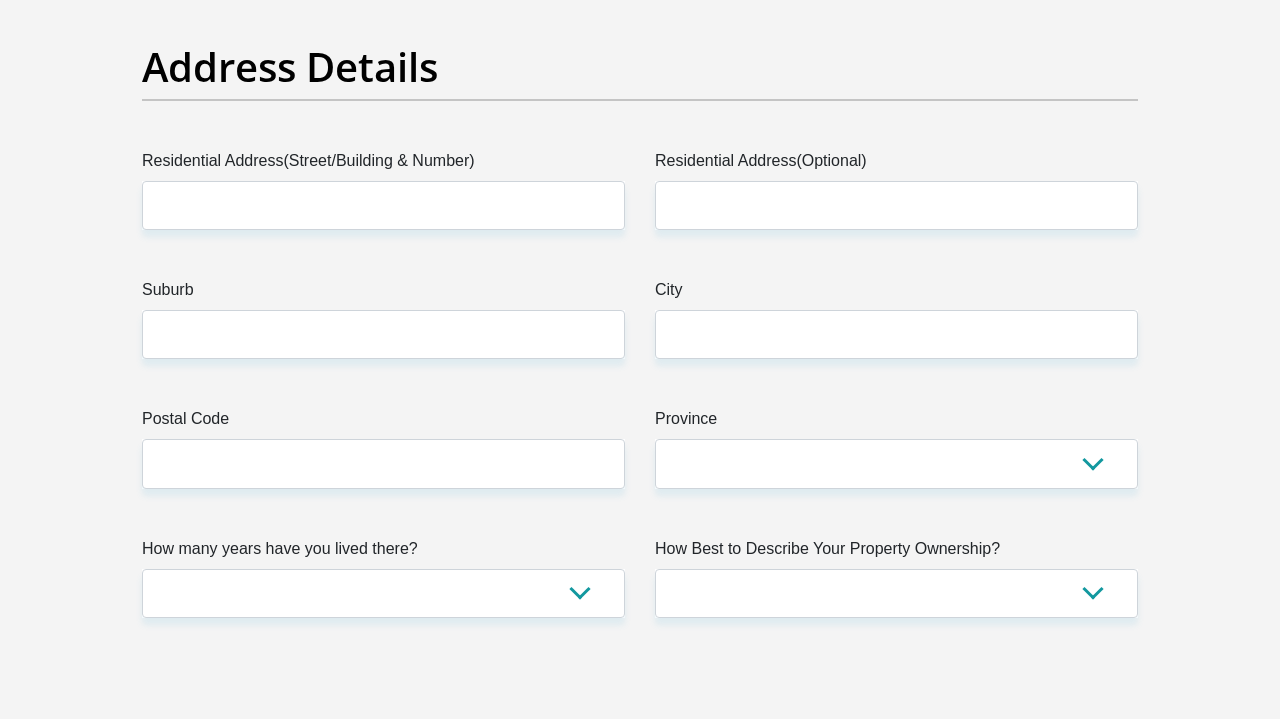 scroll, scrollTop: 1088, scrollLeft: 0, axis: vertical 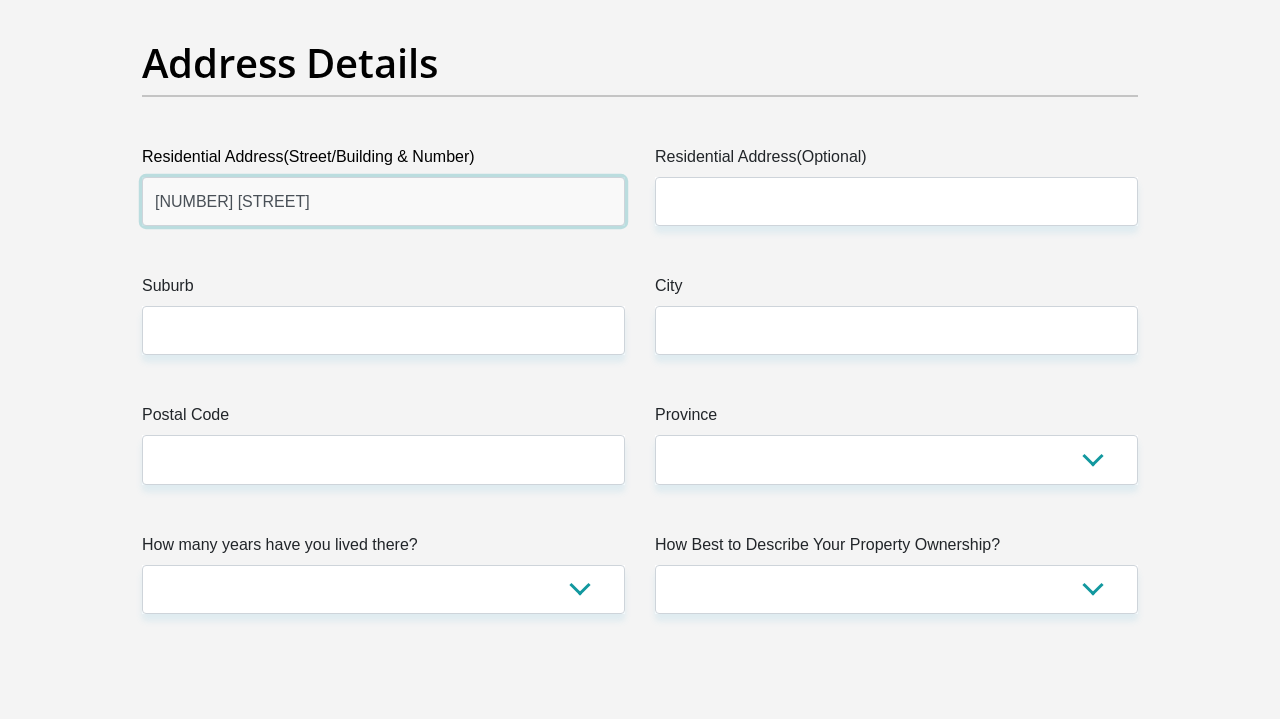 type on "41 Monmouth Road" 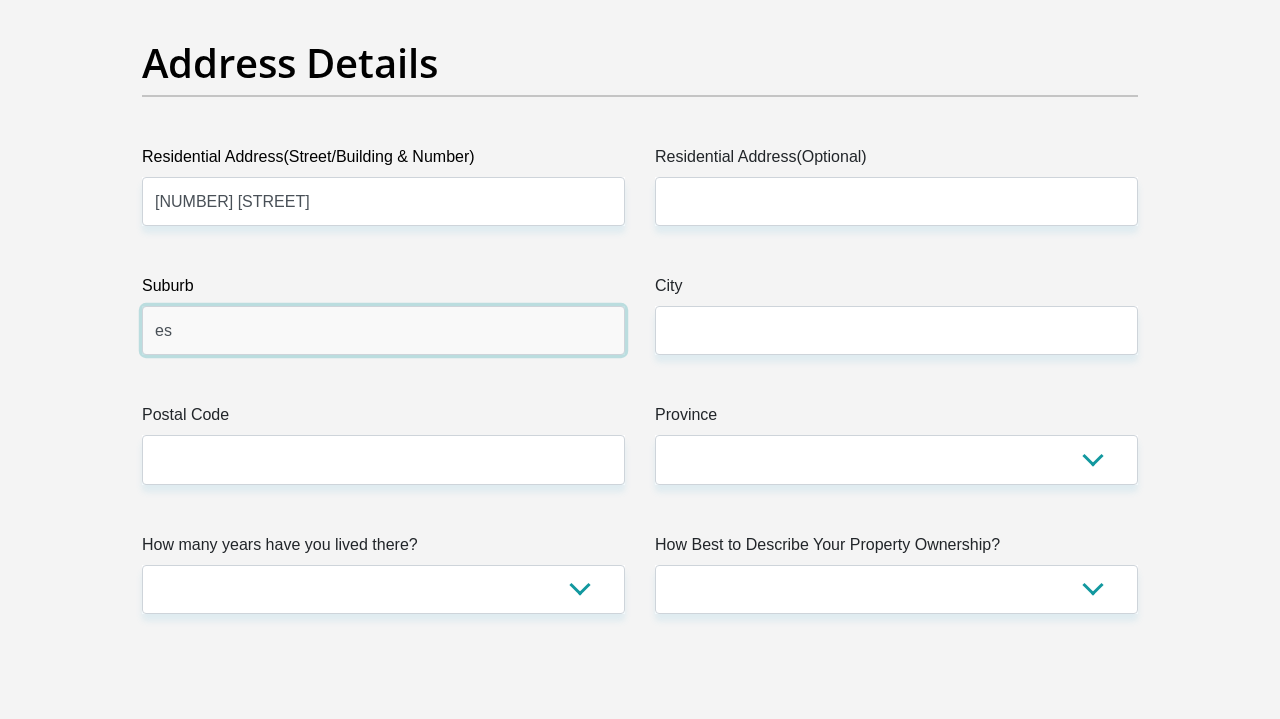 type on "e" 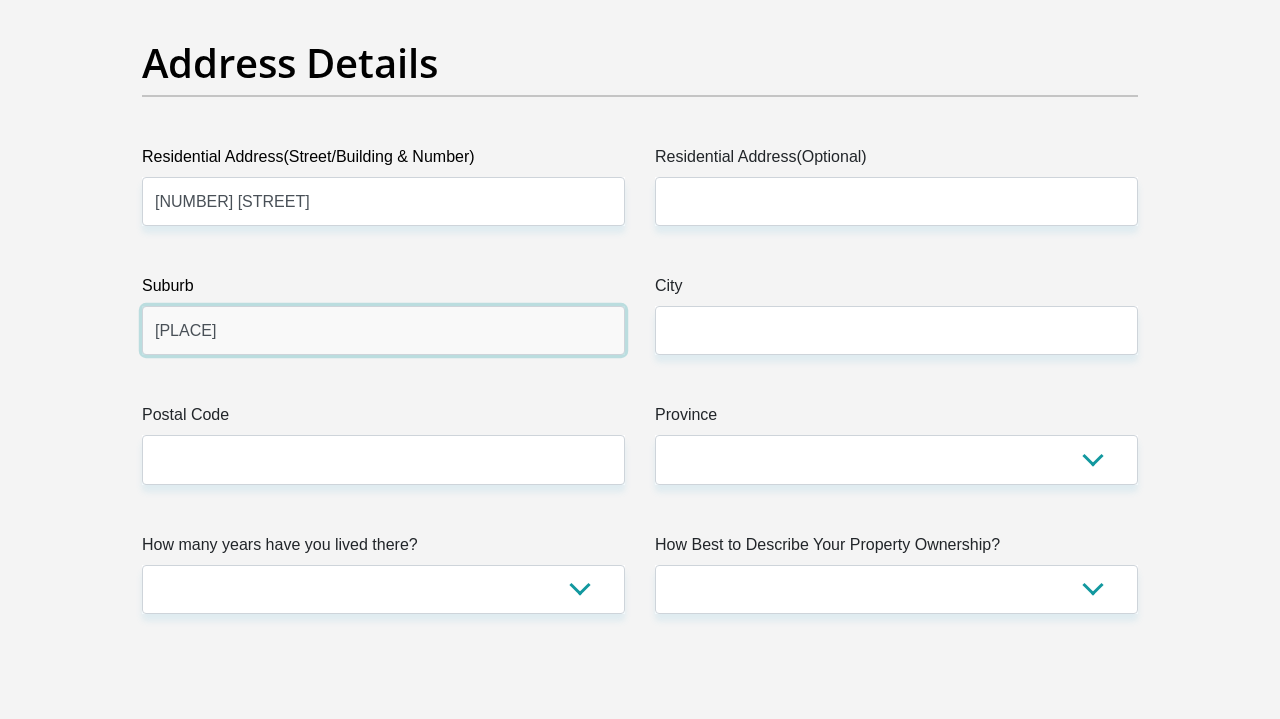 type on "Essenwood" 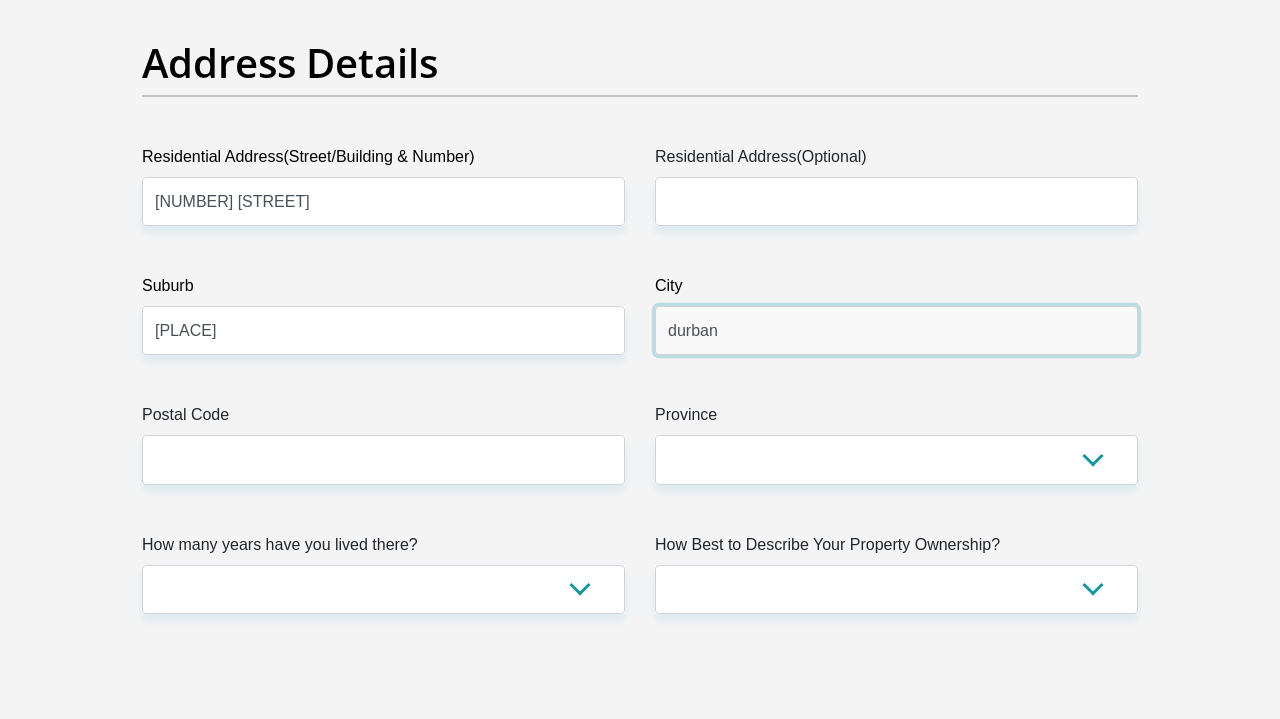 click on "durban" at bounding box center [896, 330] 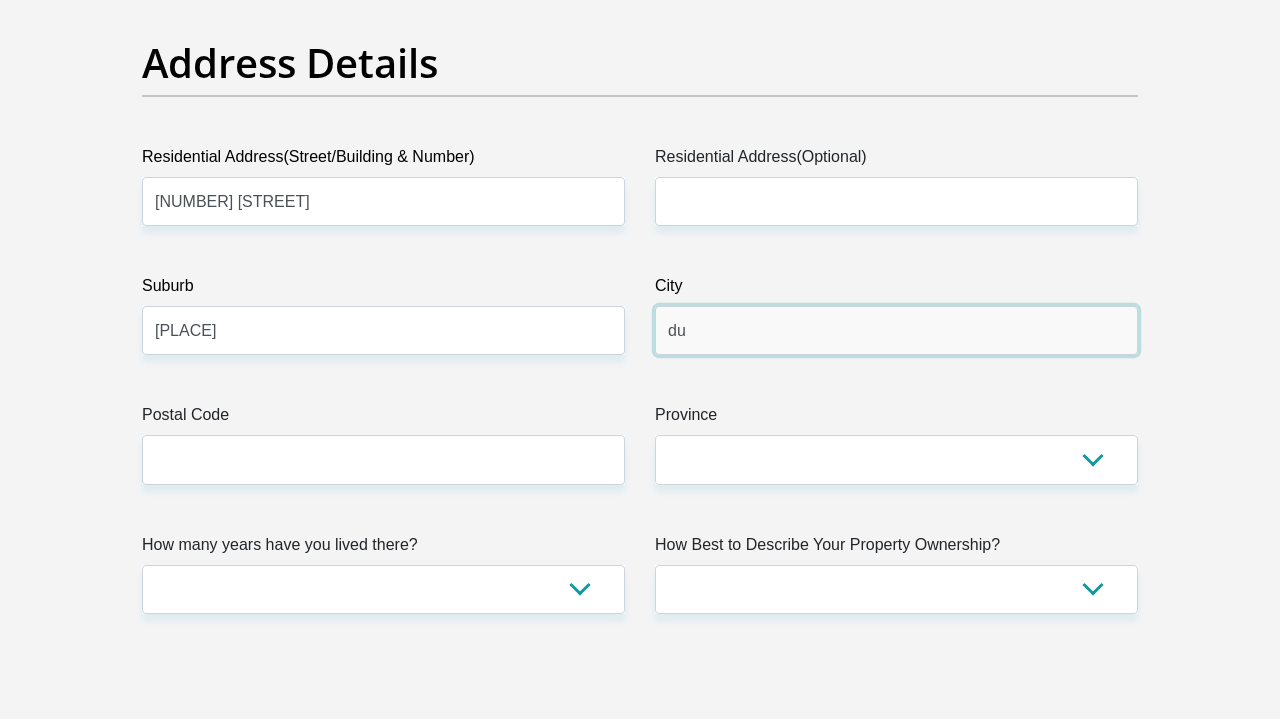 type on "d" 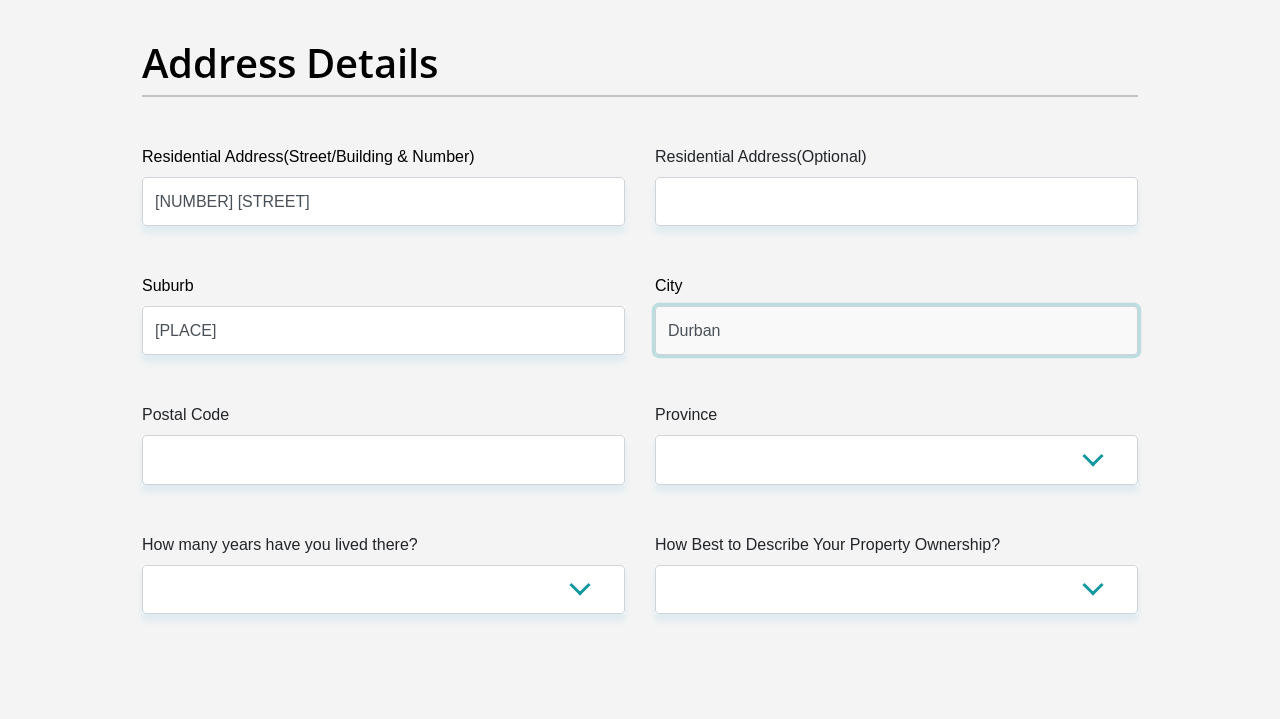 type on "Durban" 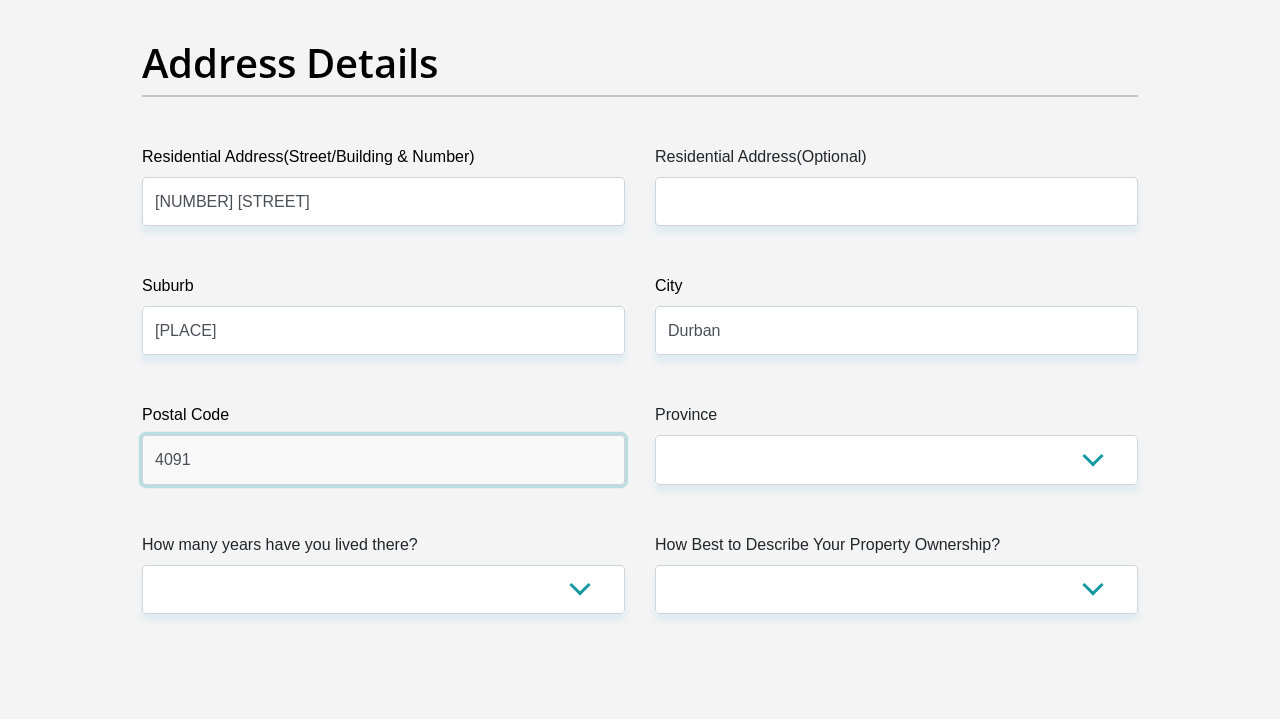 type on "4091" 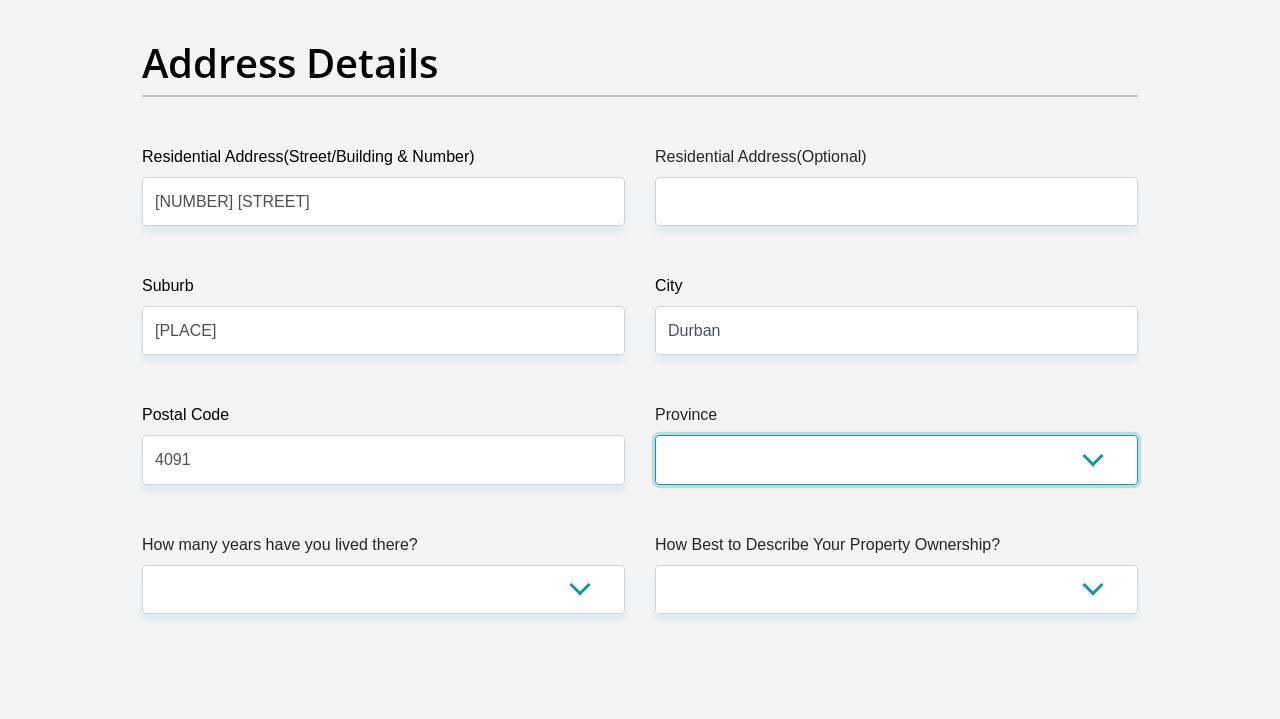 select on "KwaZulu-Natal" 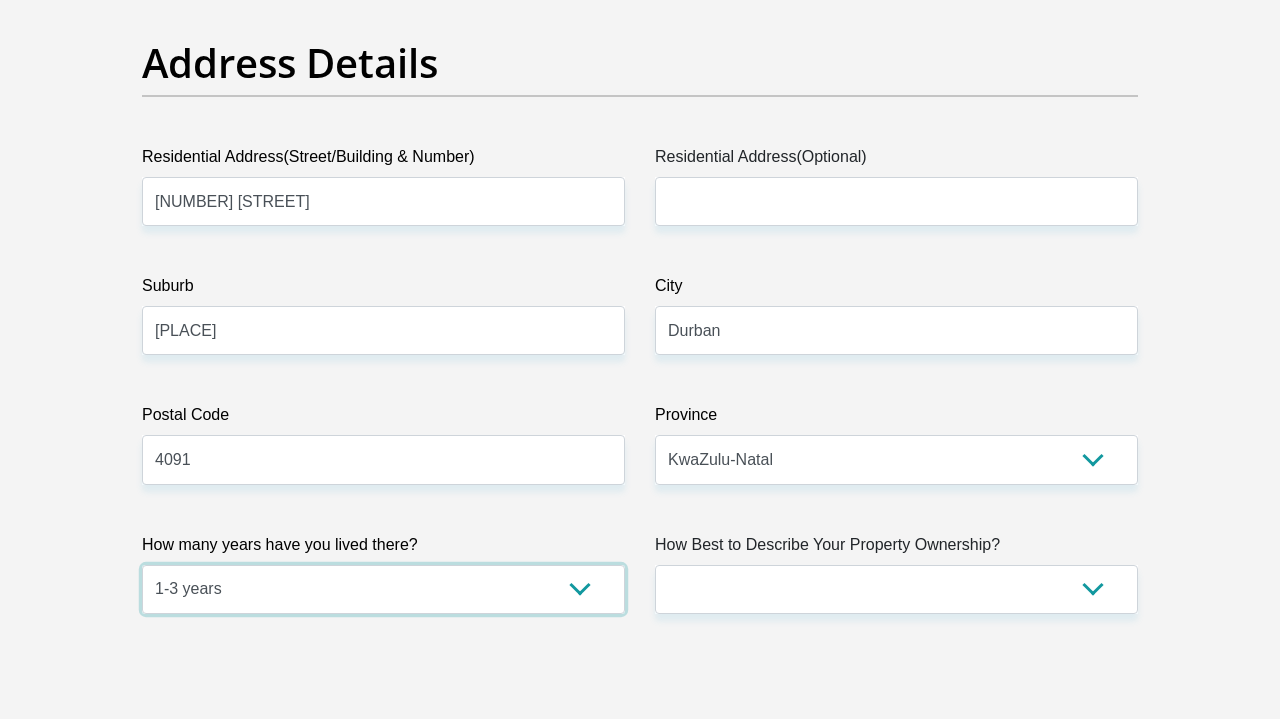 select on "5" 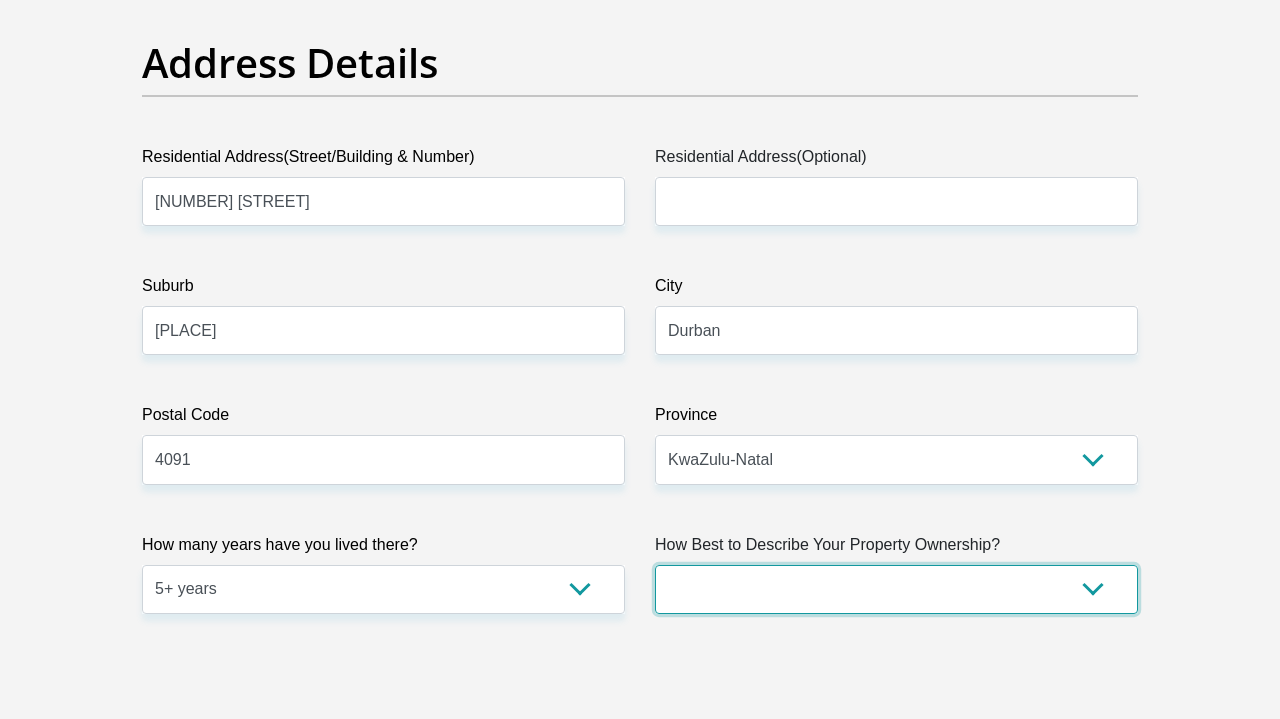 select on "Rented" 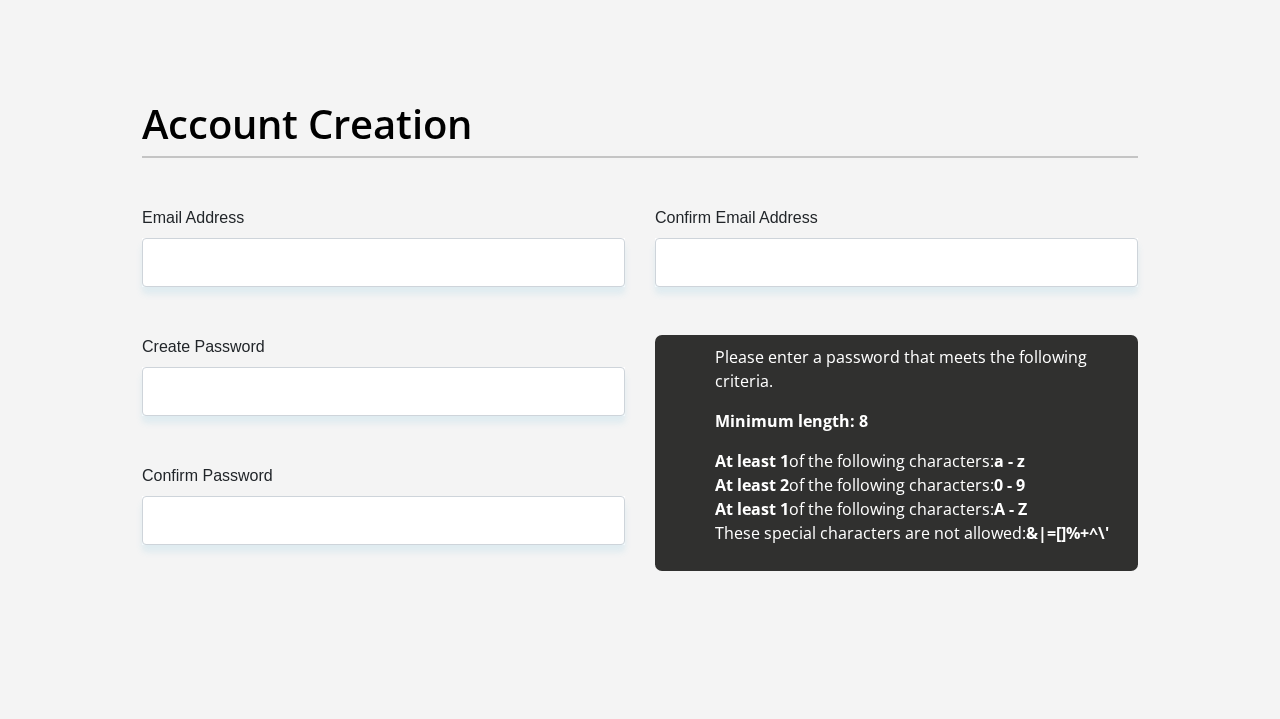 scroll, scrollTop: 1733, scrollLeft: 0, axis: vertical 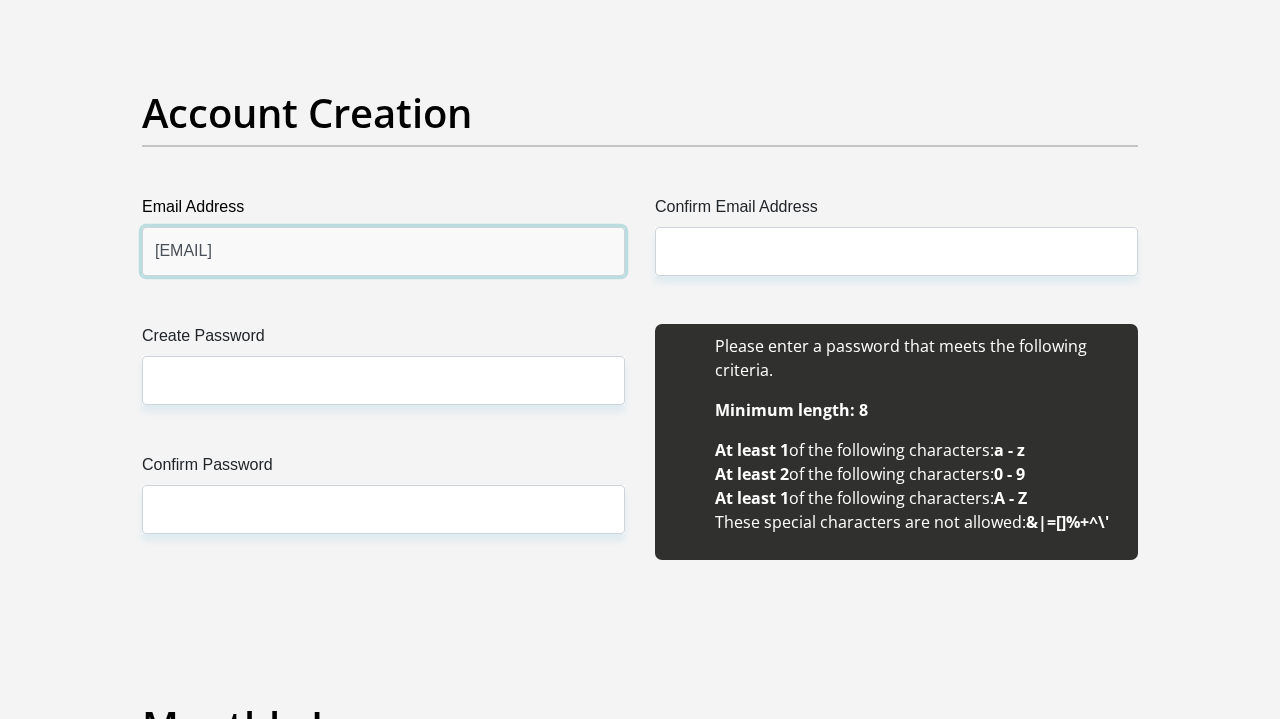 type on "adheemaf@gmail.com" 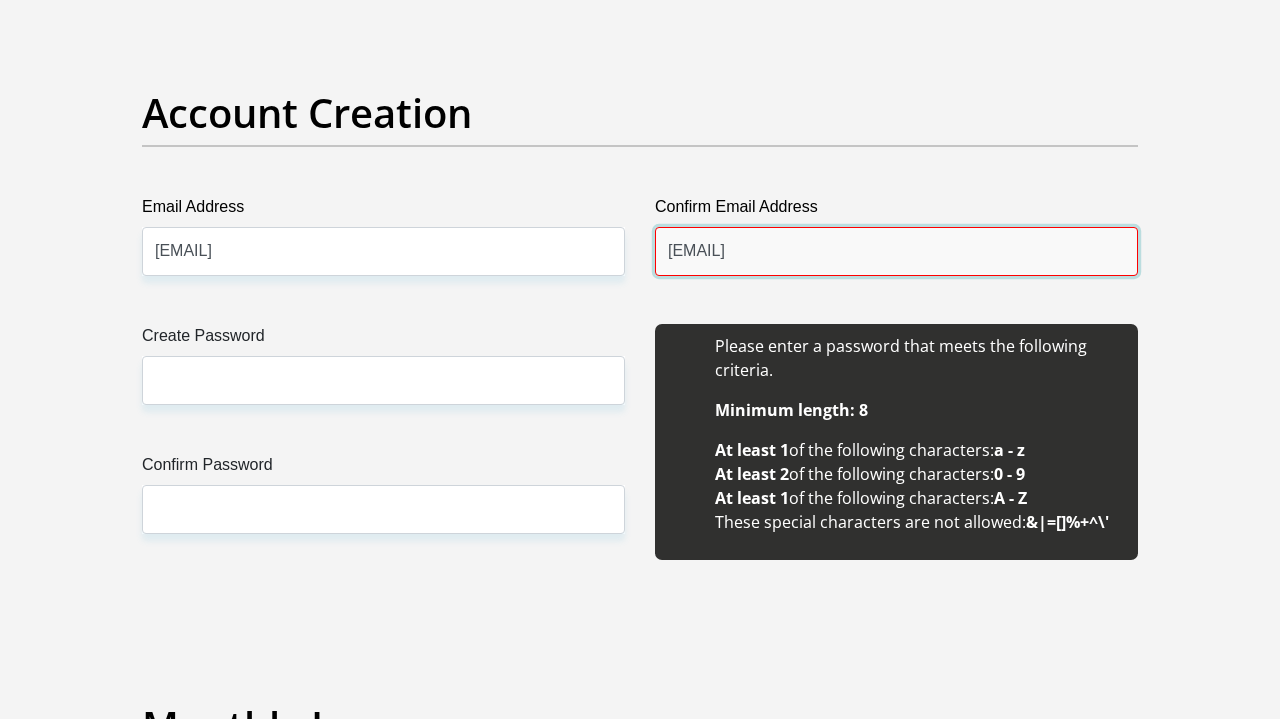 type on "adheemaf@gmail.com" 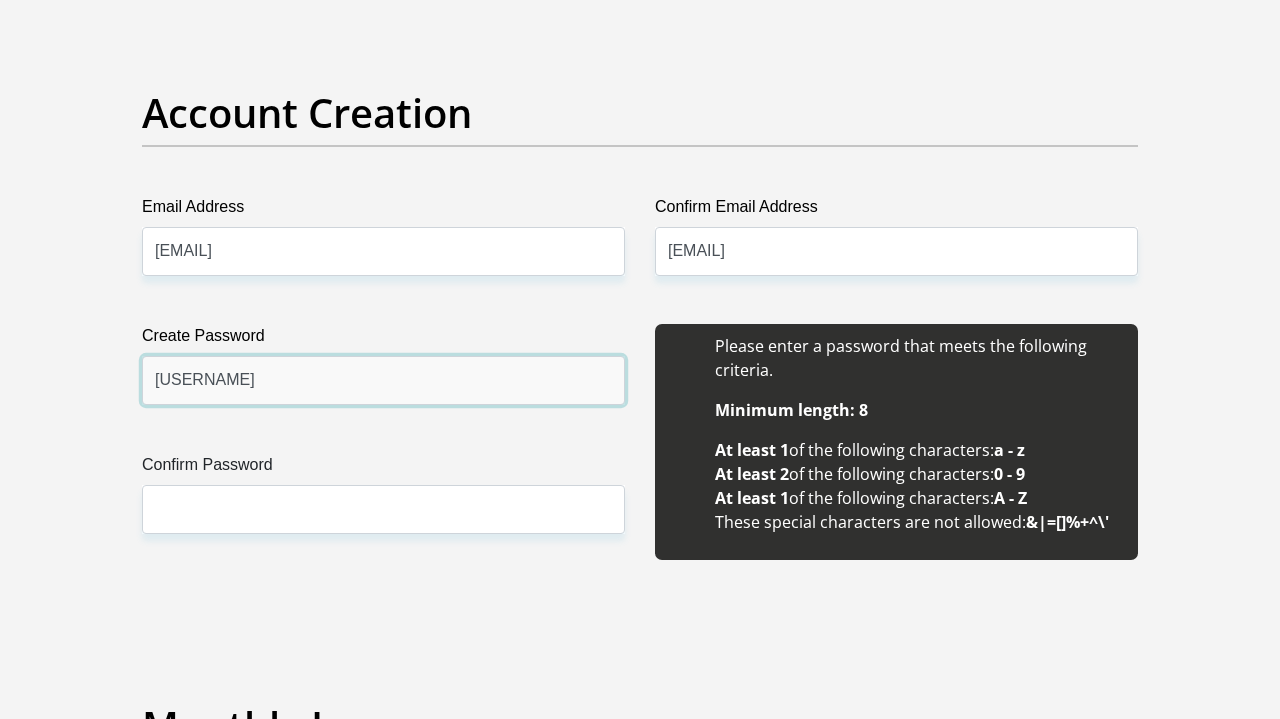 type on "Ismail786*" 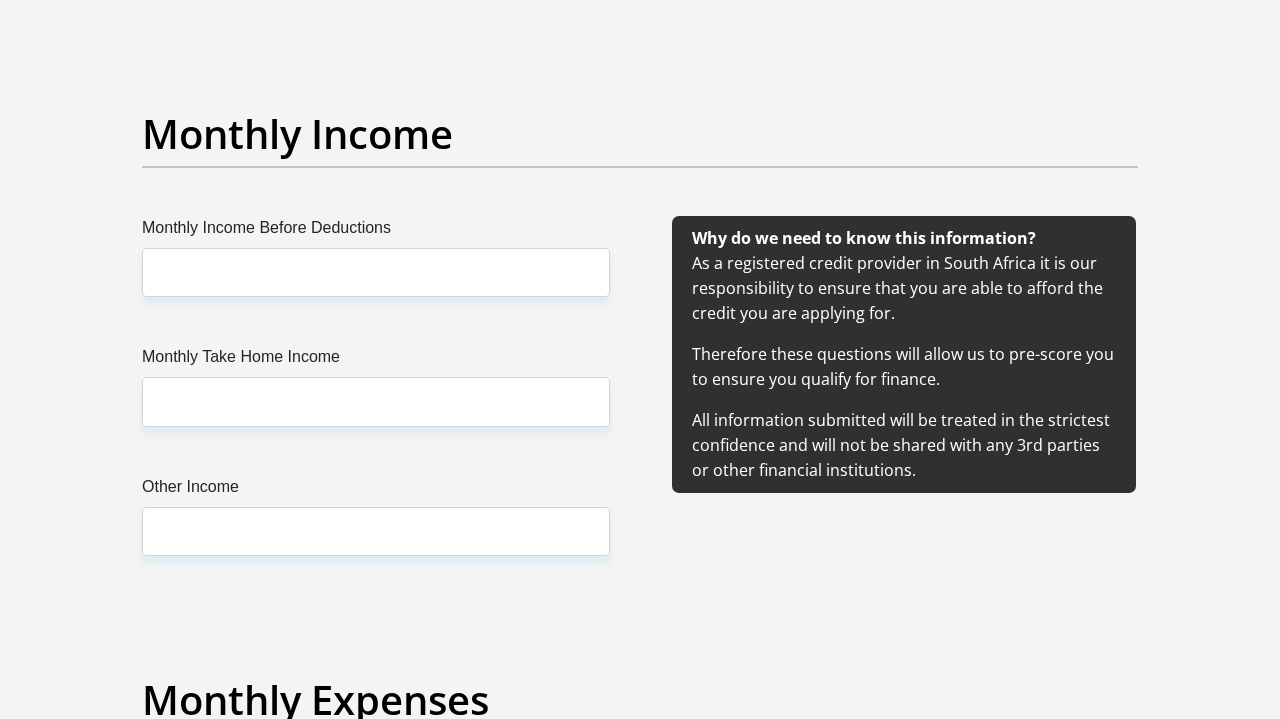 scroll, scrollTop: 2337, scrollLeft: 0, axis: vertical 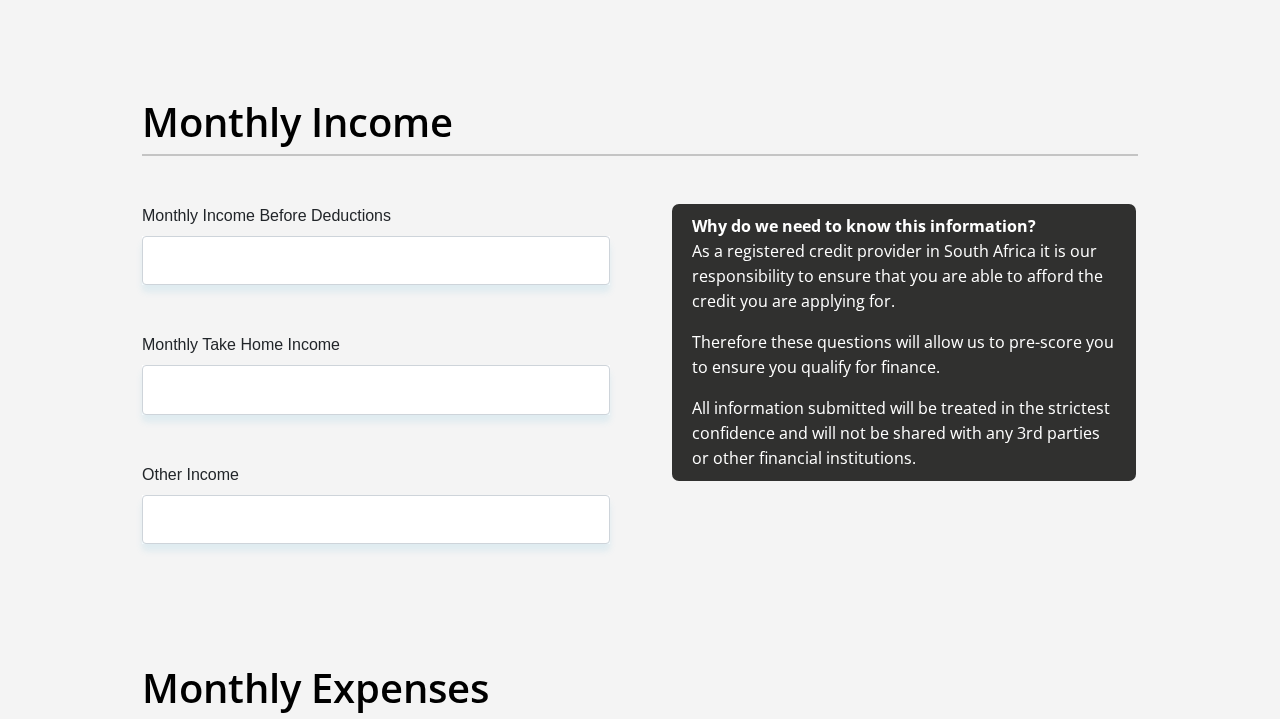 type on "Ismail786*" 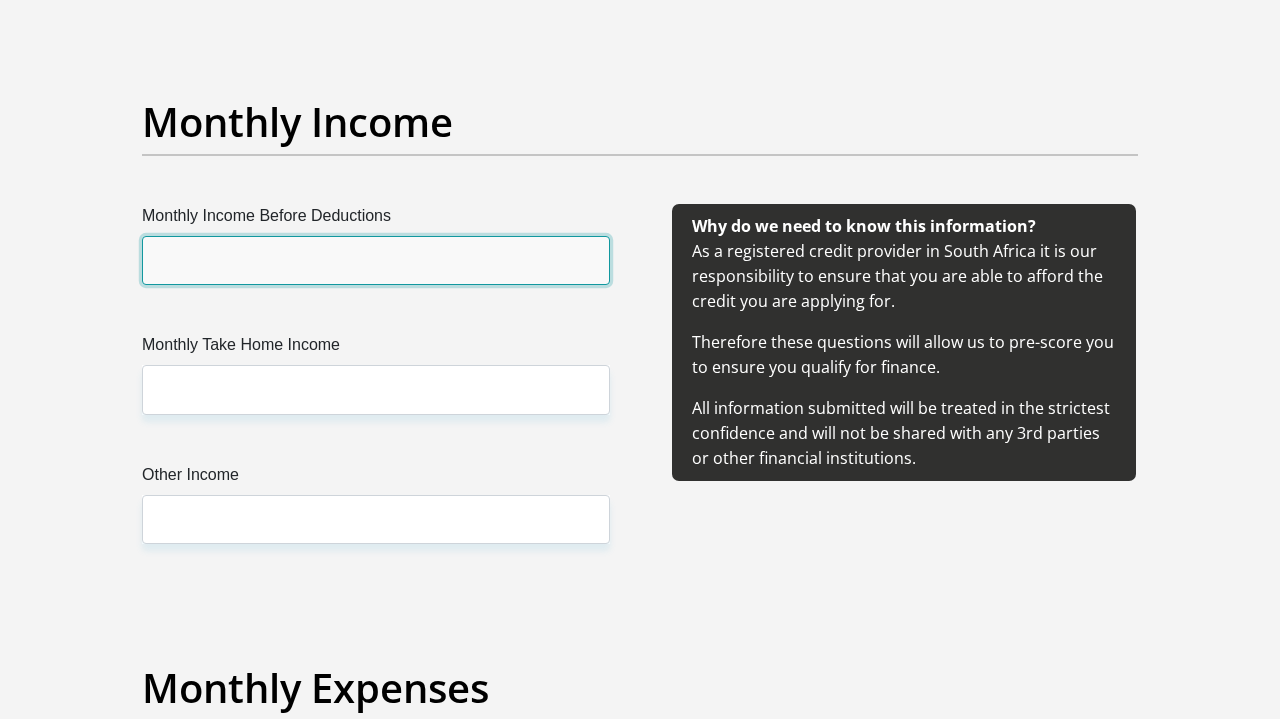 click on "Monthly Income Before Deductions" at bounding box center (376, 260) 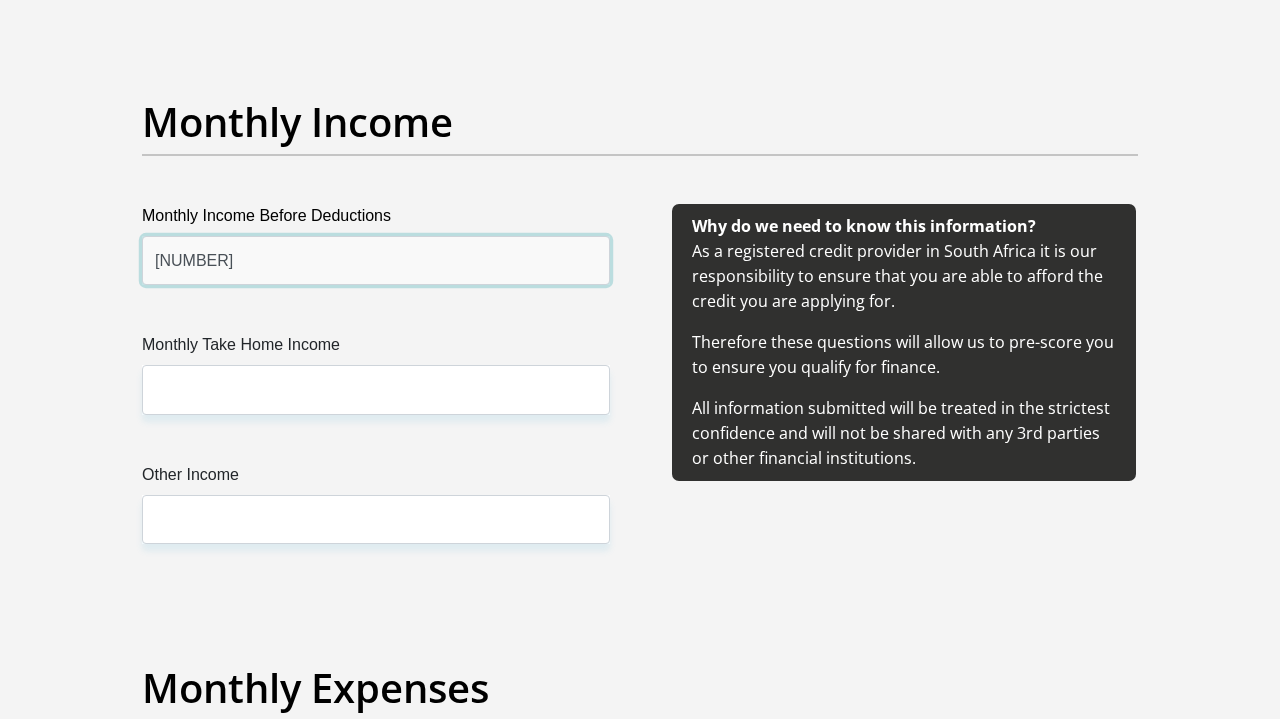 type on "29331" 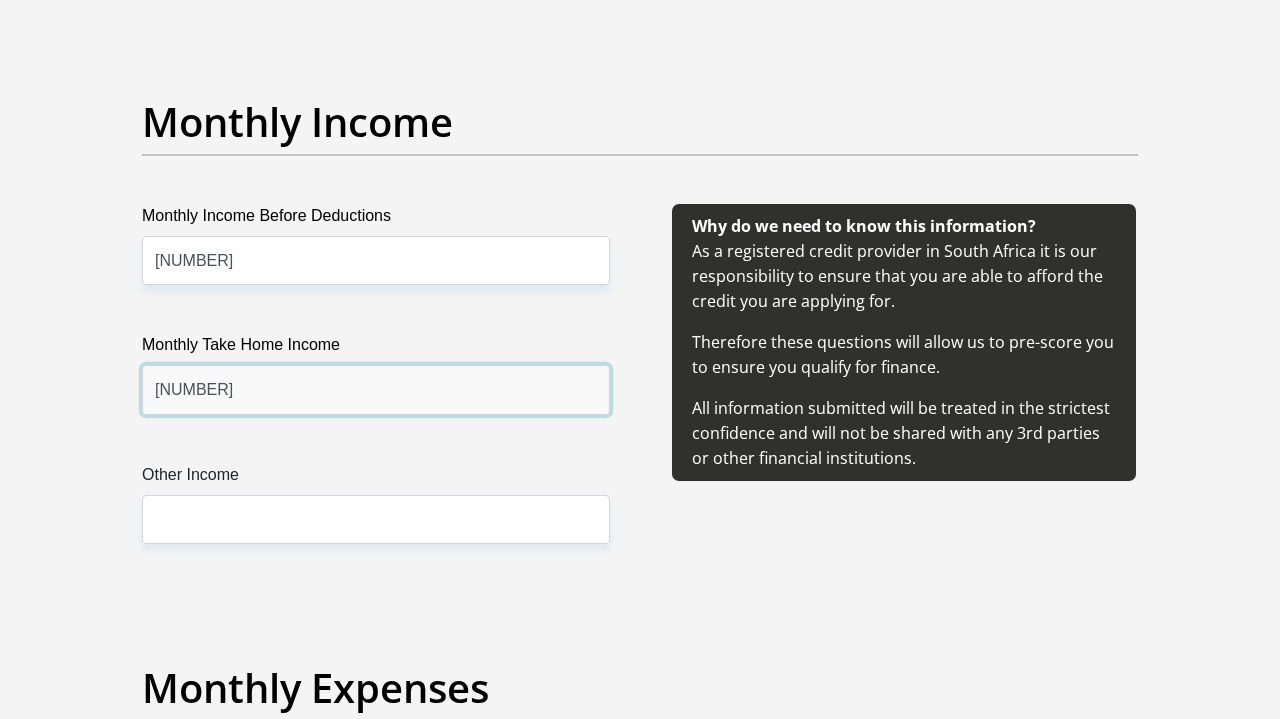type on "22994" 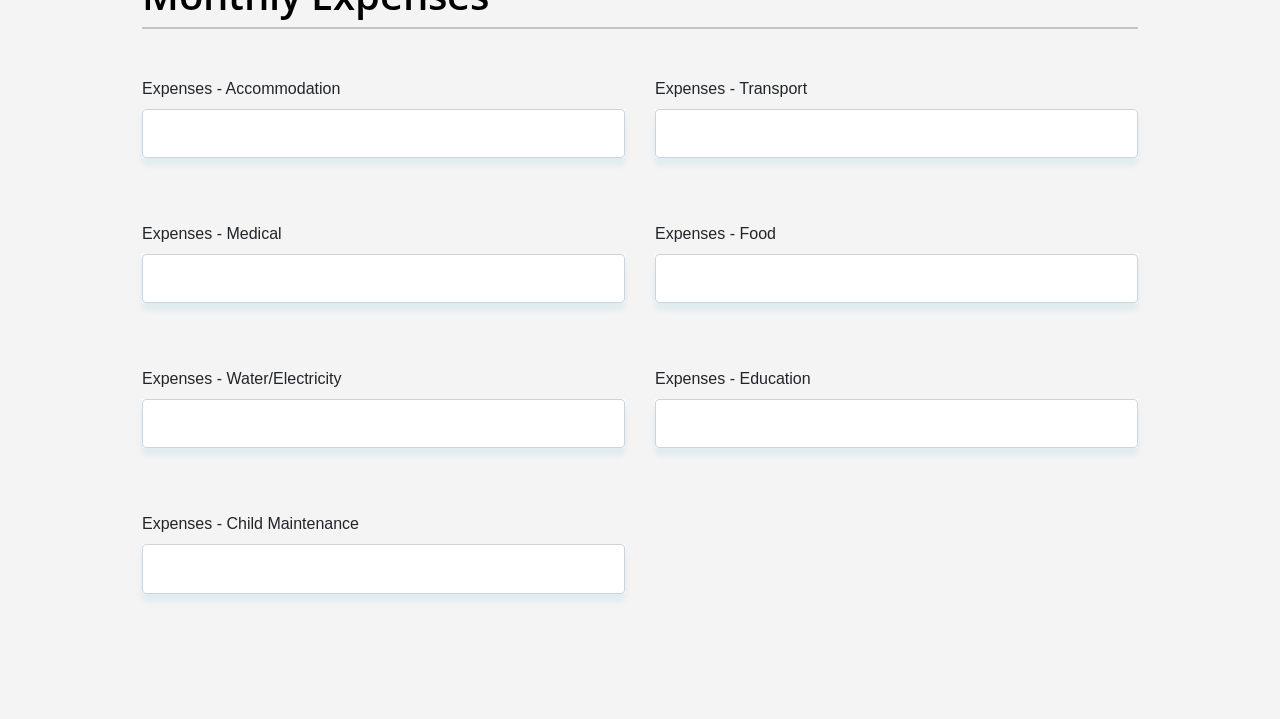 scroll, scrollTop: 3030, scrollLeft: 0, axis: vertical 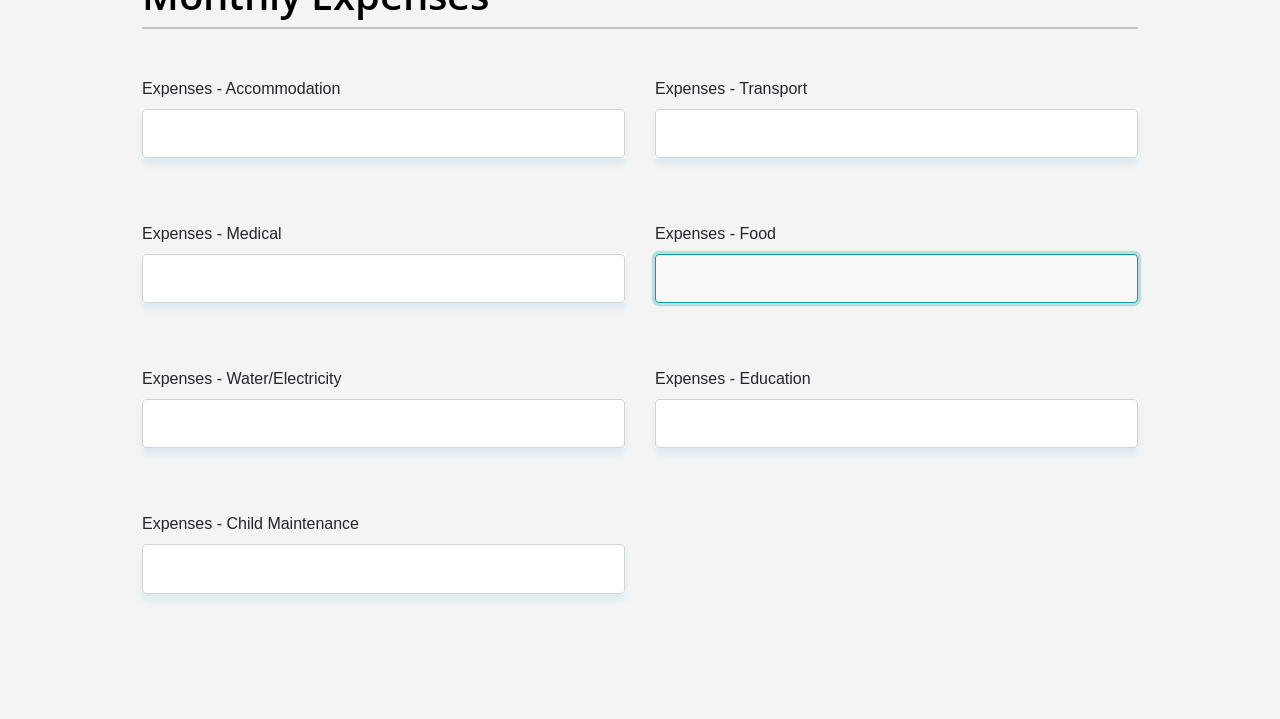 click on "Expenses - Food" at bounding box center [896, 278] 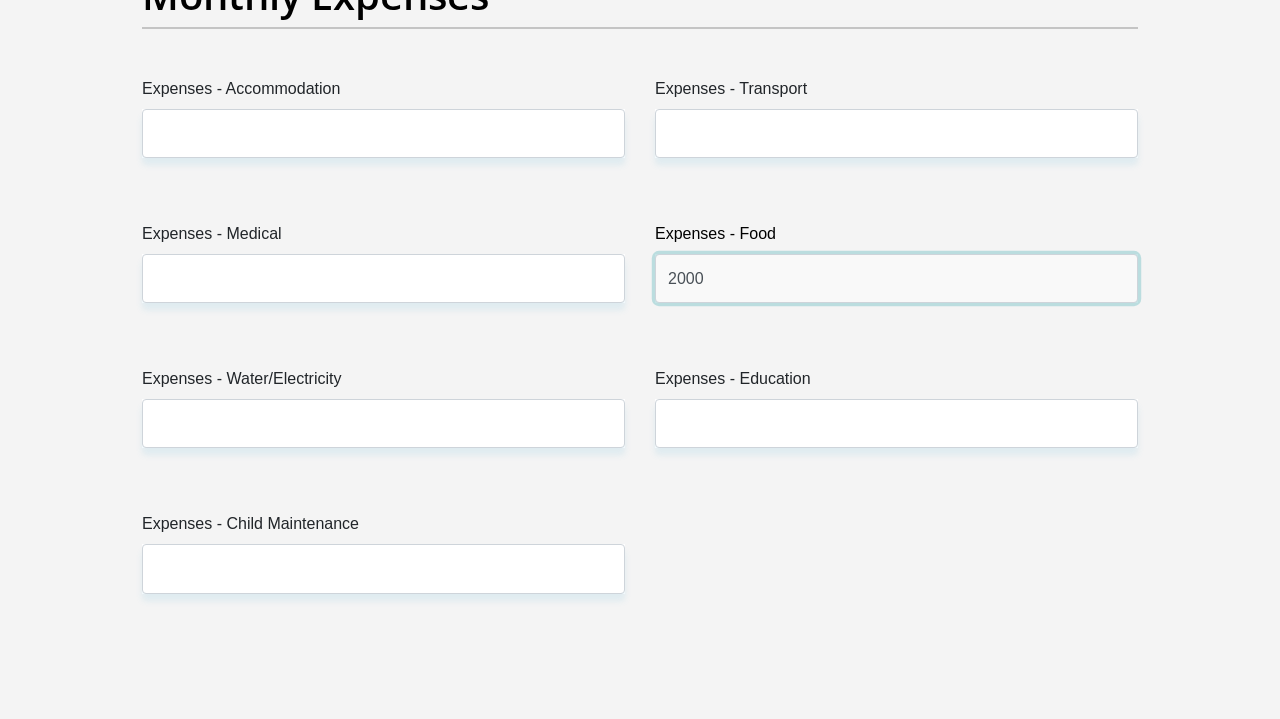 type on "2000" 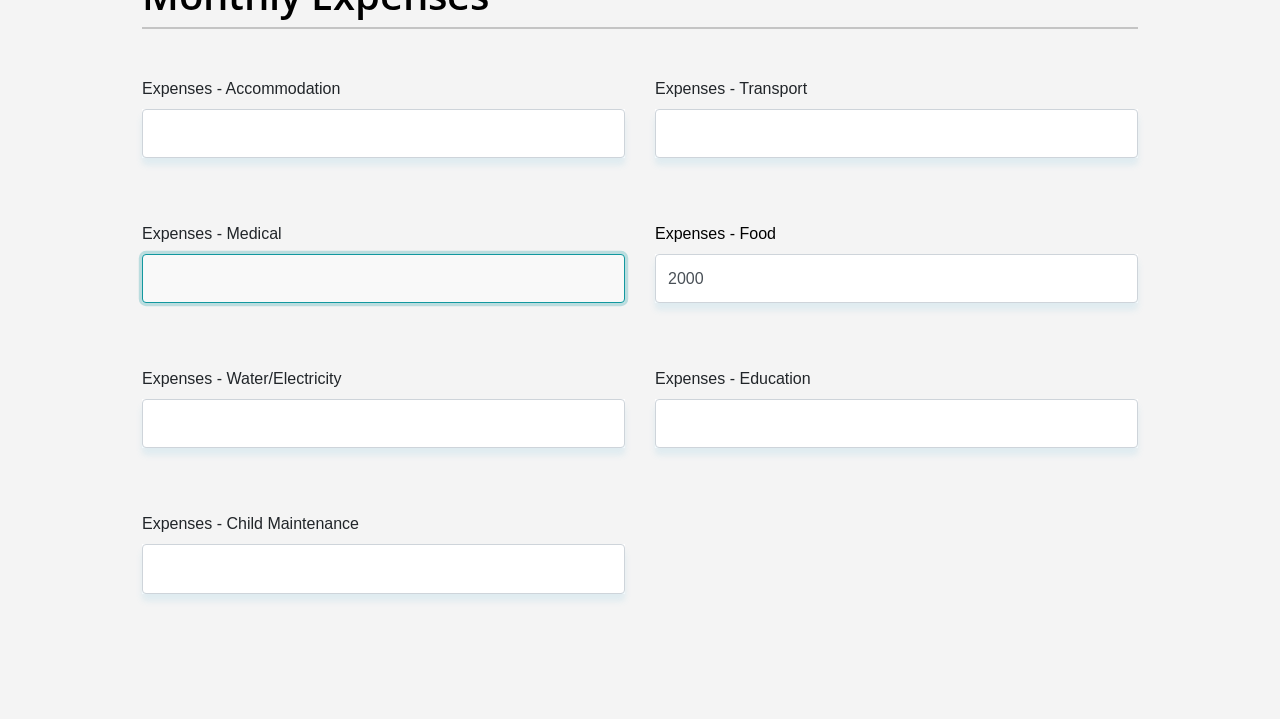 click on "Expenses - Medical" at bounding box center [383, 278] 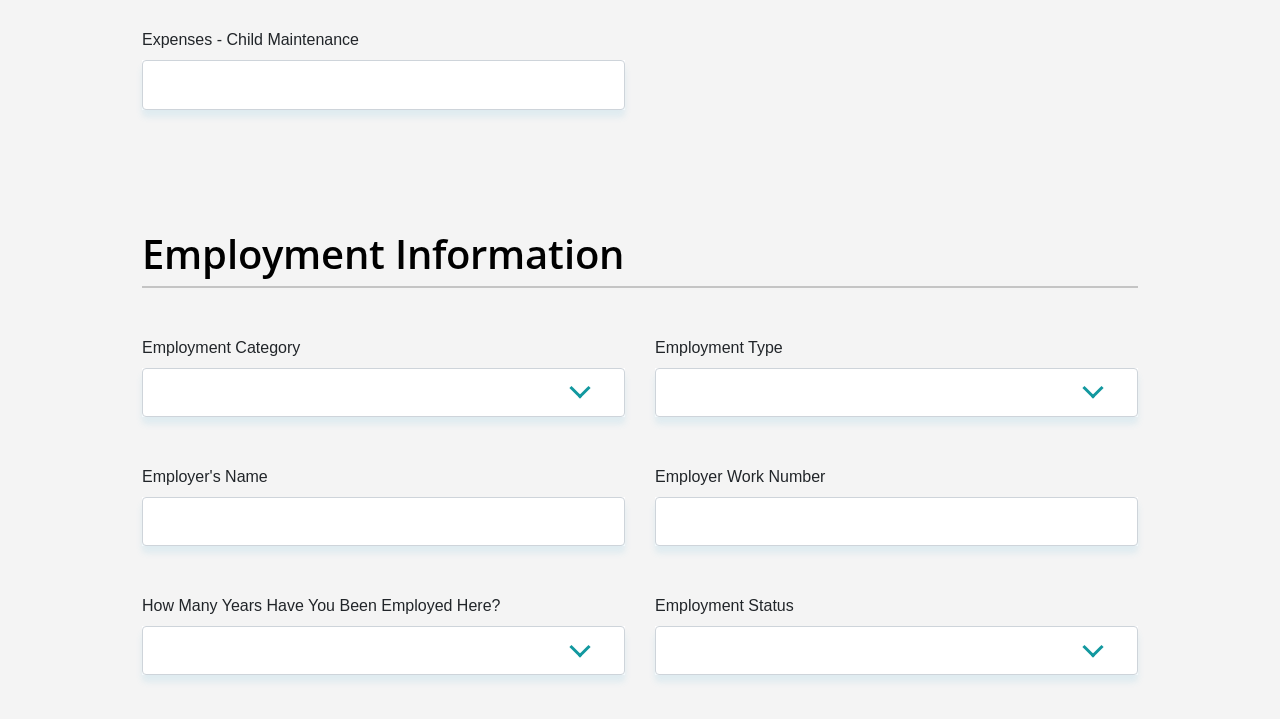 scroll, scrollTop: 3564, scrollLeft: 0, axis: vertical 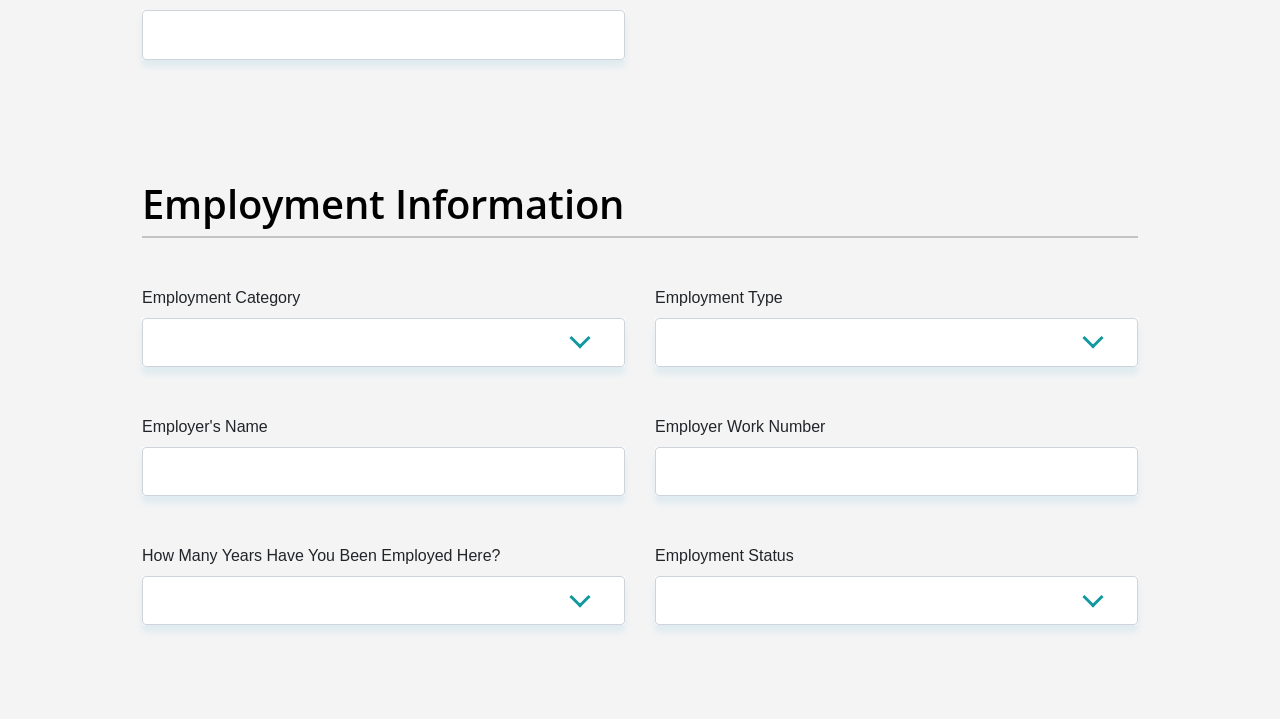 type on "1500" 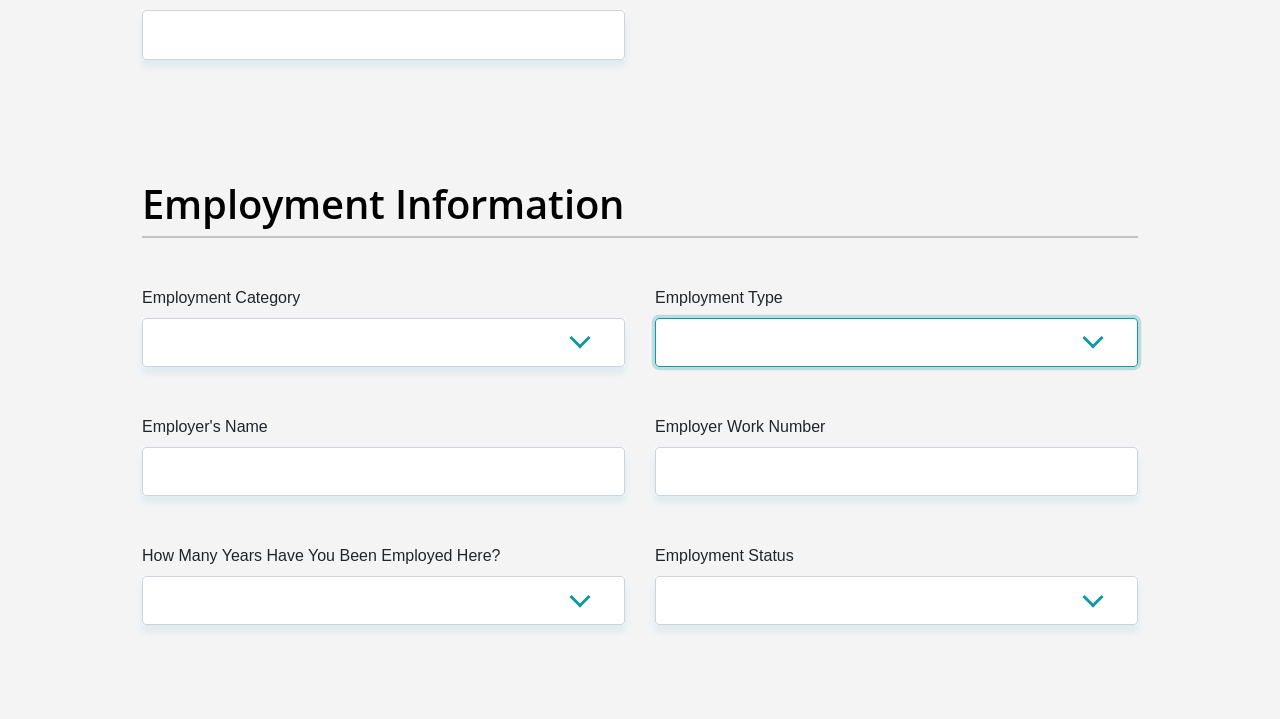 select on "Teacher" 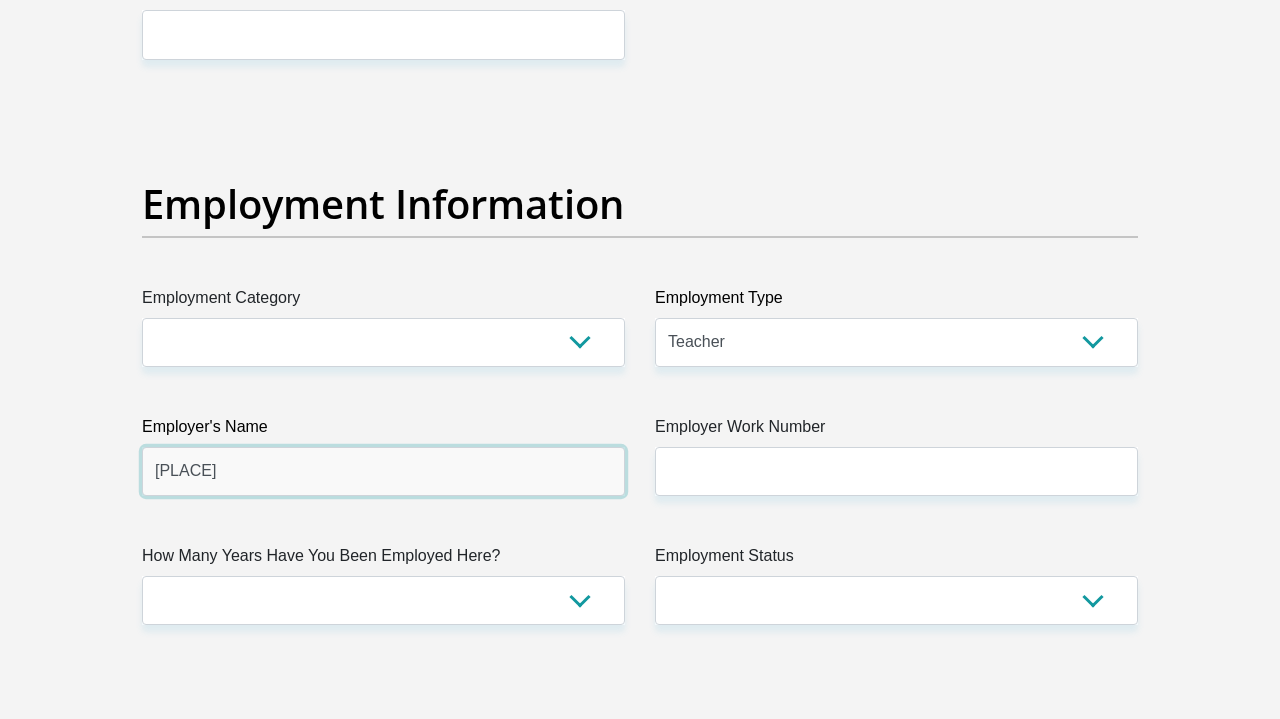 type on "Chelsea" 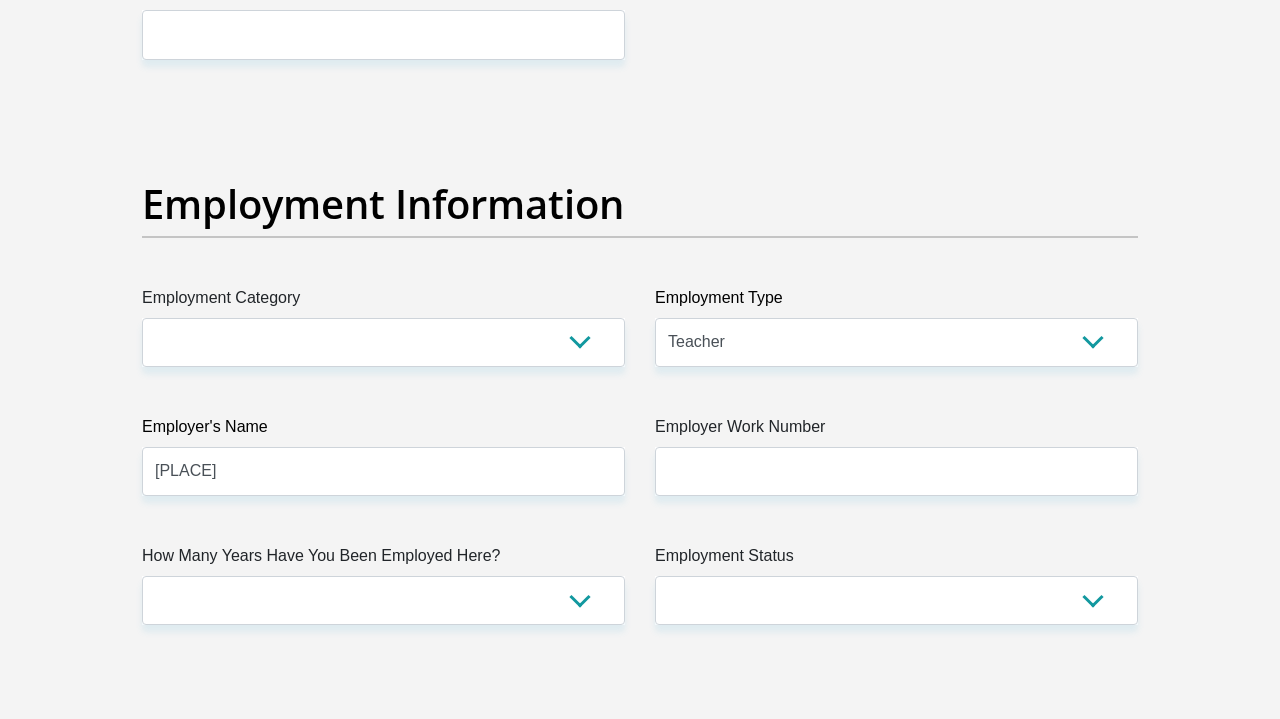 click on "Title
Mr
Ms
Mrs
Dr
Other
First Name
Adheema
Surname
Clothier
ID Number
8705220217083
Please input valid ID number
Race
Black
Coloured
Indian
White
Other
Contact Number
0760656474
Please input valid contact number
Nationality
South Africa
Afghanistan
Aland Islands  Albania  Algeria" at bounding box center (640, 51) 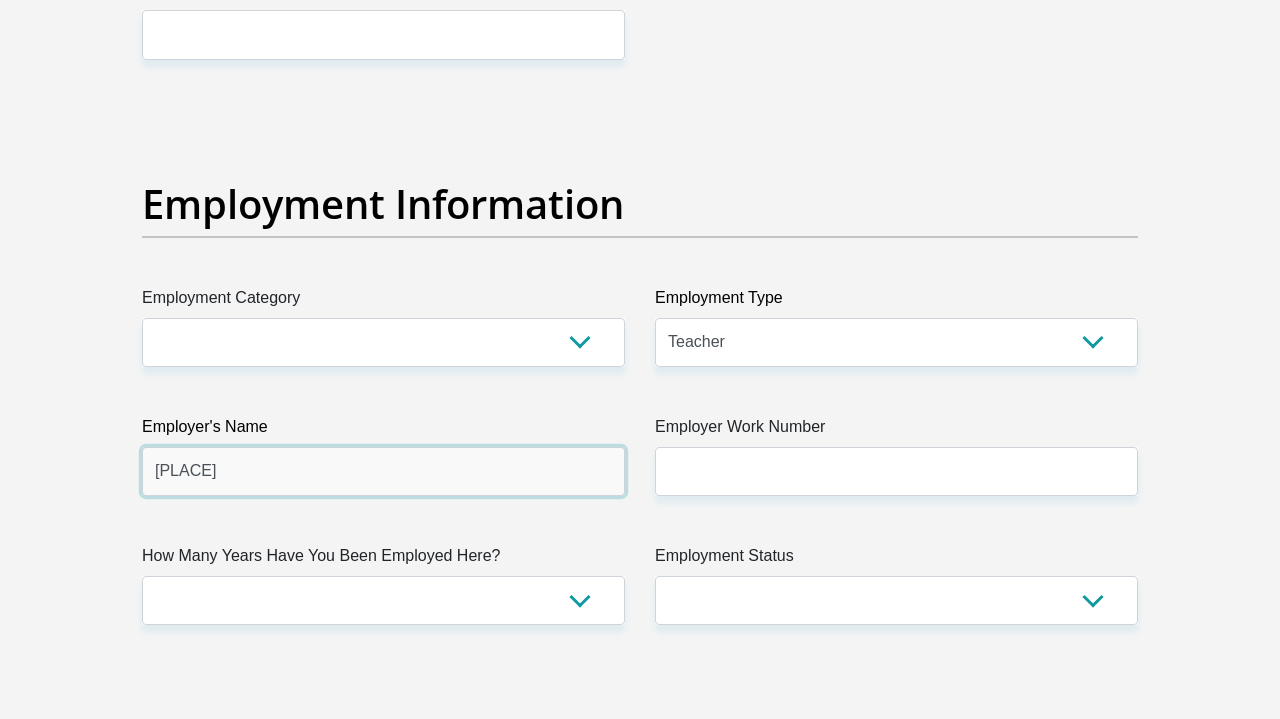 click on "Chelsea" at bounding box center (383, 471) 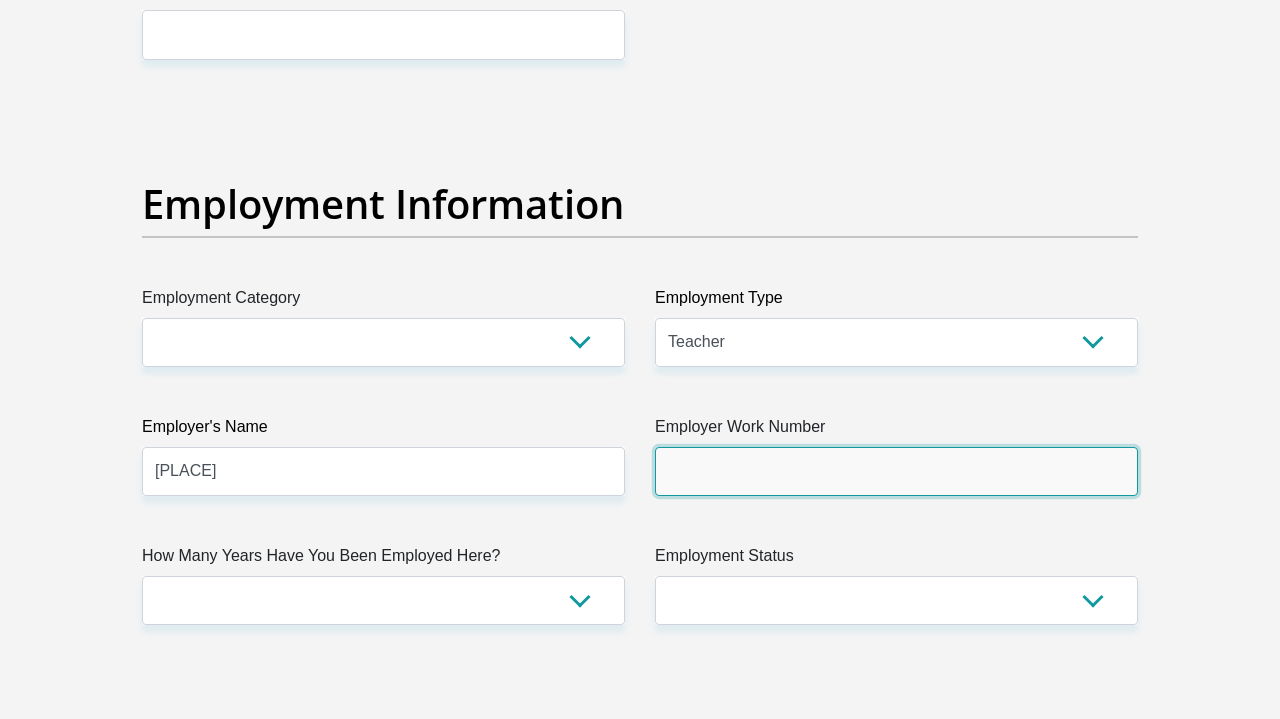 click on "Employer Work Number" at bounding box center [896, 471] 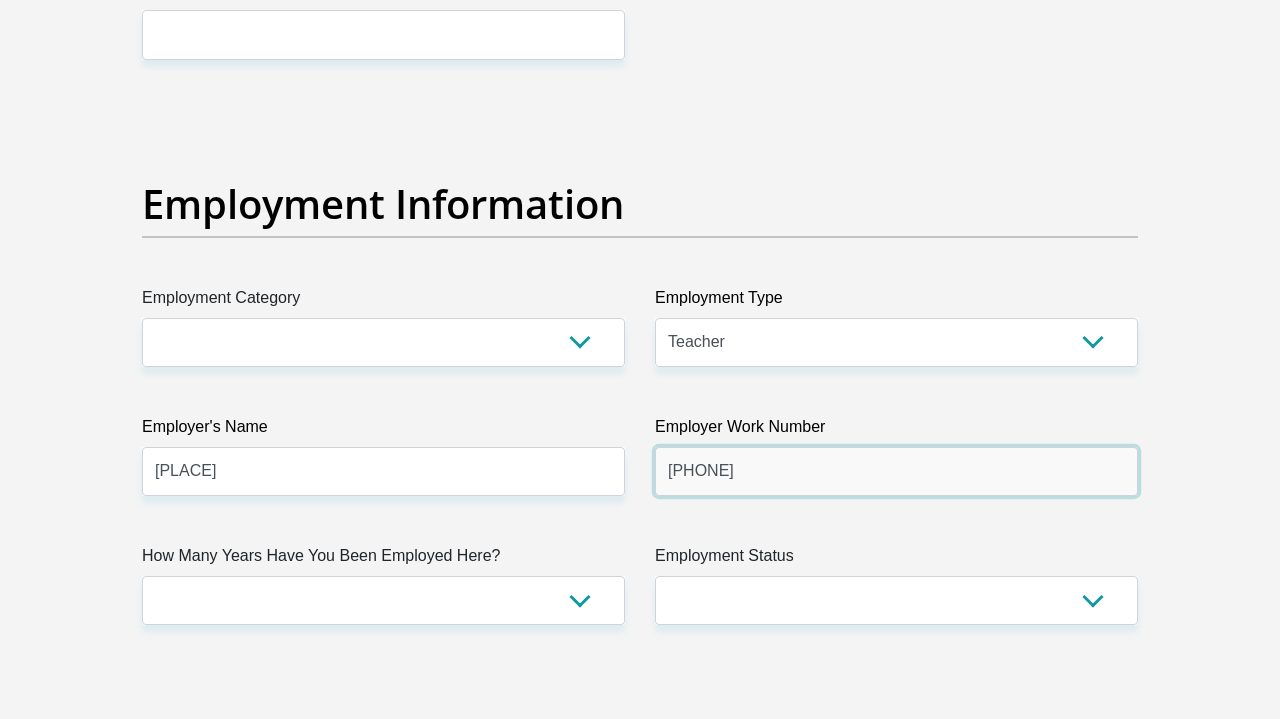 type on "0315817660" 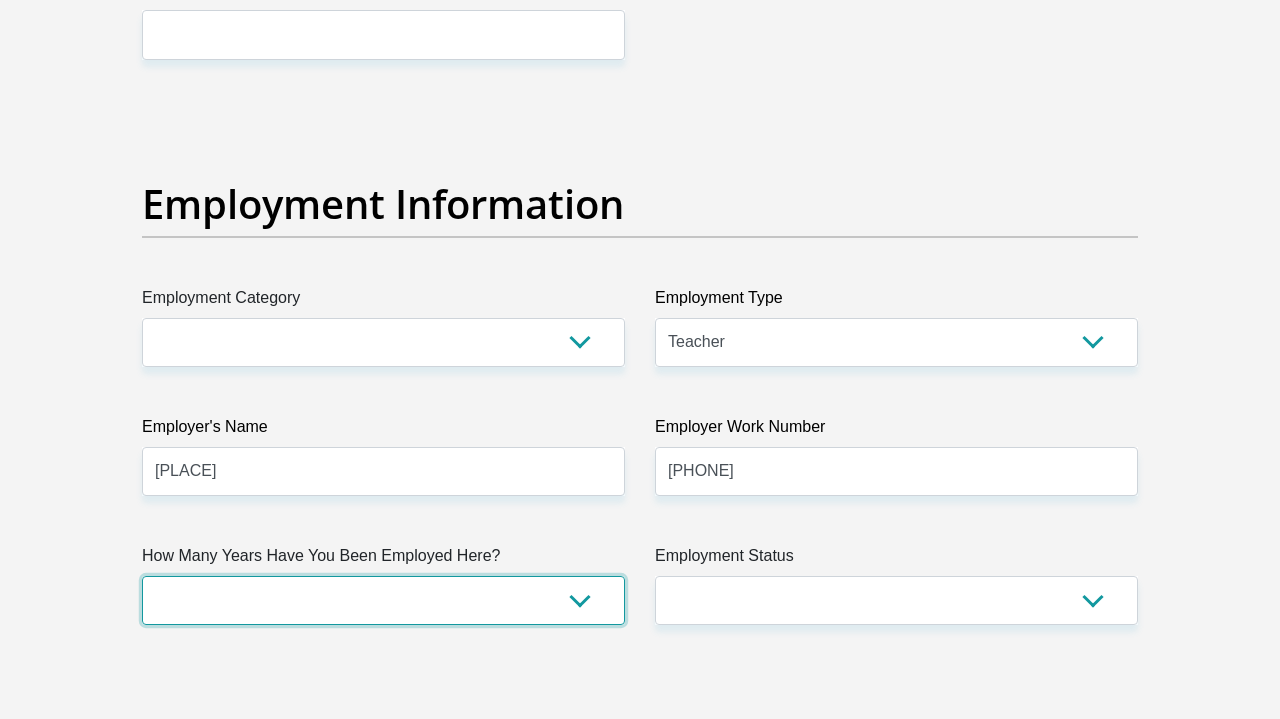 select on "60" 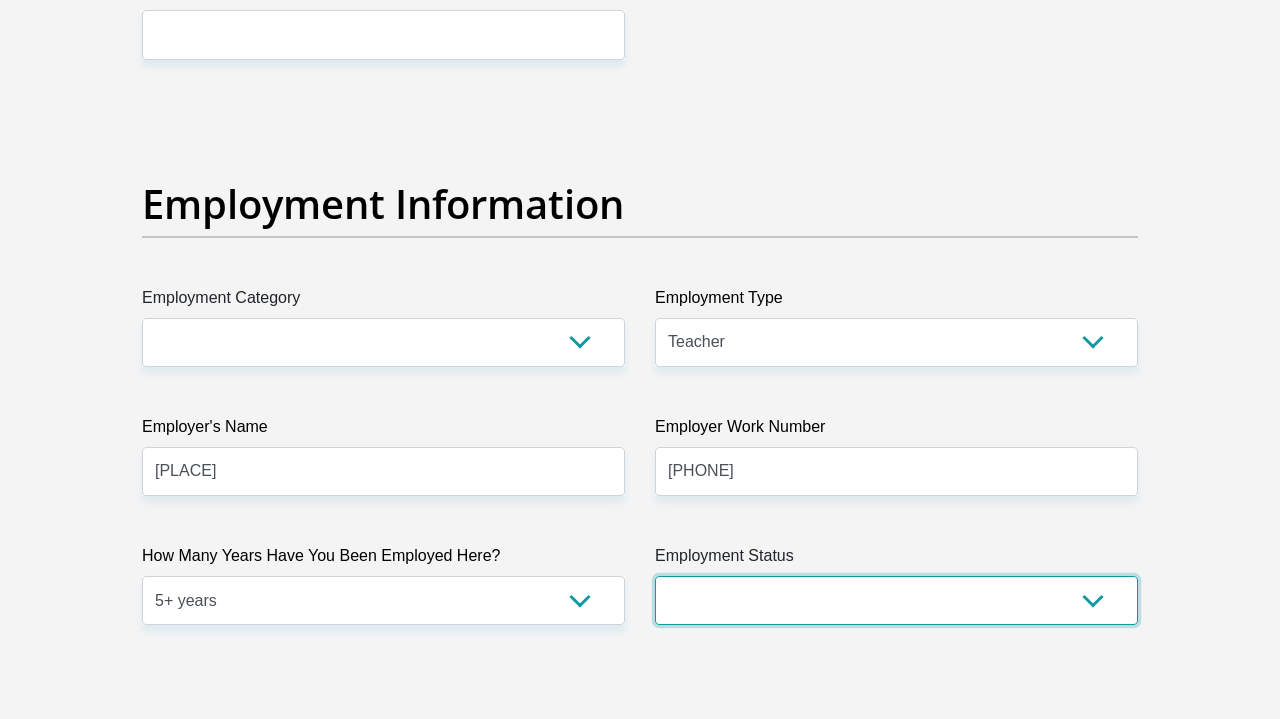 select on "1" 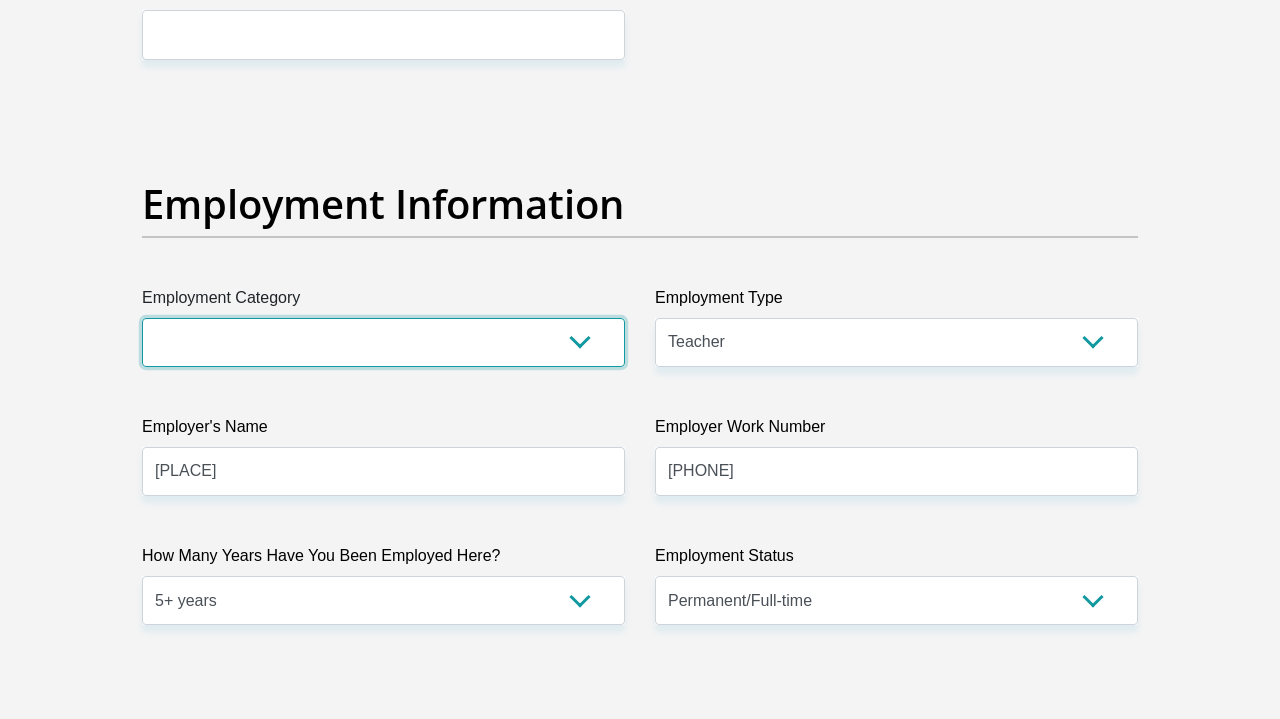 select on "71" 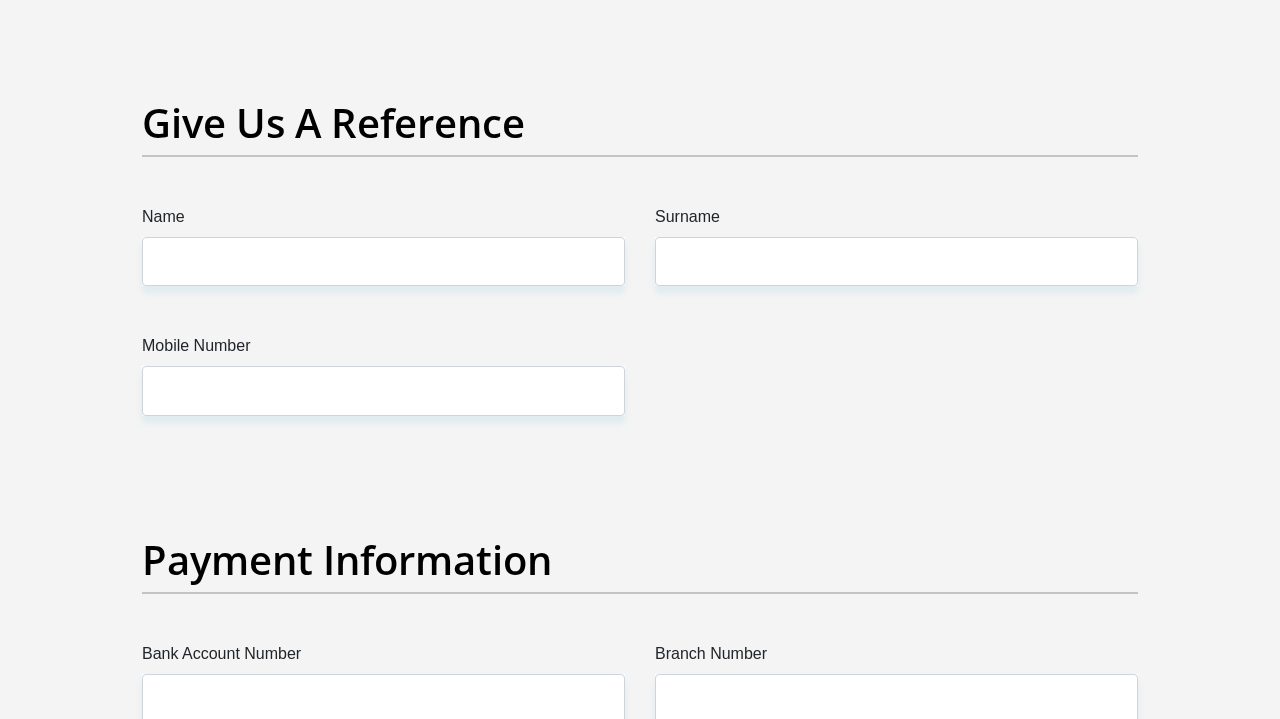 scroll, scrollTop: 4209, scrollLeft: 0, axis: vertical 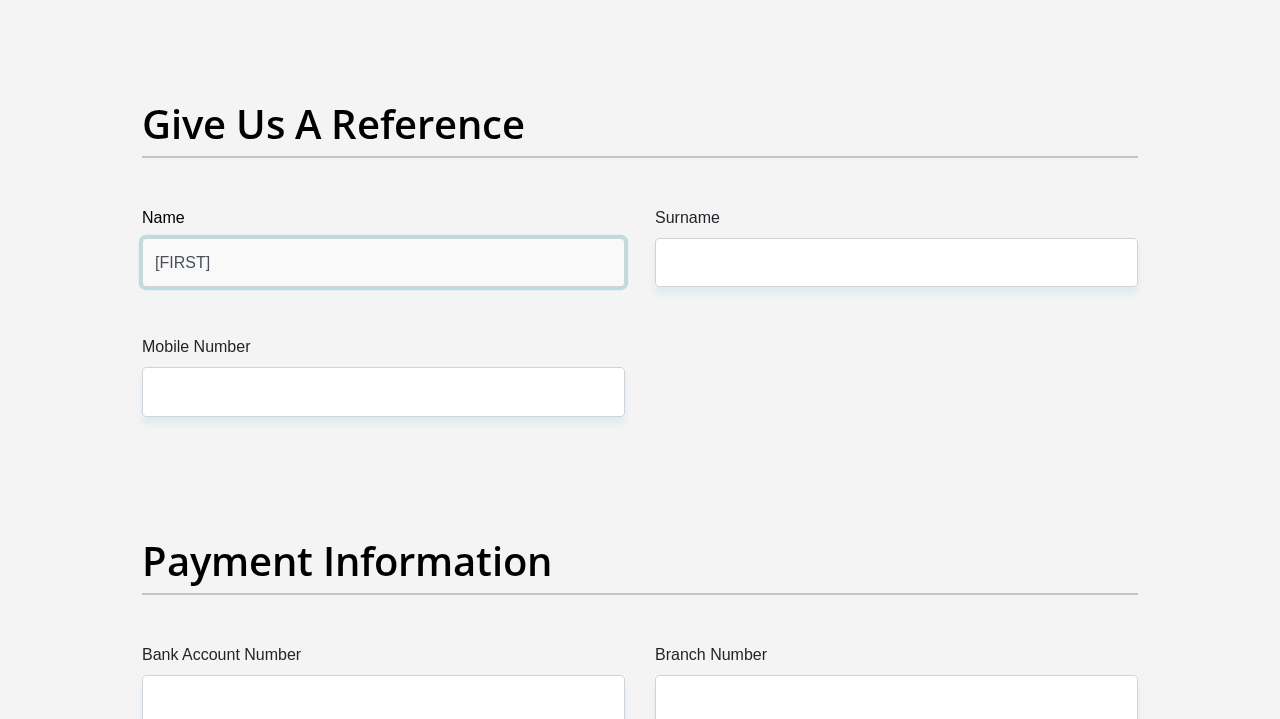 type on "Moira" 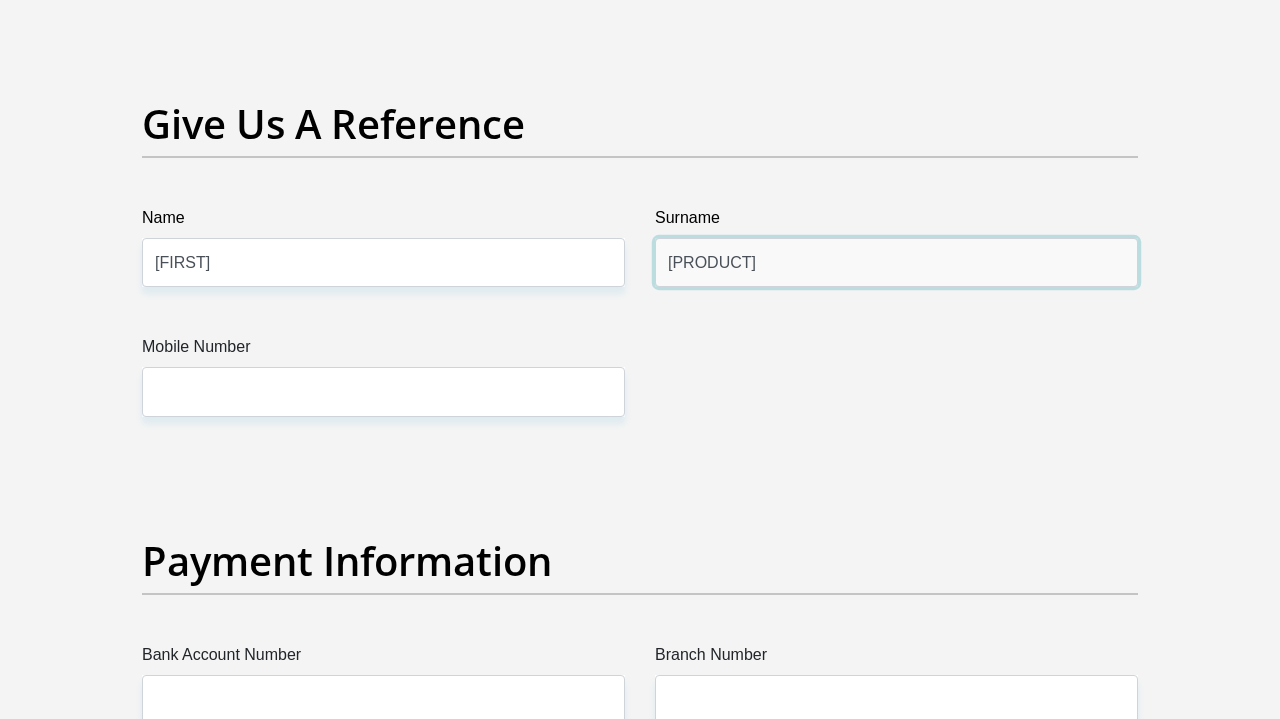 type on "c" 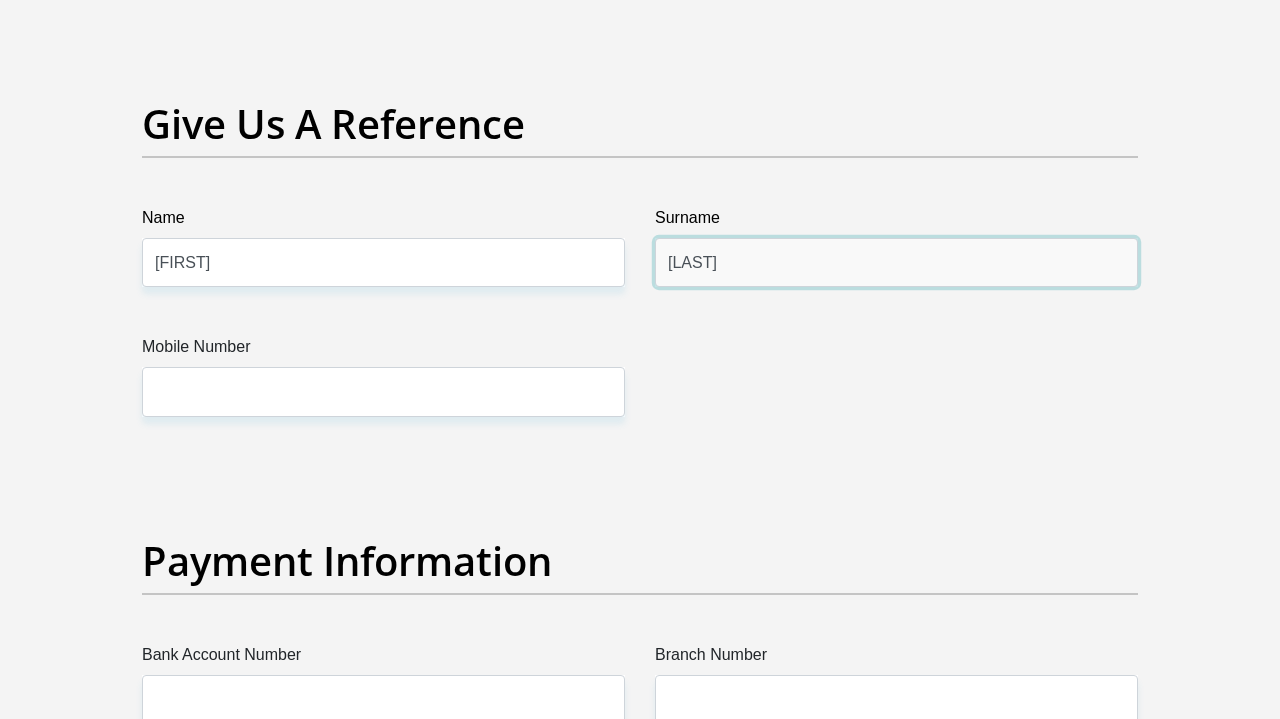 type on "Clothier" 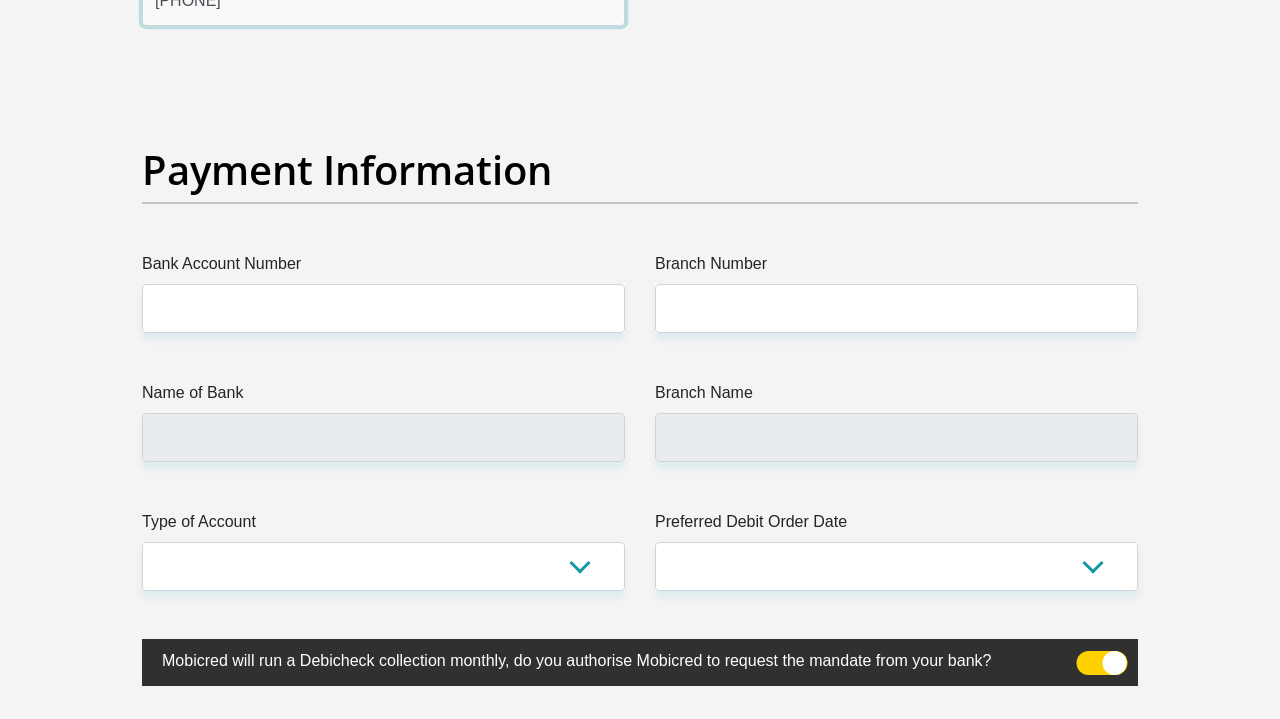 scroll, scrollTop: 4599, scrollLeft: 0, axis: vertical 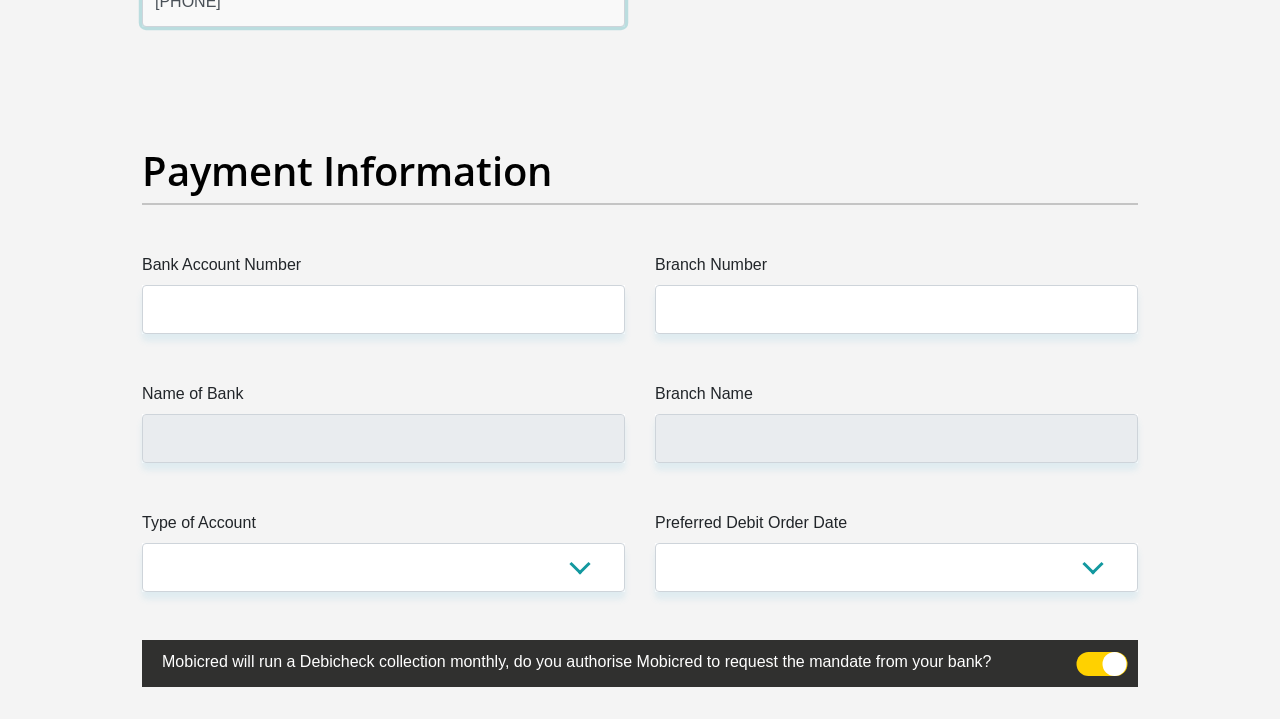type on "0826446755" 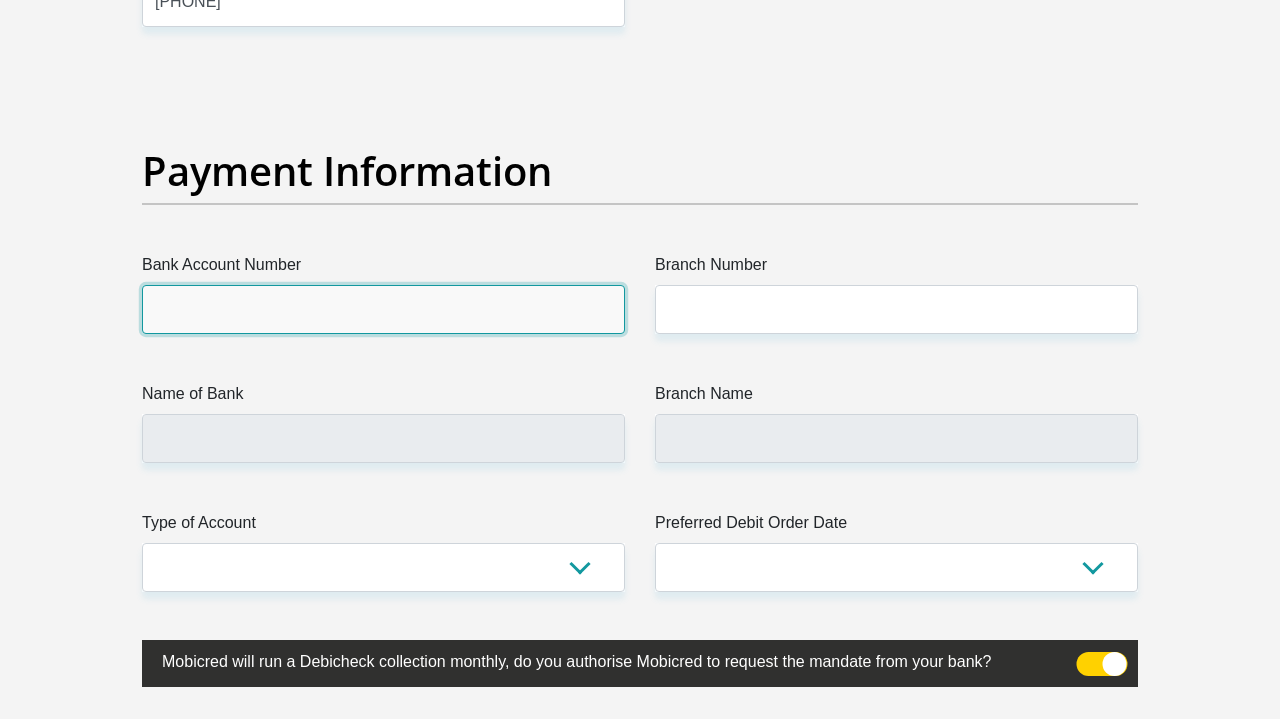 click on "Bank Account Number" at bounding box center (383, 309) 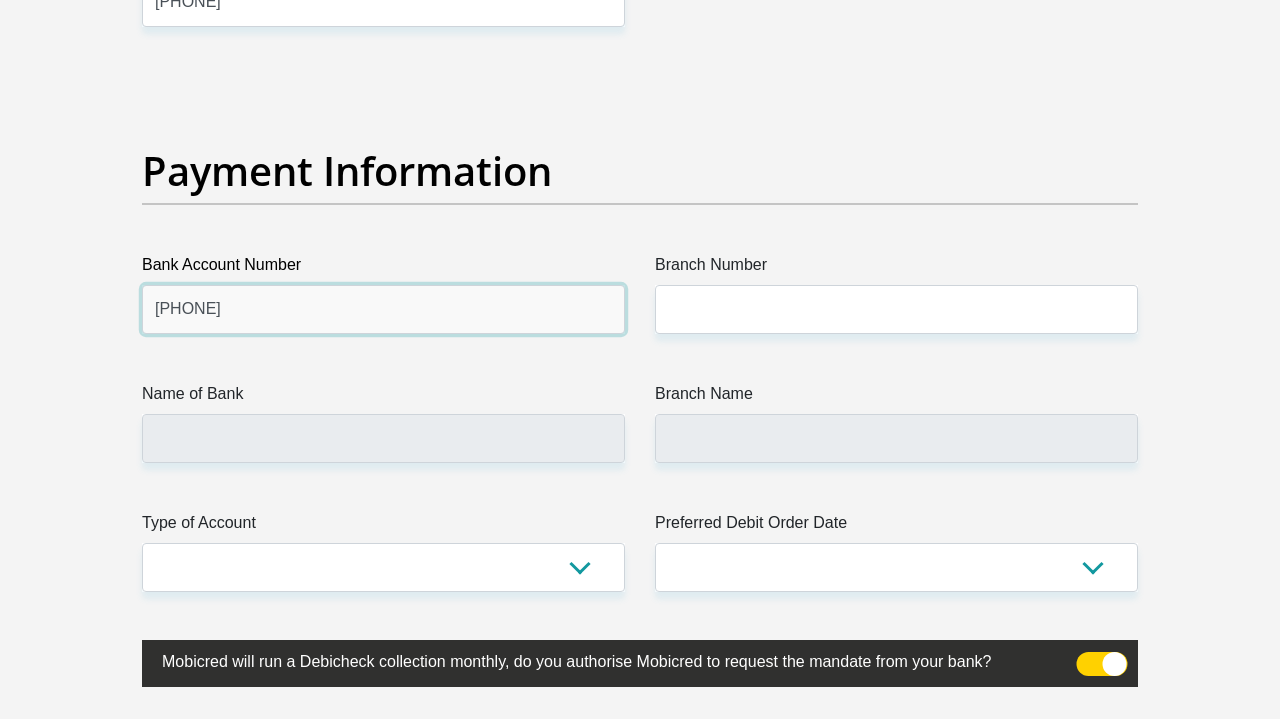 type on "[PHONE]" 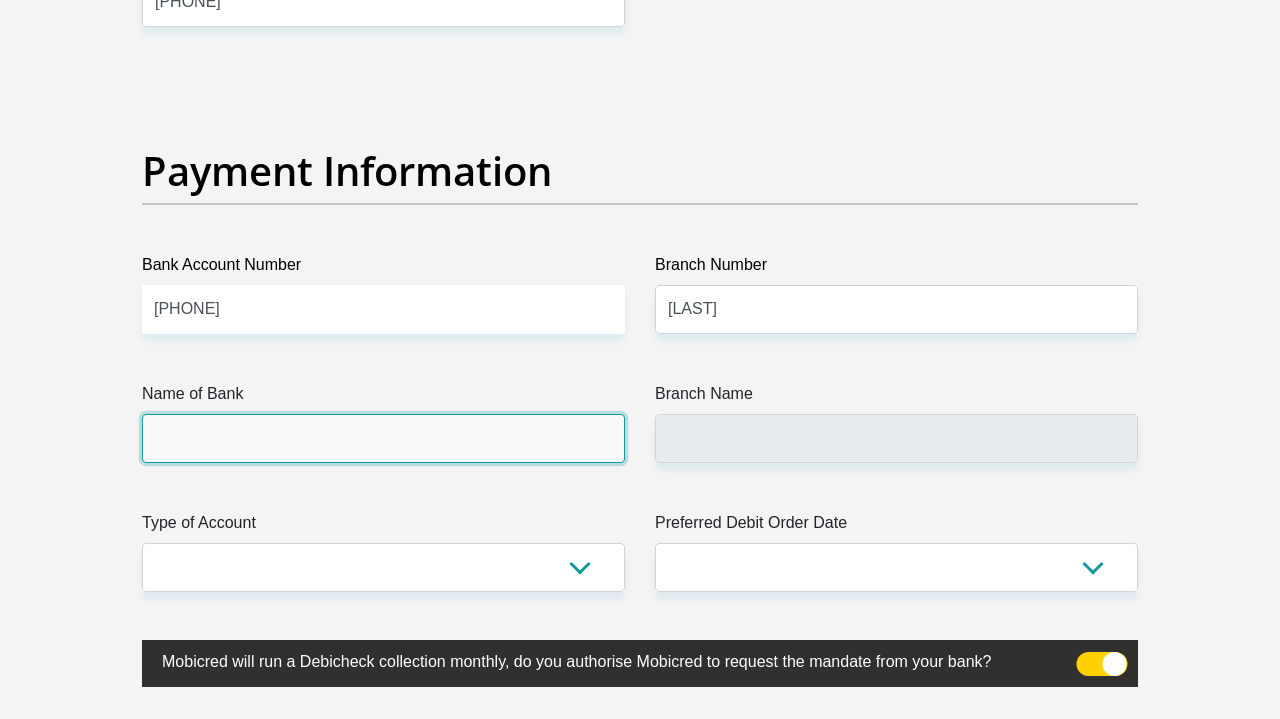 click on "Name of Bank" at bounding box center [383, 438] 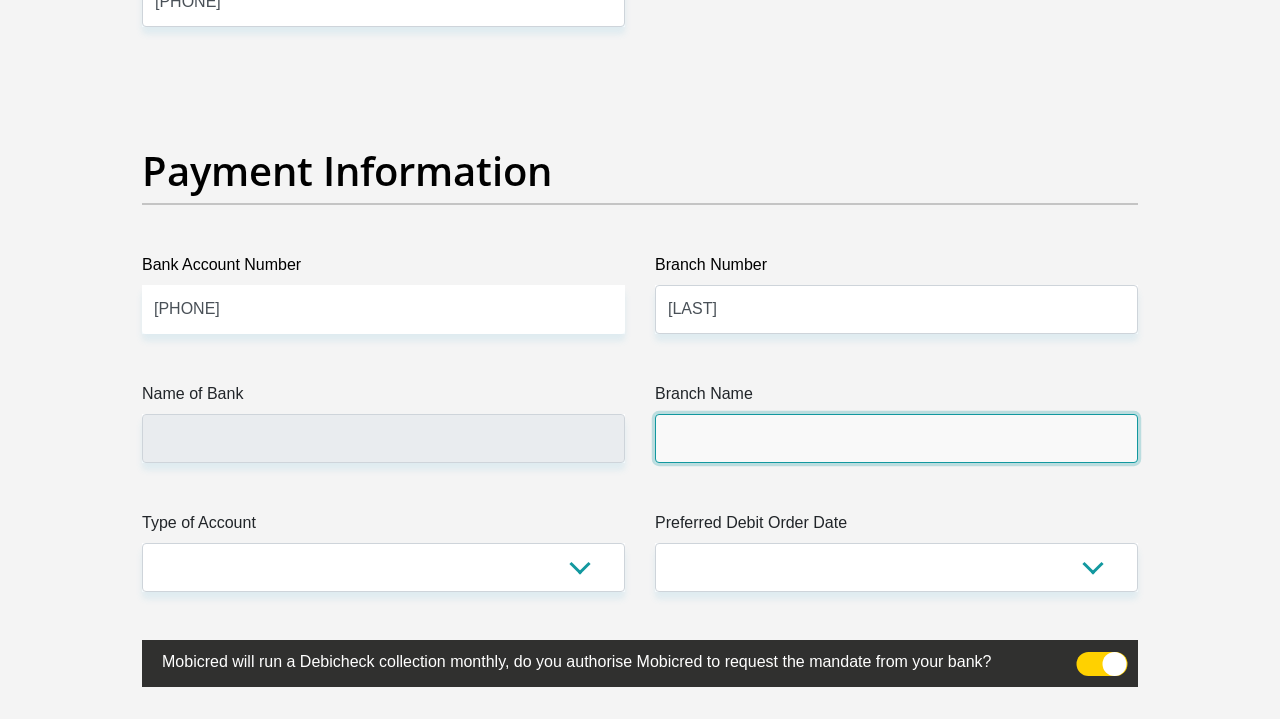 click on "Branch Name" at bounding box center [896, 438] 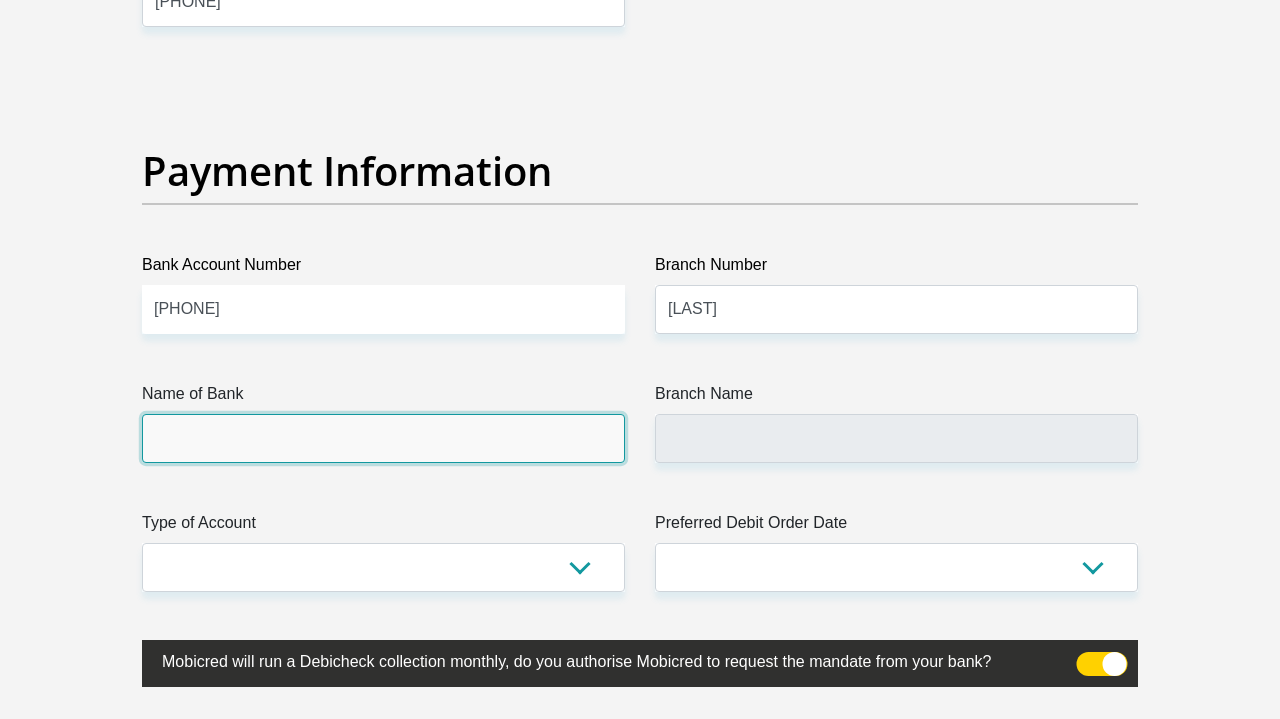 click on "Name of Bank" at bounding box center [383, 438] 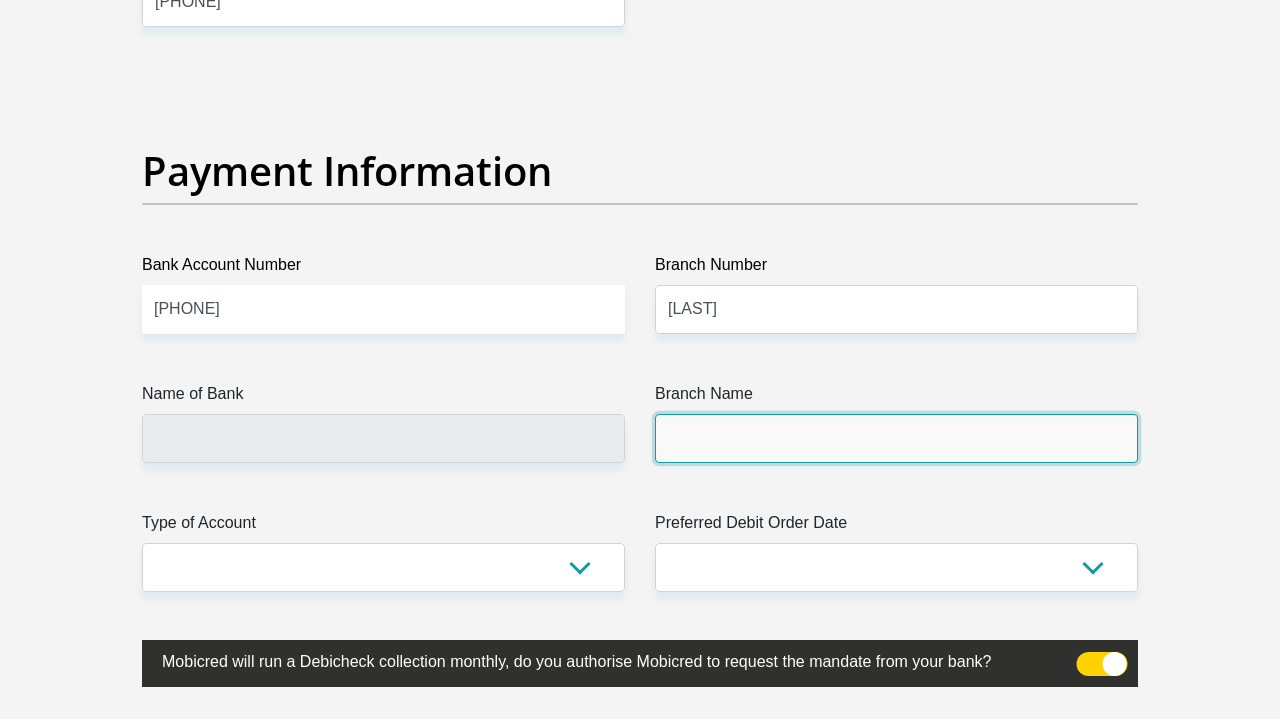 click on "Branch Name" at bounding box center (896, 438) 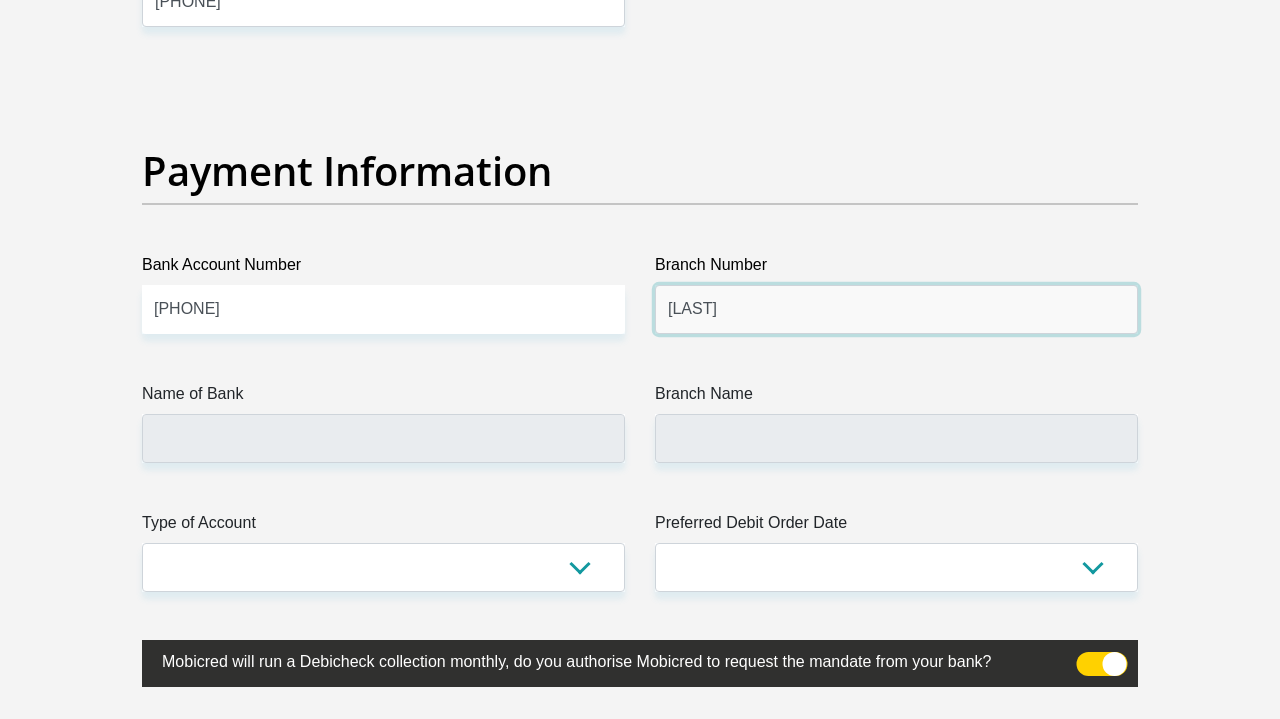 click on "Smith" at bounding box center [896, 309] 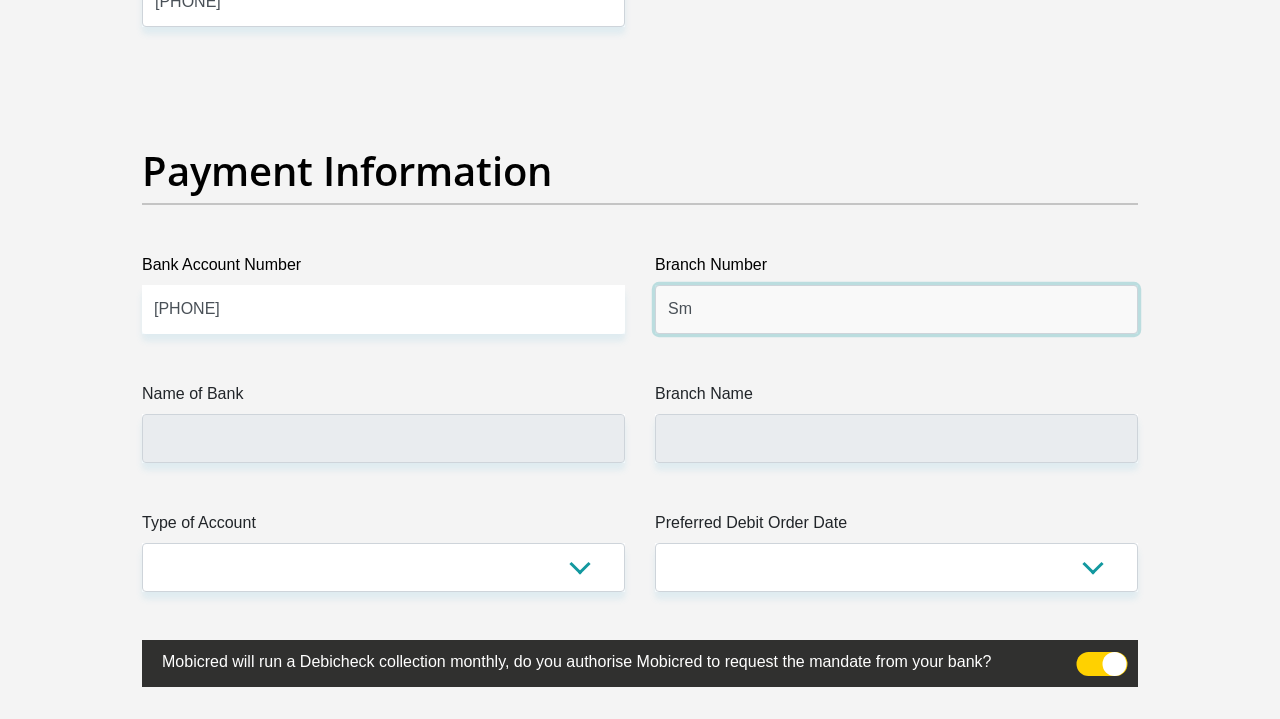 type on "S" 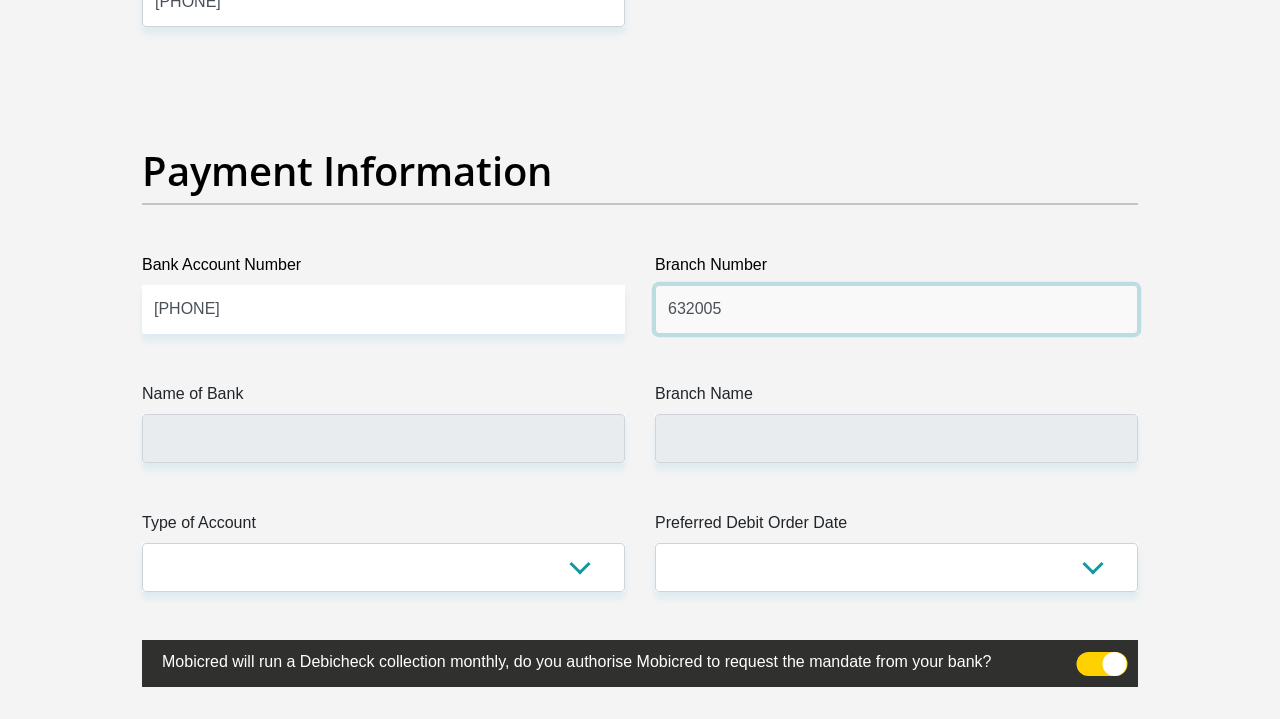 type on "632005" 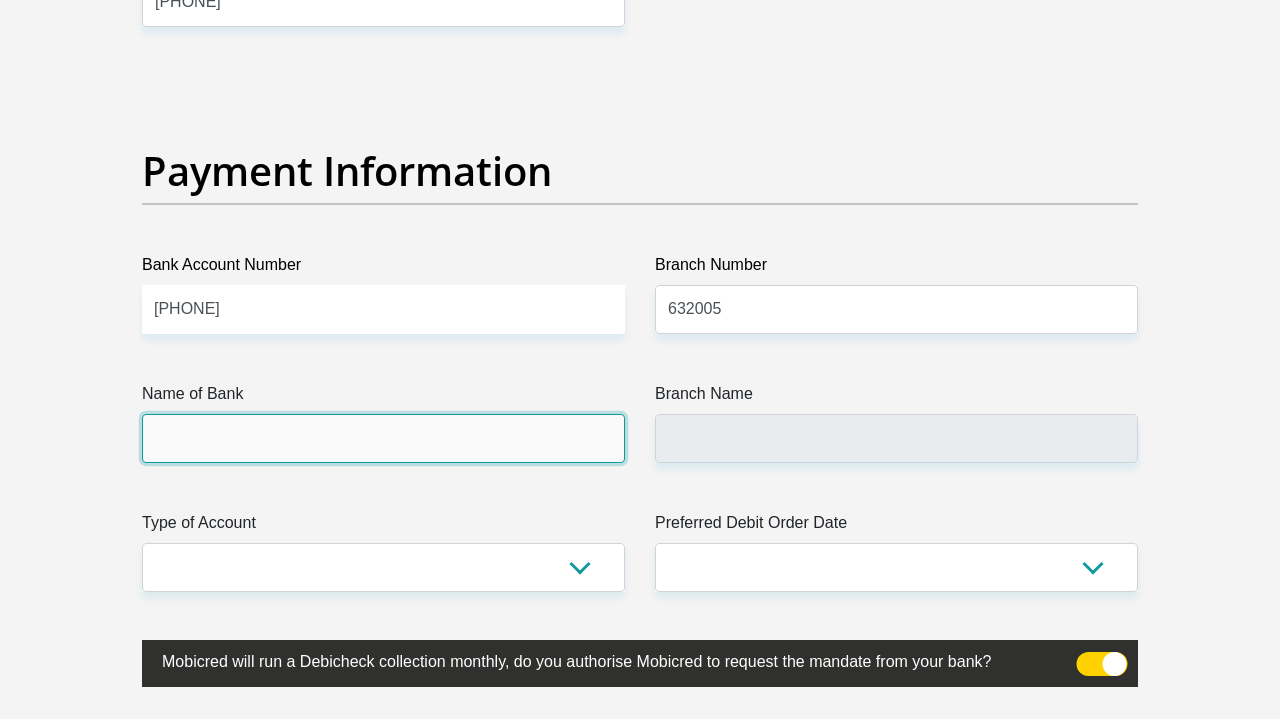 type on "ABSA BANK" 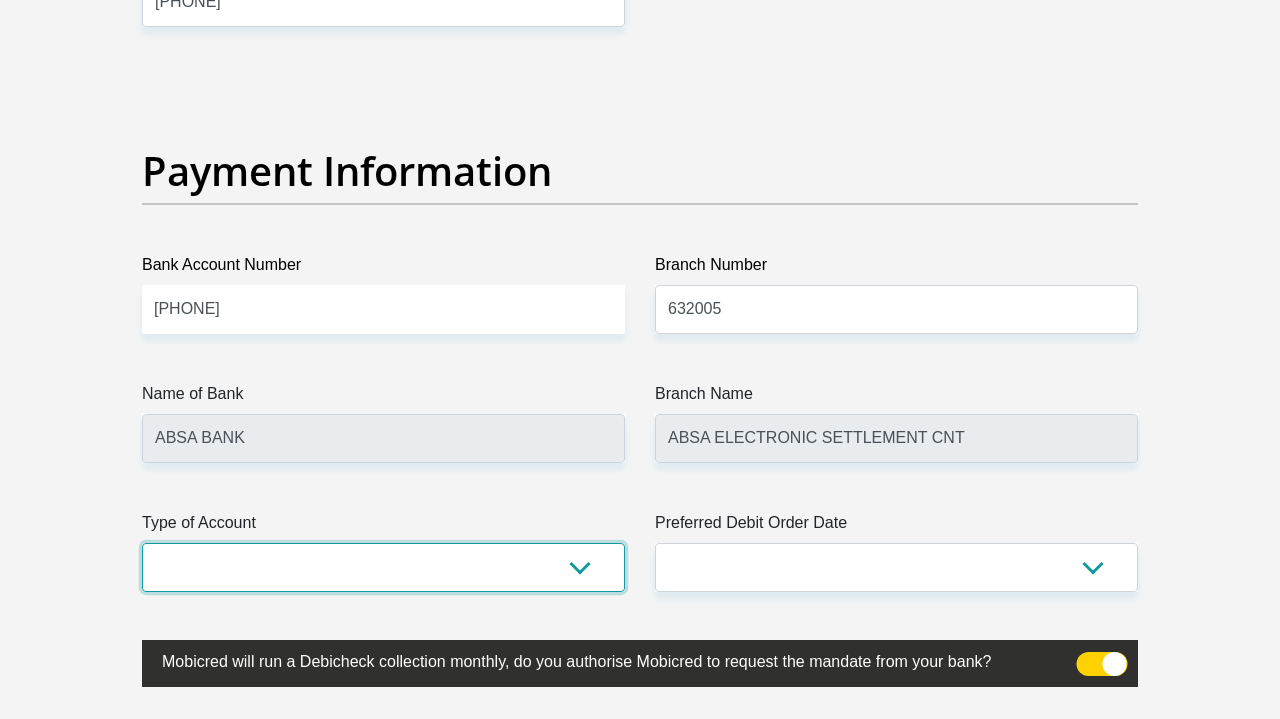 select on "CUR" 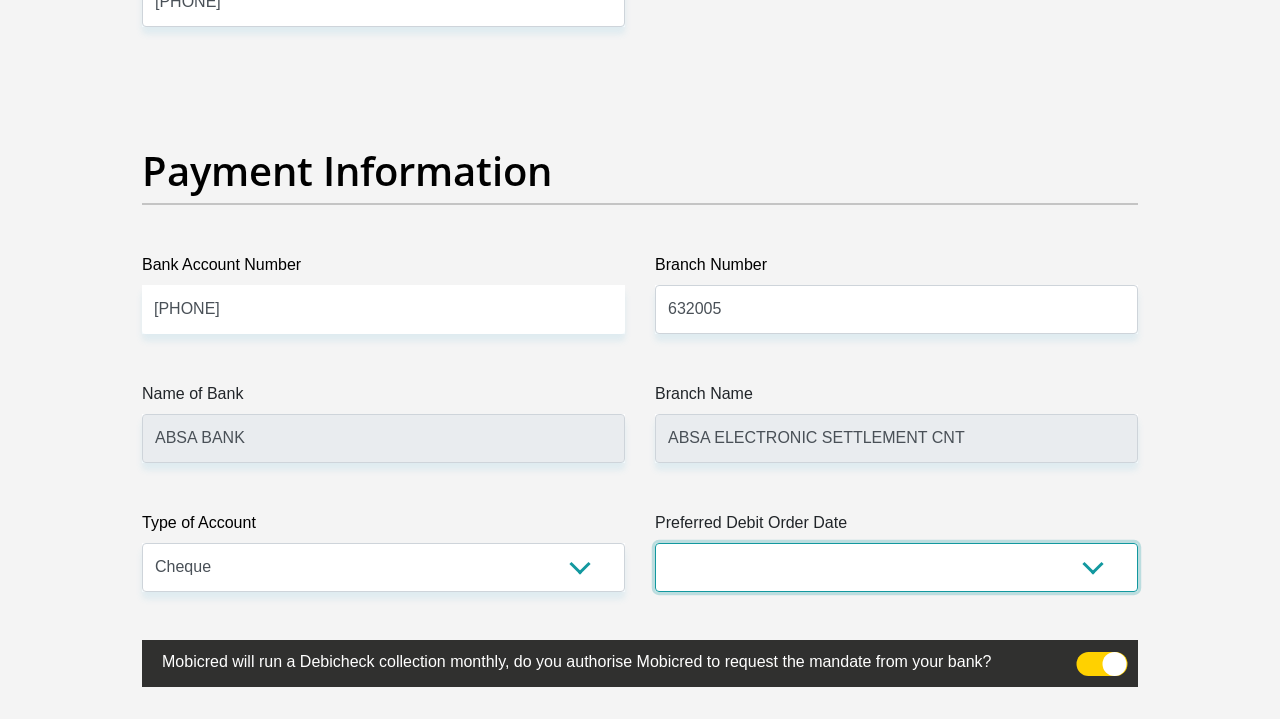 select on "27" 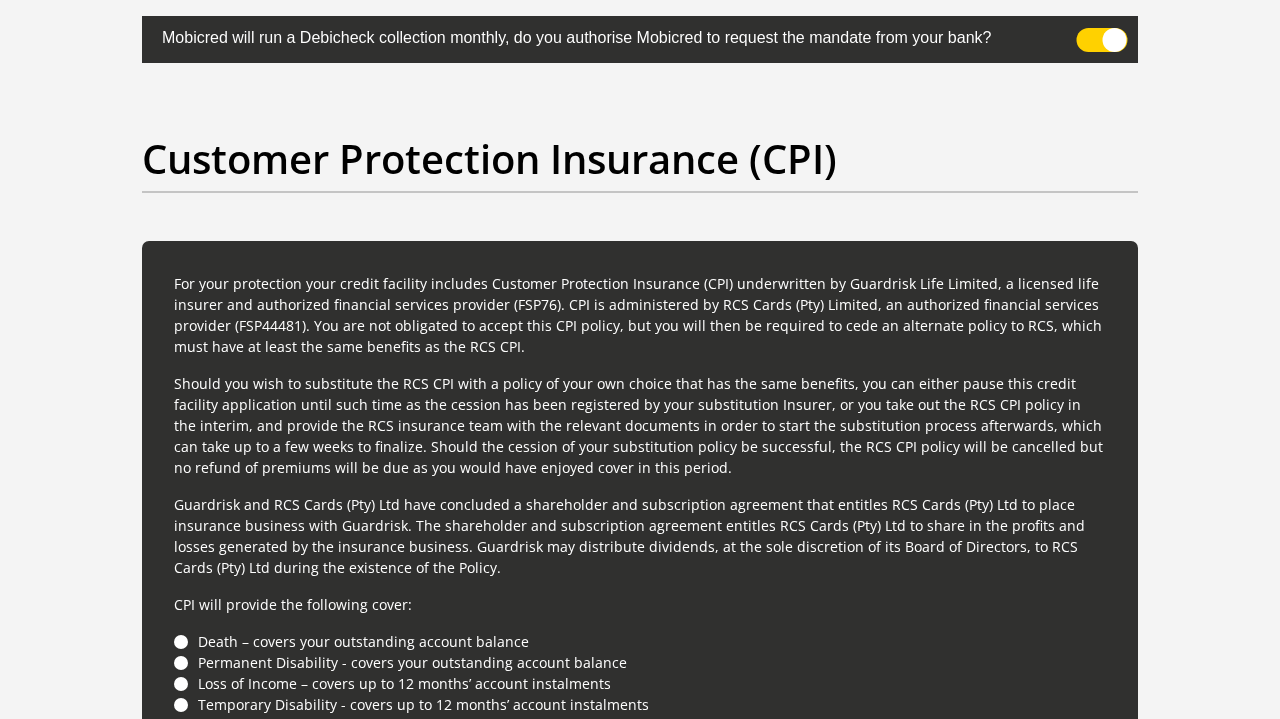 scroll, scrollTop: 5222, scrollLeft: 0, axis: vertical 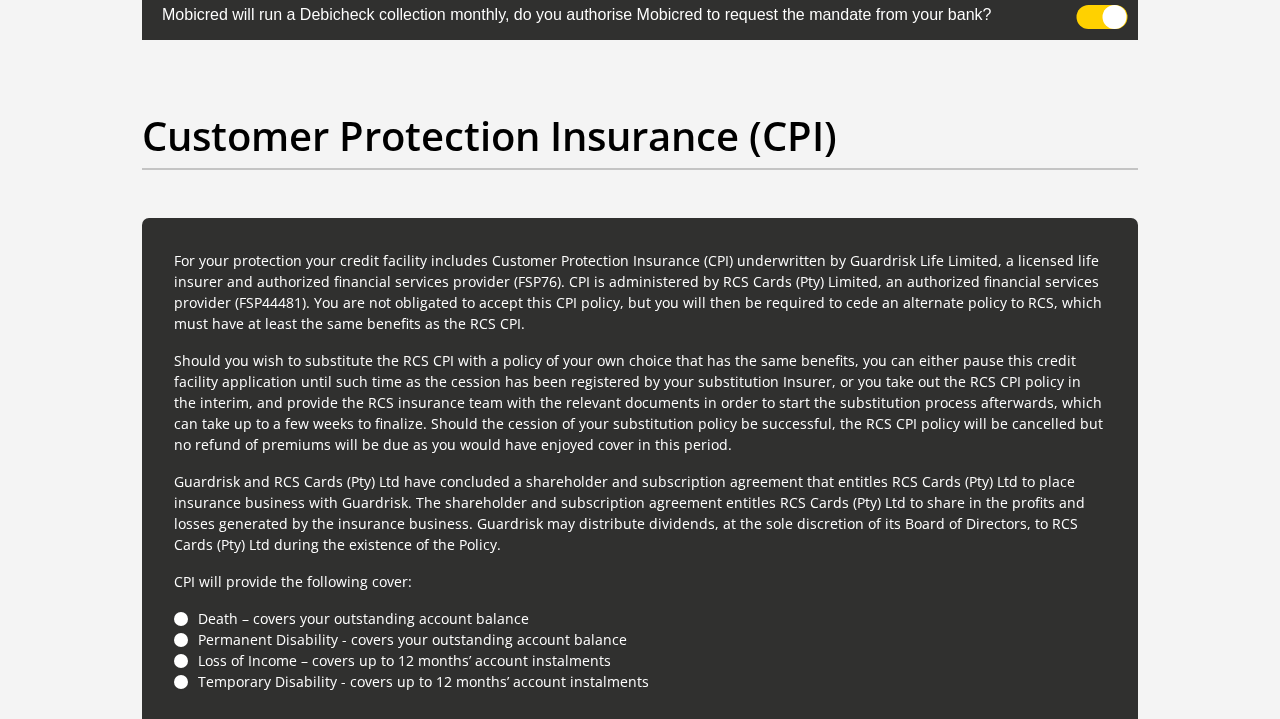 drag, startPoint x: 772, startPoint y: 400, endPoint x: 866, endPoint y: -113, distance: 521.541 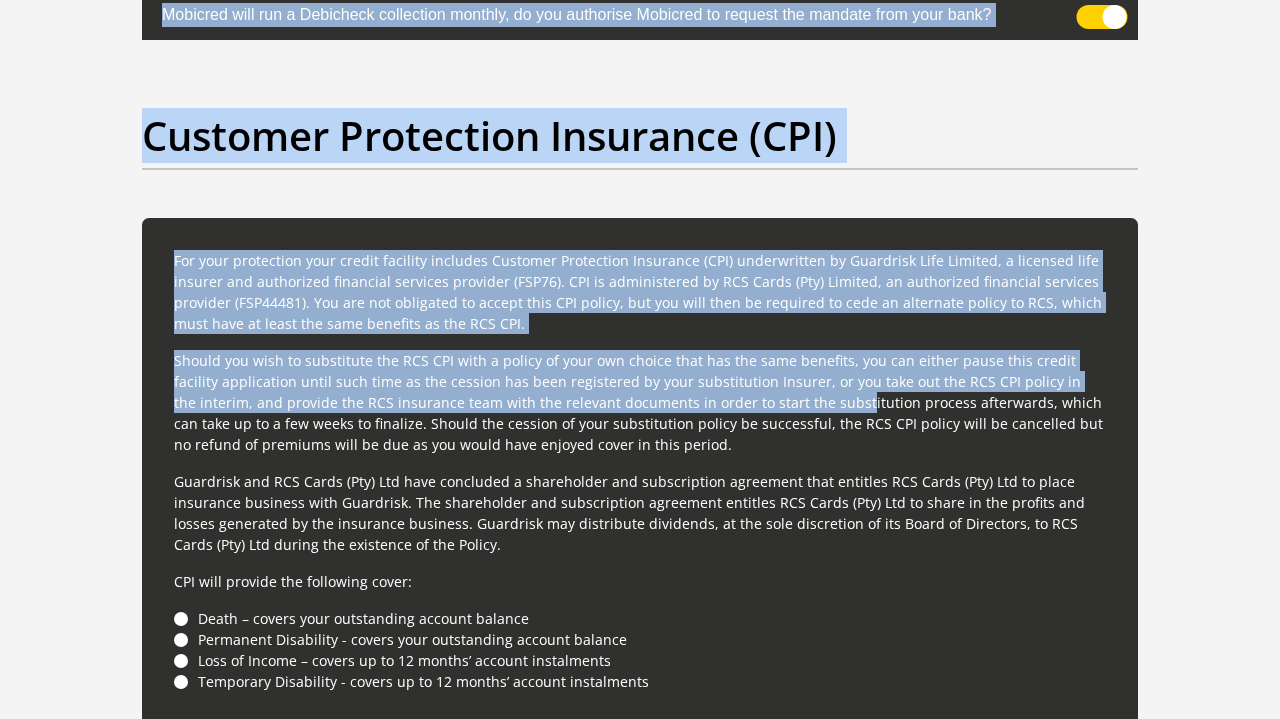 scroll, scrollTop: 5159, scrollLeft: 0, axis: vertical 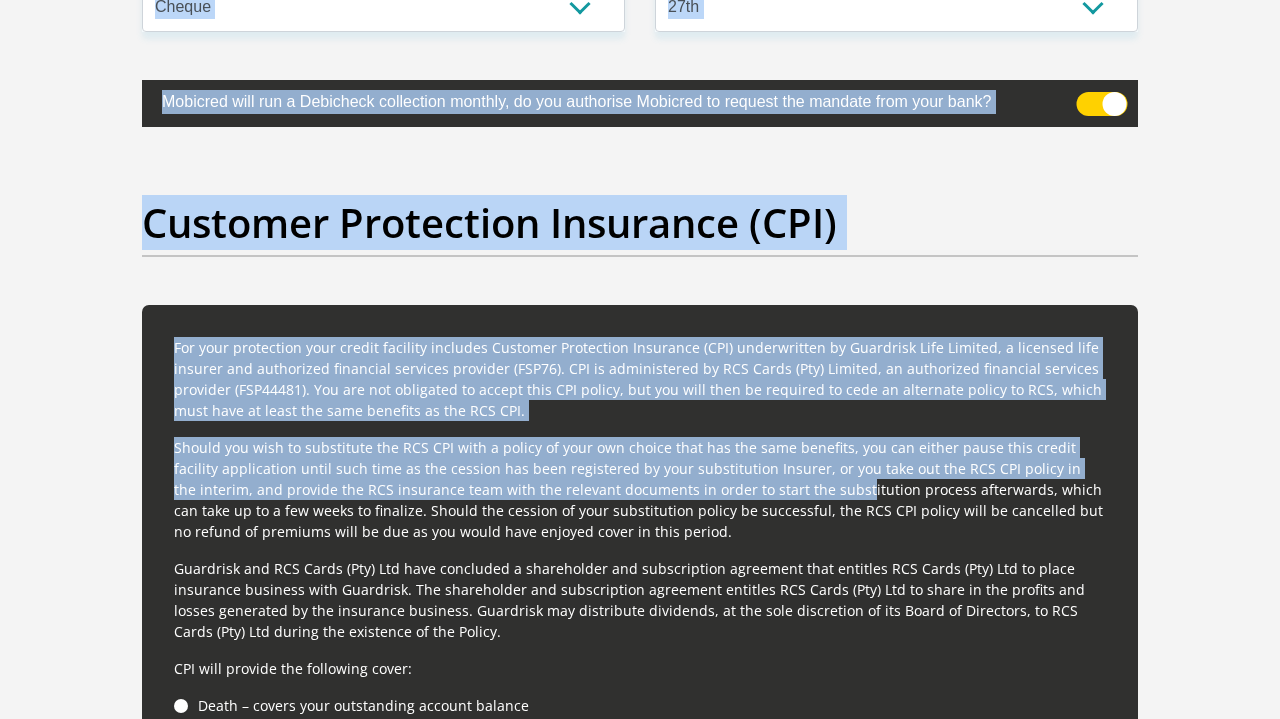 click on "Personal Details
Title
Mr
Ms
Mrs
Dr
Other
First Name
Adheema
Surname
Clothier
ID Number
8705220217083
Please input valid ID number
Race
Black
Coloured
Indian
White
Other
Contact Number
0760656474
Please input valid contact number
Nationality" at bounding box center (640, -1538) 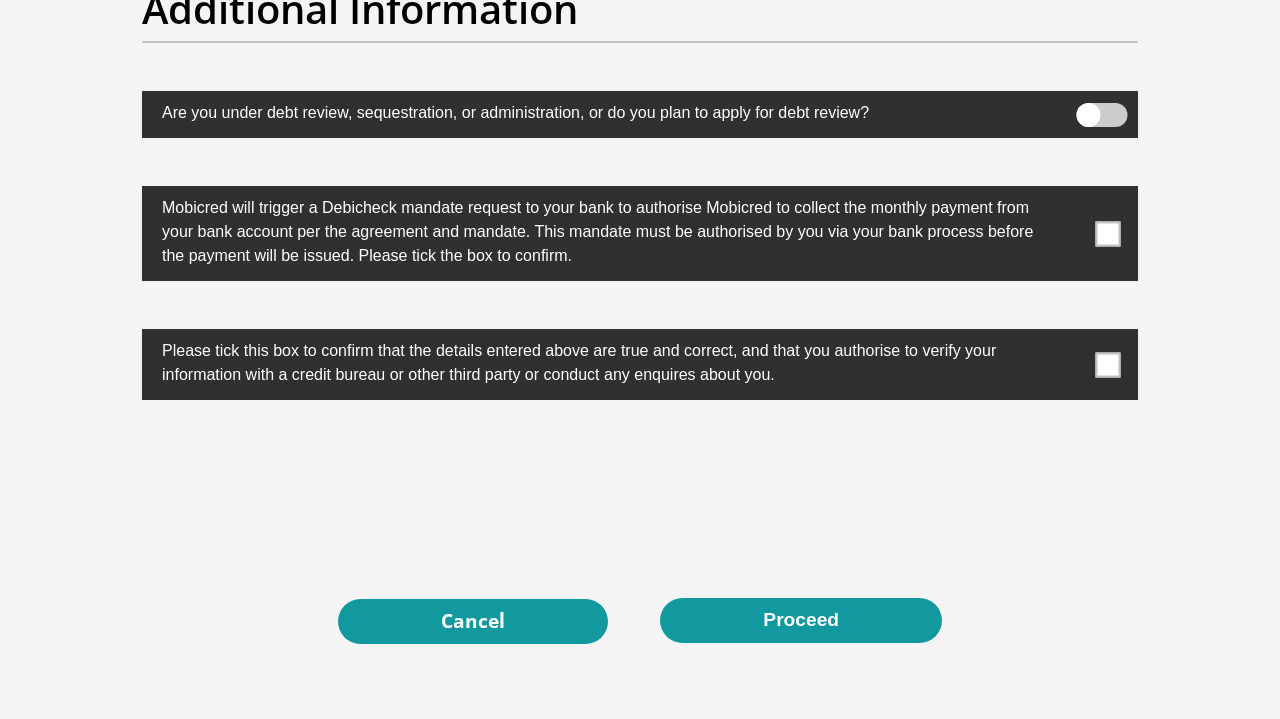 scroll, scrollTop: 6397, scrollLeft: 0, axis: vertical 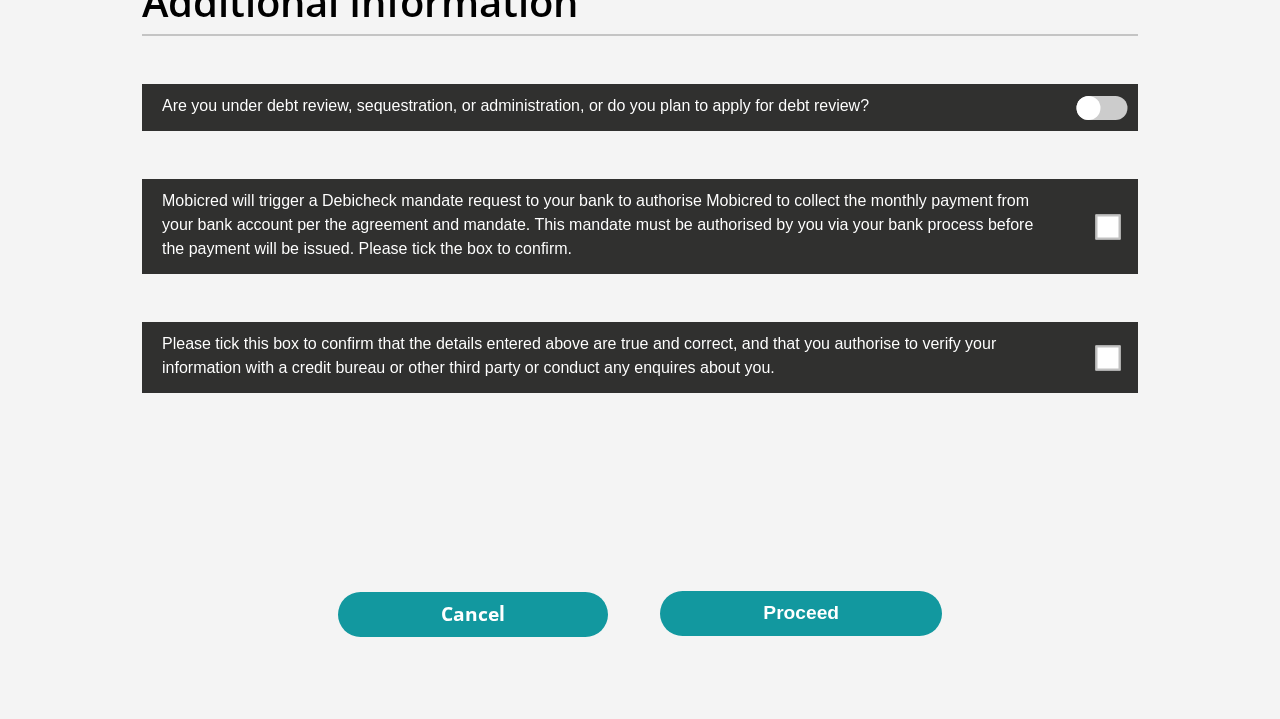 click at bounding box center (1108, 357) 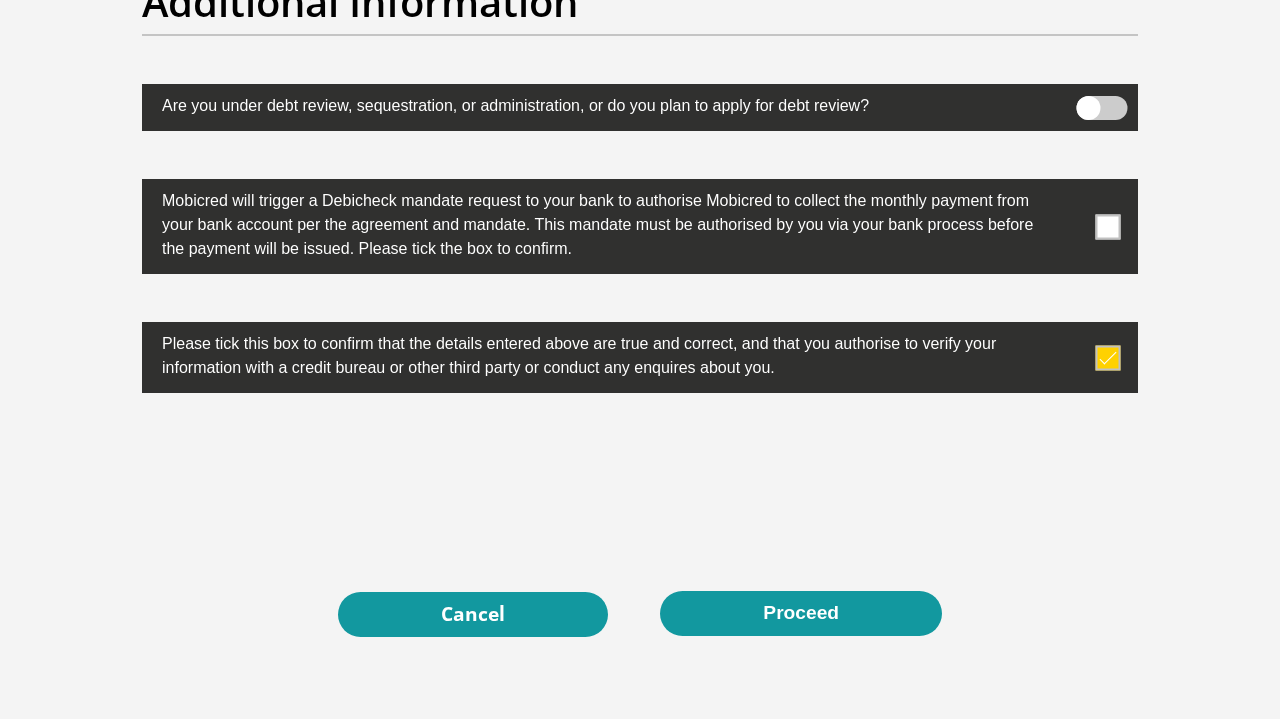 click at bounding box center (1108, 226) 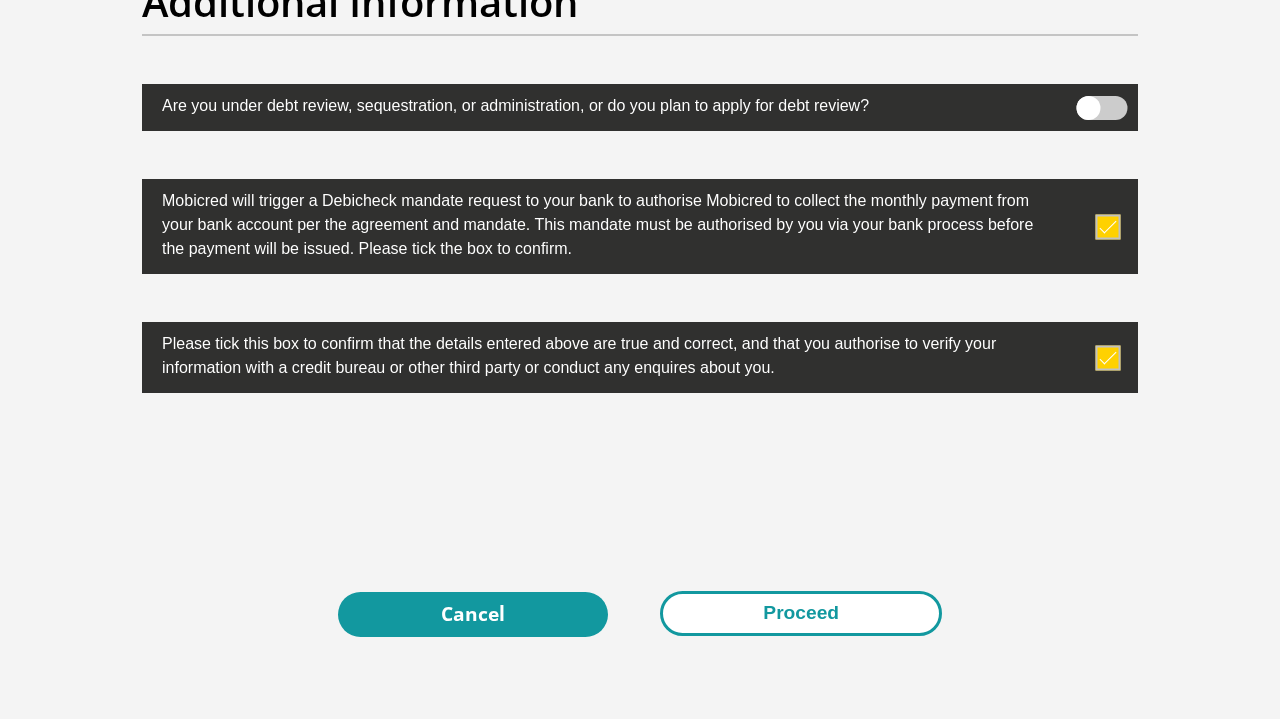 click on "Proceed" at bounding box center [801, 613] 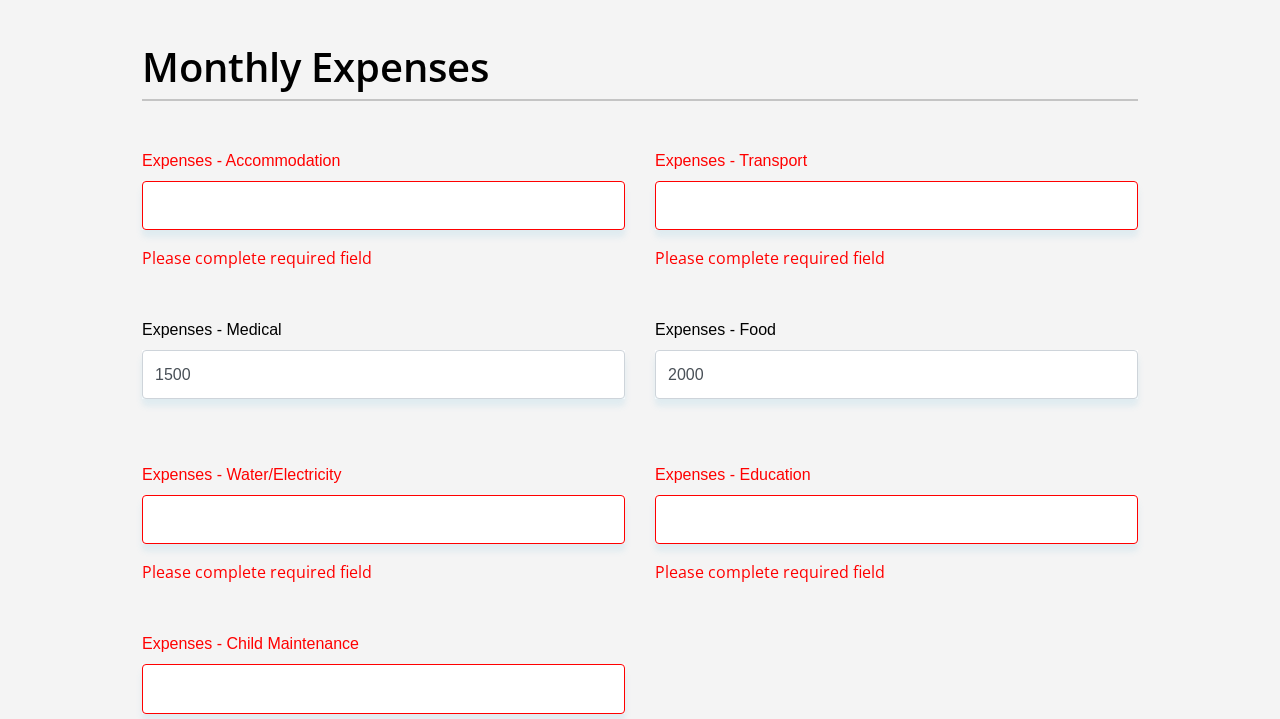scroll, scrollTop: 2904, scrollLeft: 0, axis: vertical 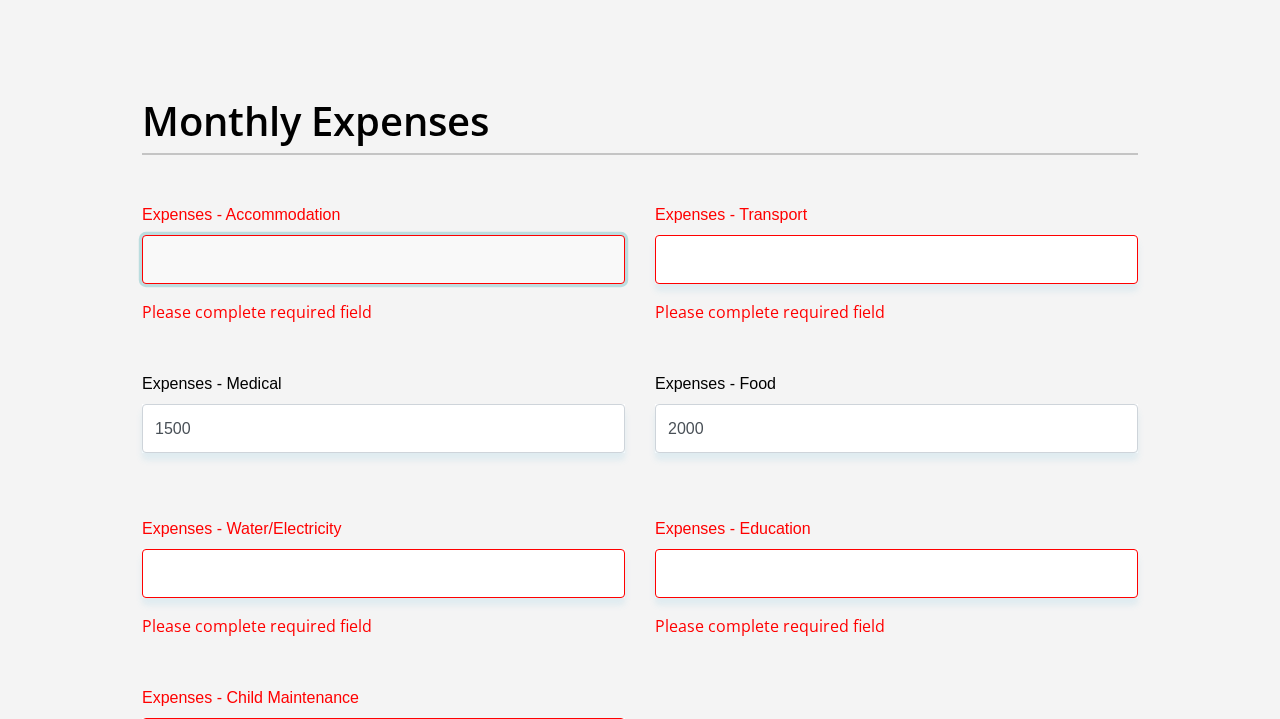 click on "Expenses - Accommodation" at bounding box center (383, 259) 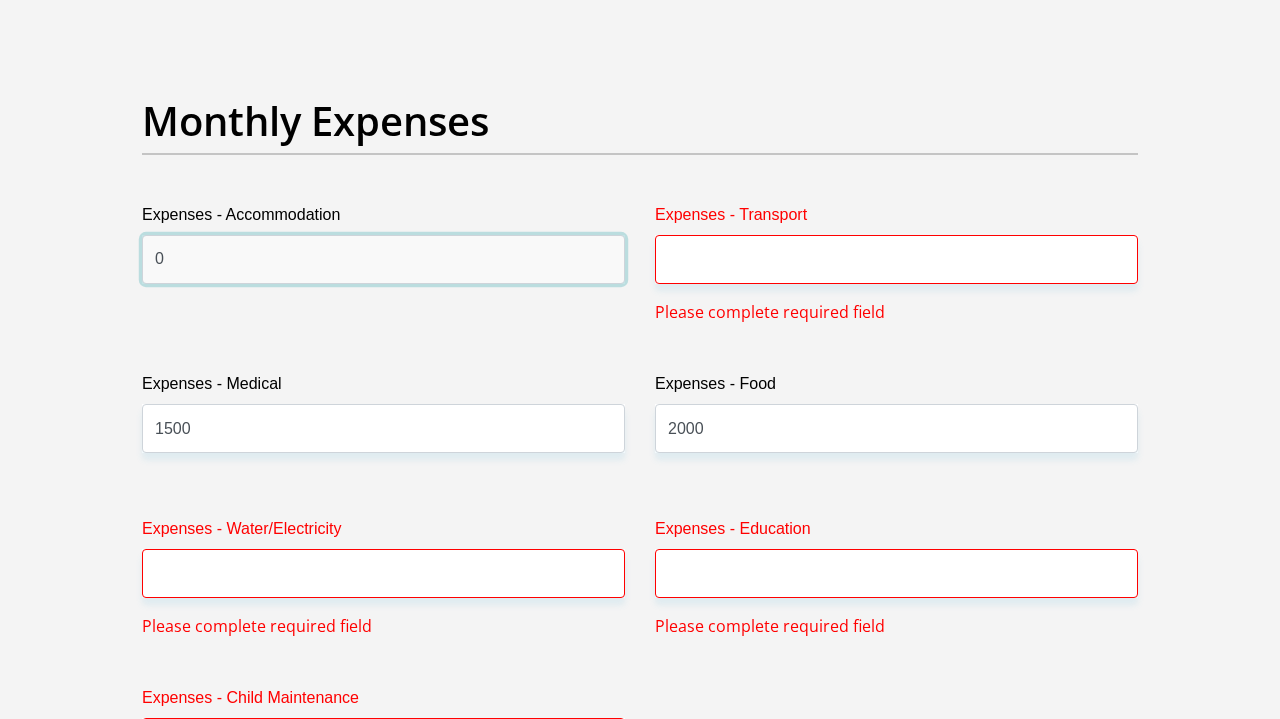 type on "0" 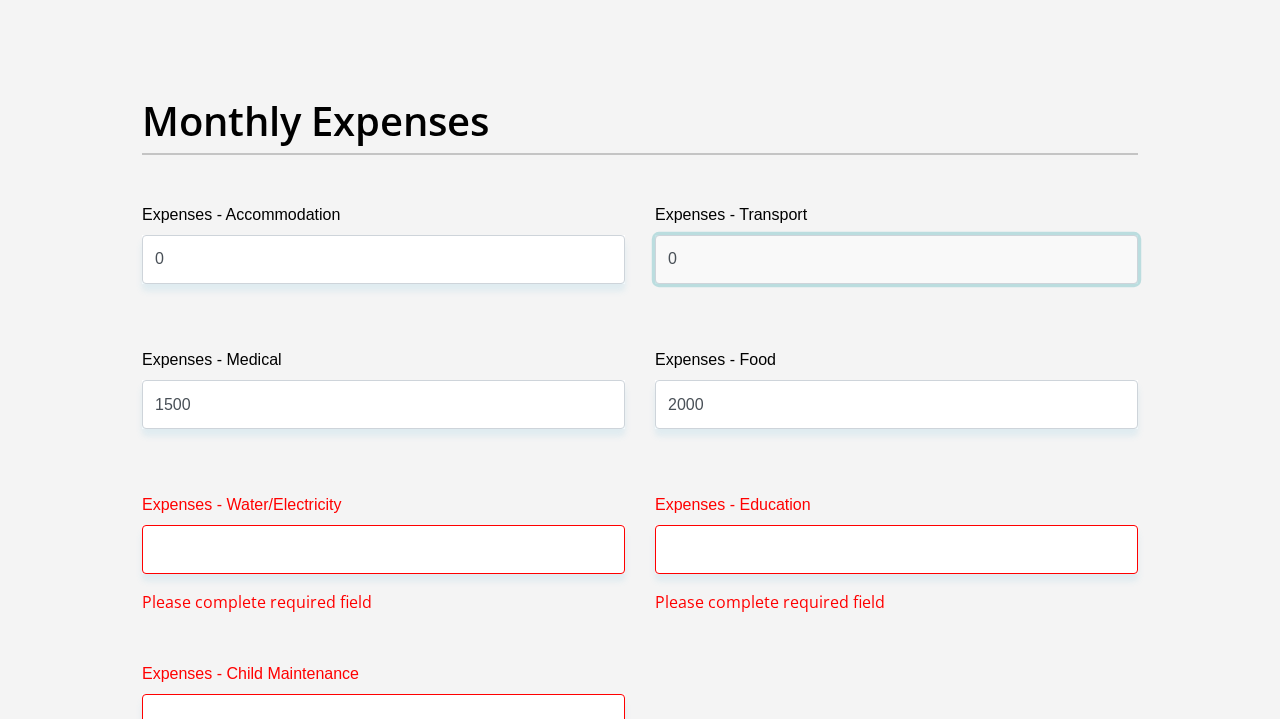 type on "0" 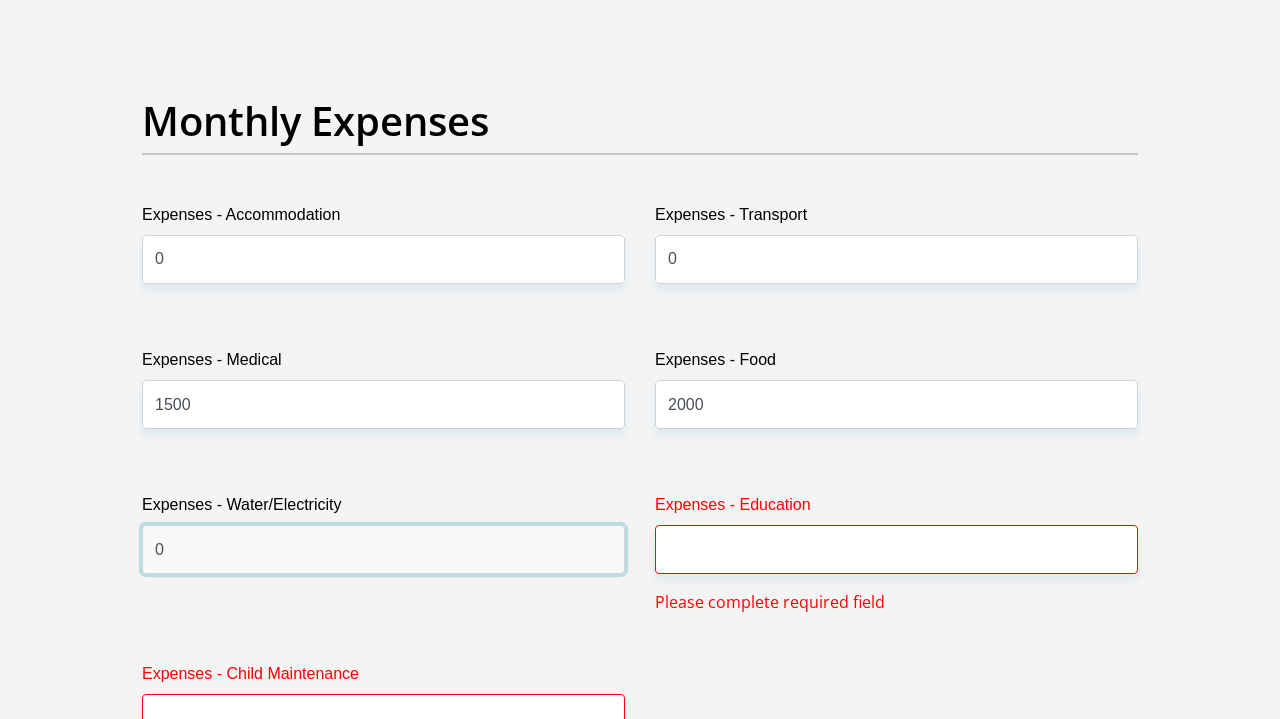 type on "0" 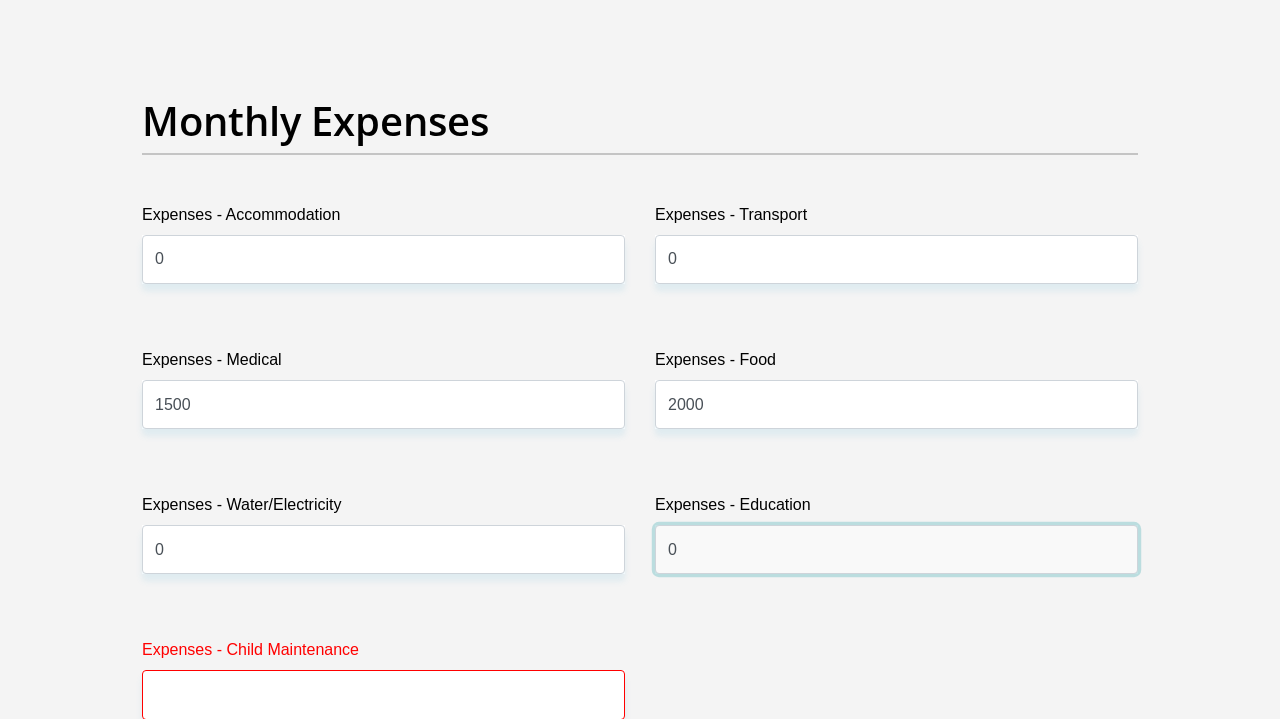 type on "0" 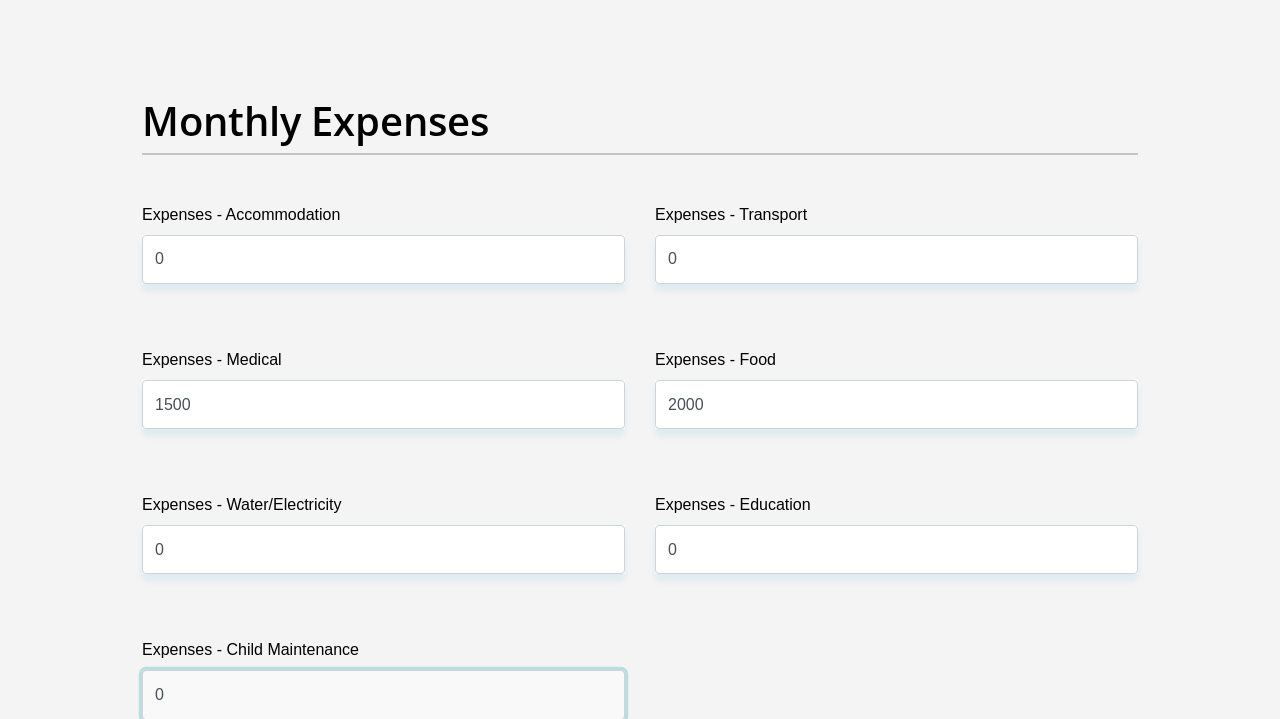 type on "0" 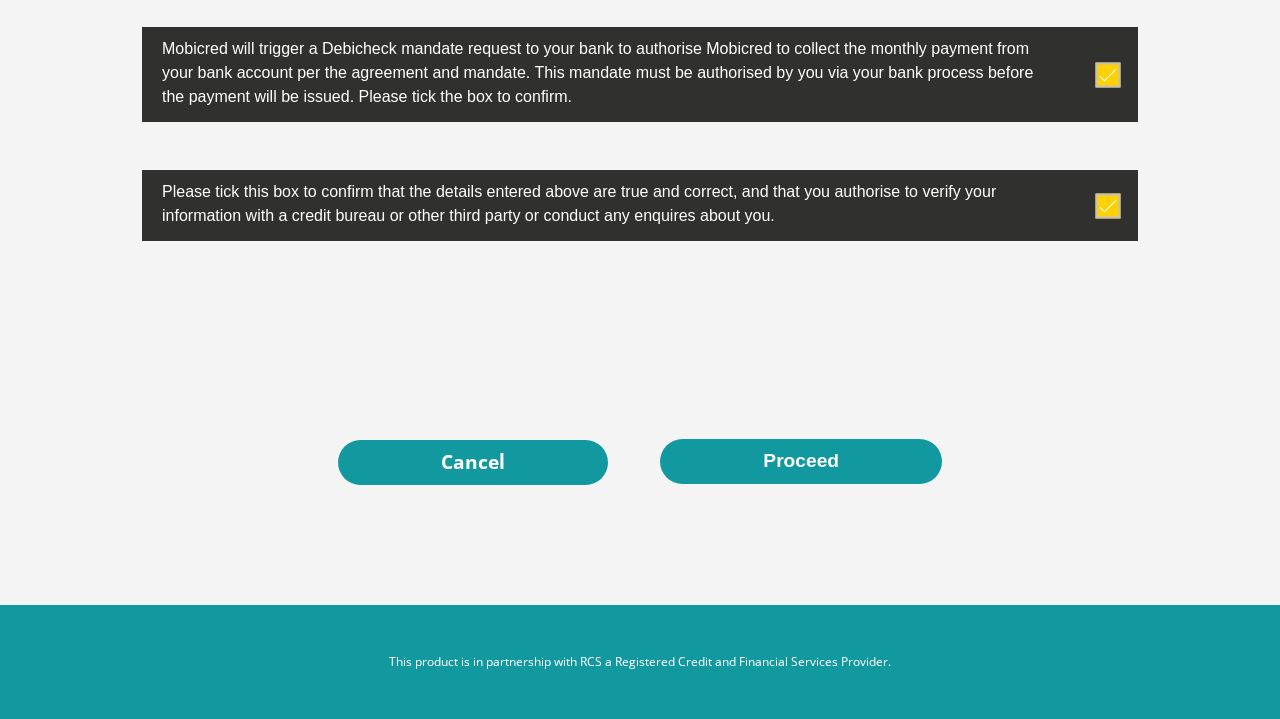 scroll, scrollTop: 6550, scrollLeft: 0, axis: vertical 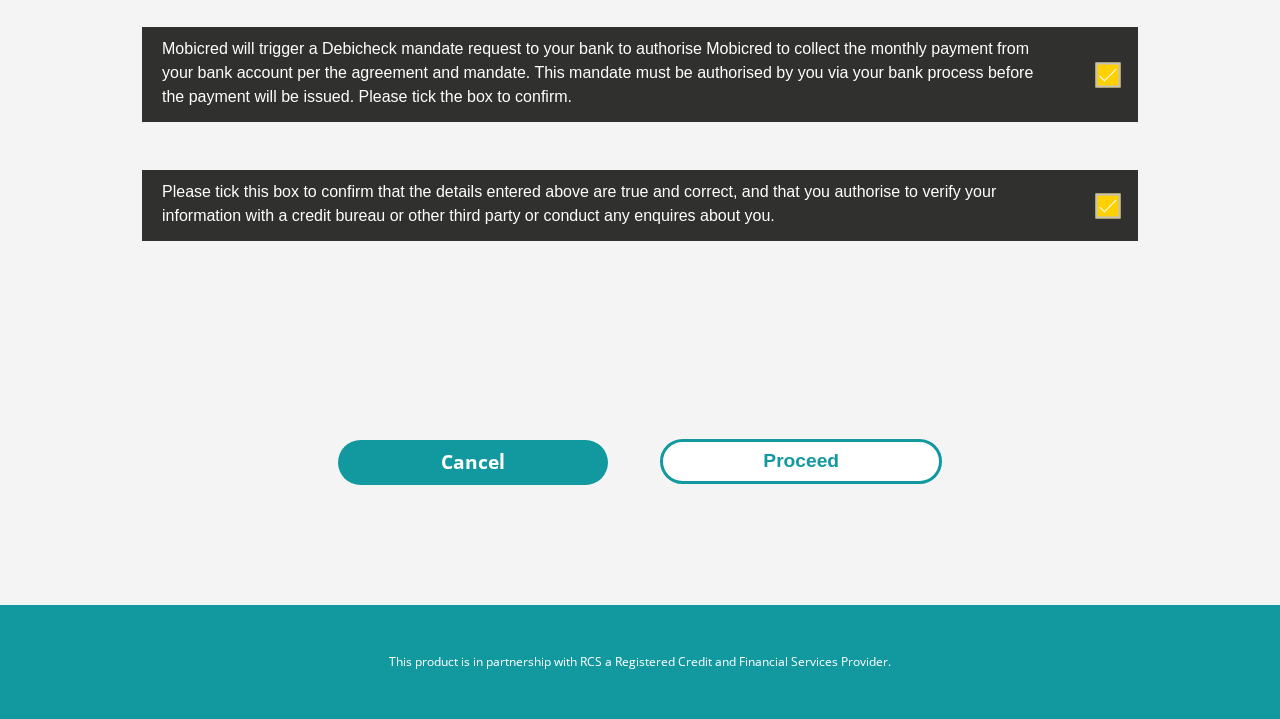 click on "Proceed" at bounding box center [801, 461] 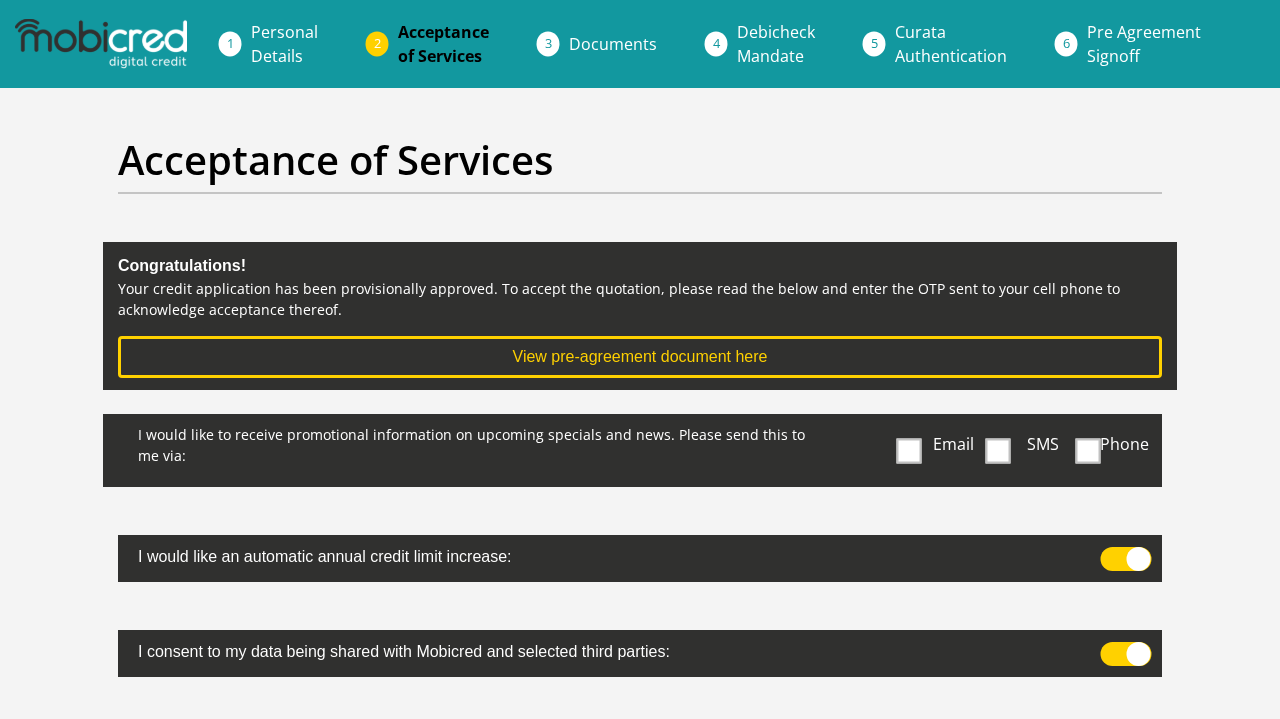 scroll, scrollTop: 0, scrollLeft: 0, axis: both 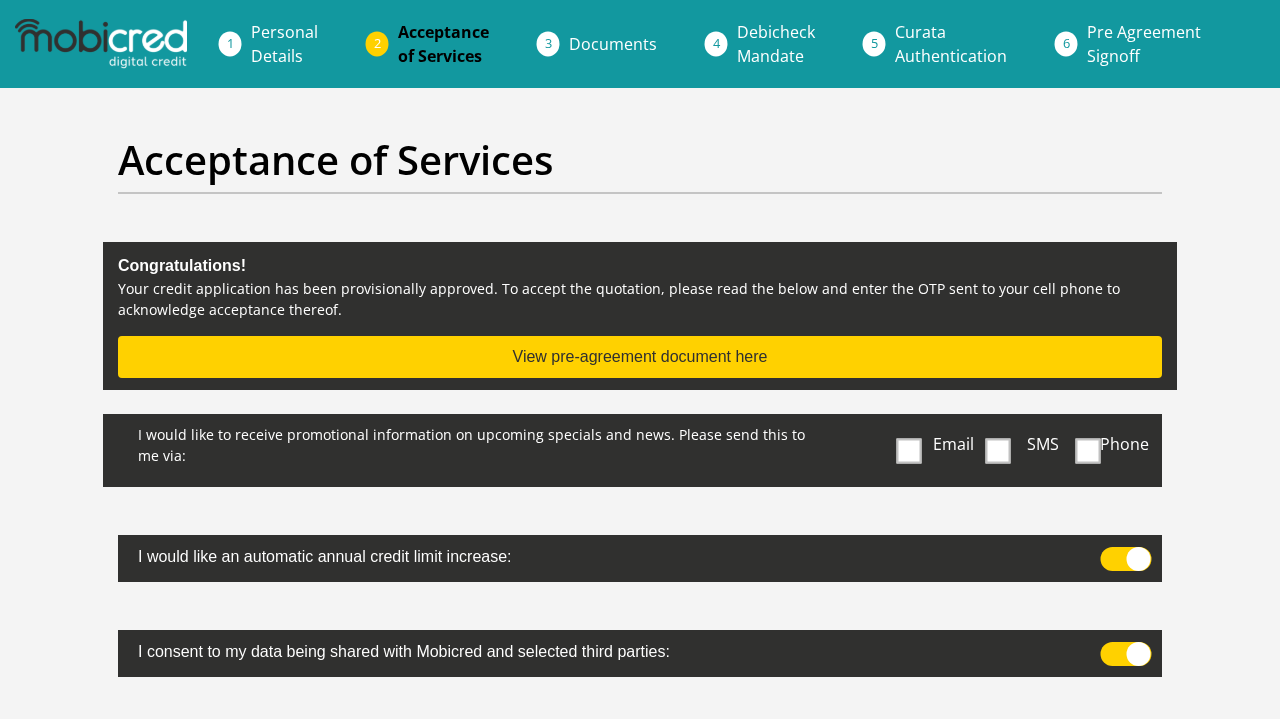 click on "View pre-agreement document here" at bounding box center (640, 357) 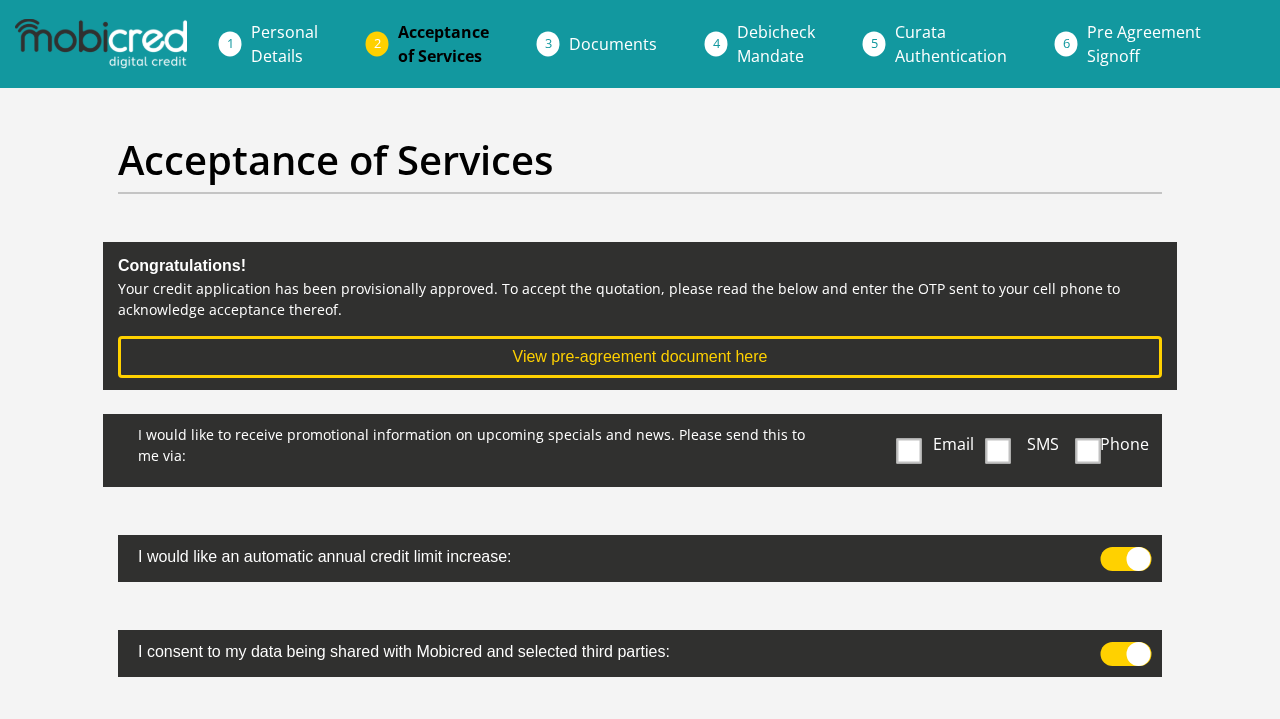 click at bounding box center [908, 450] 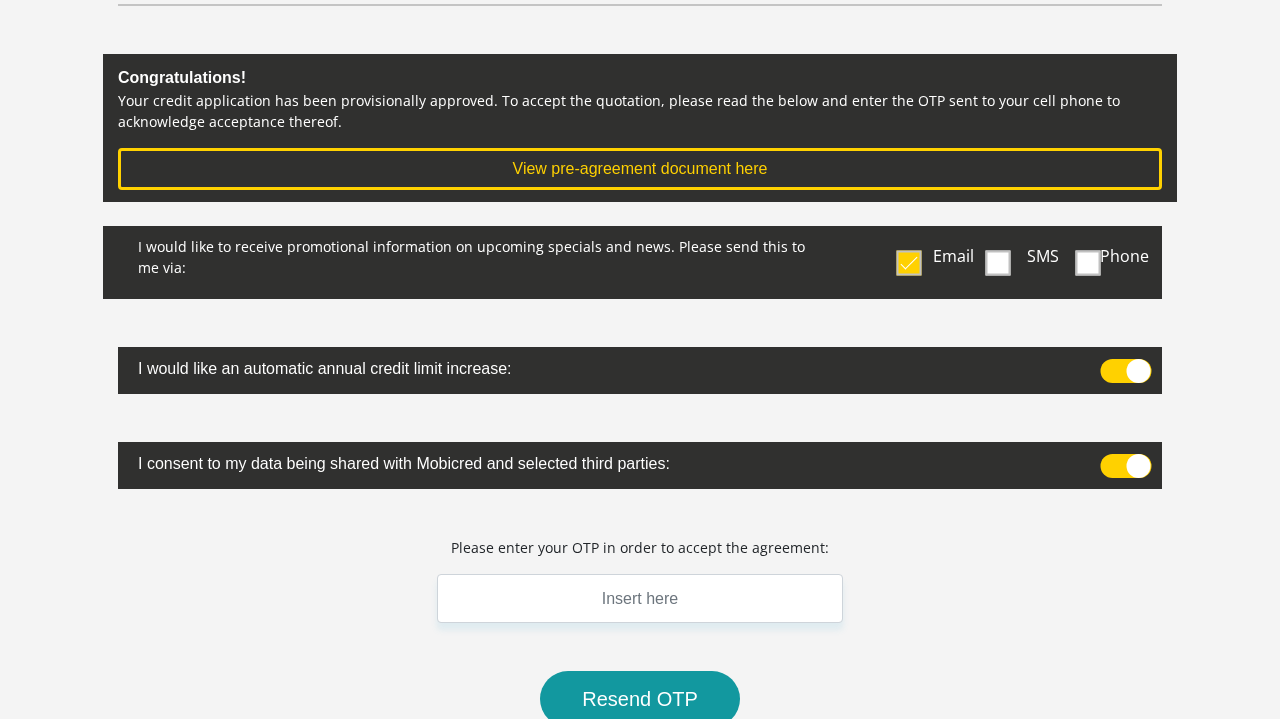 scroll, scrollTop: 191, scrollLeft: 0, axis: vertical 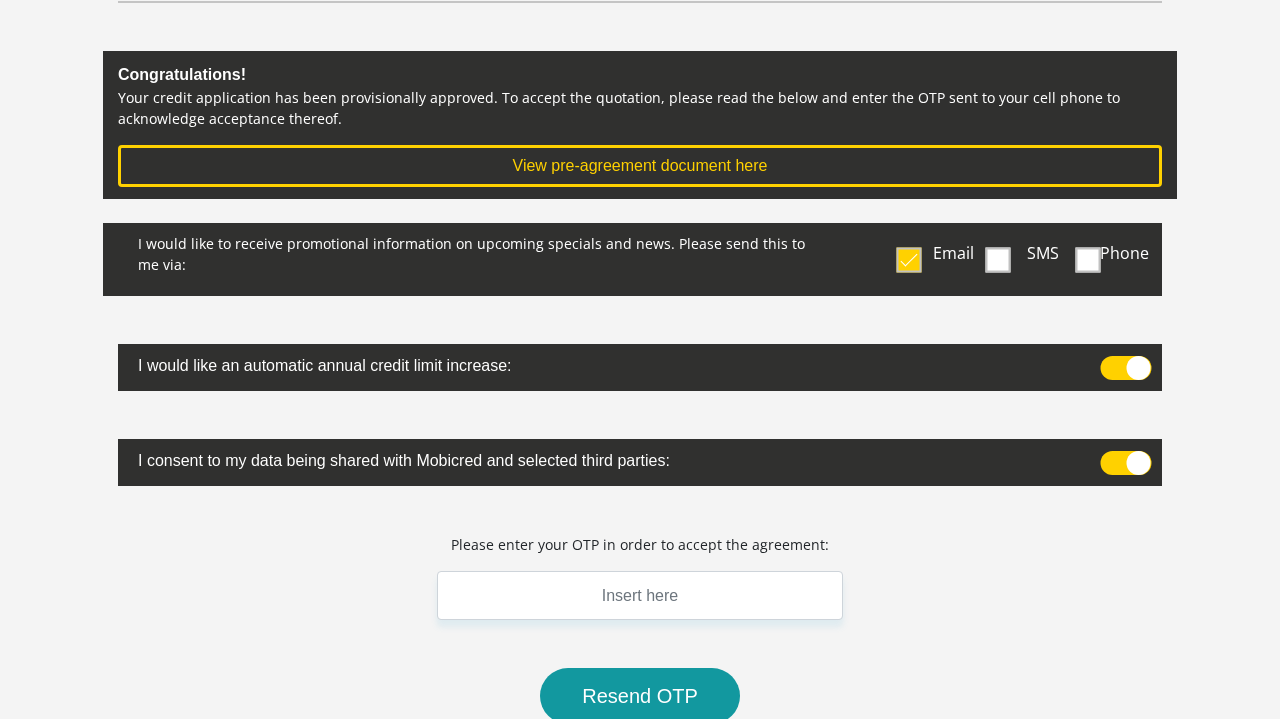 click at bounding box center (1126, 463) 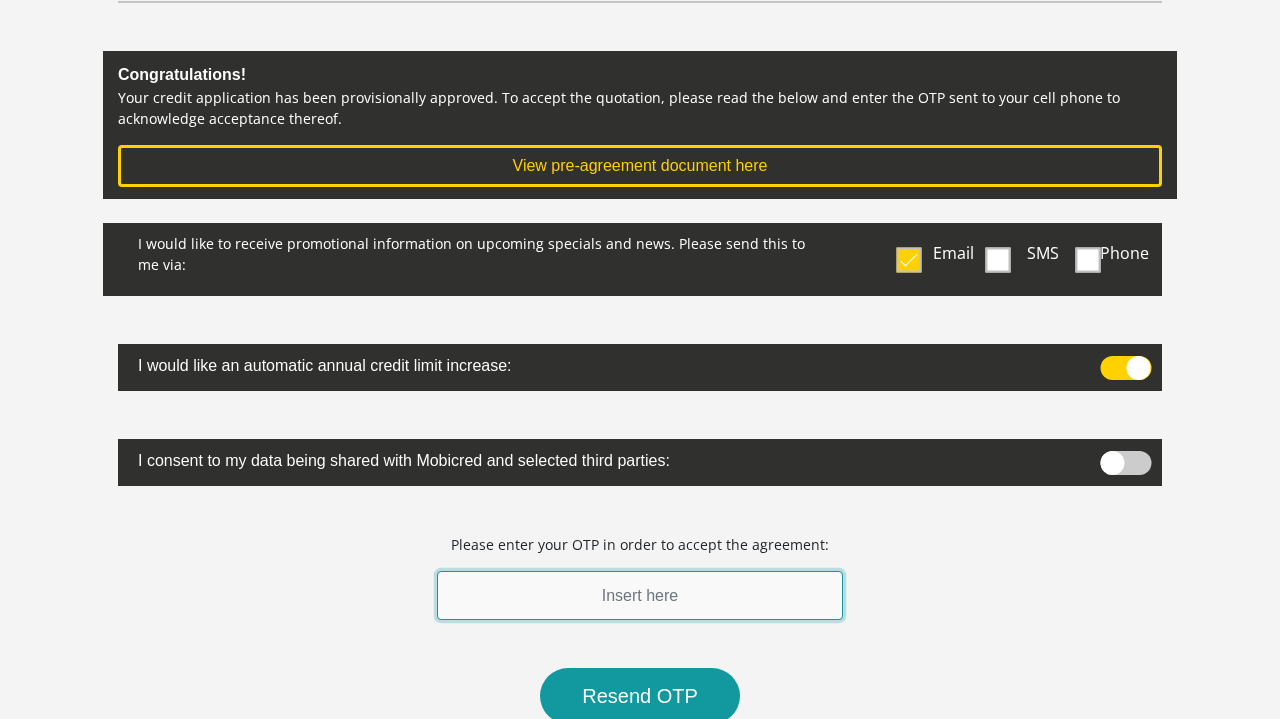 click at bounding box center [640, 595] 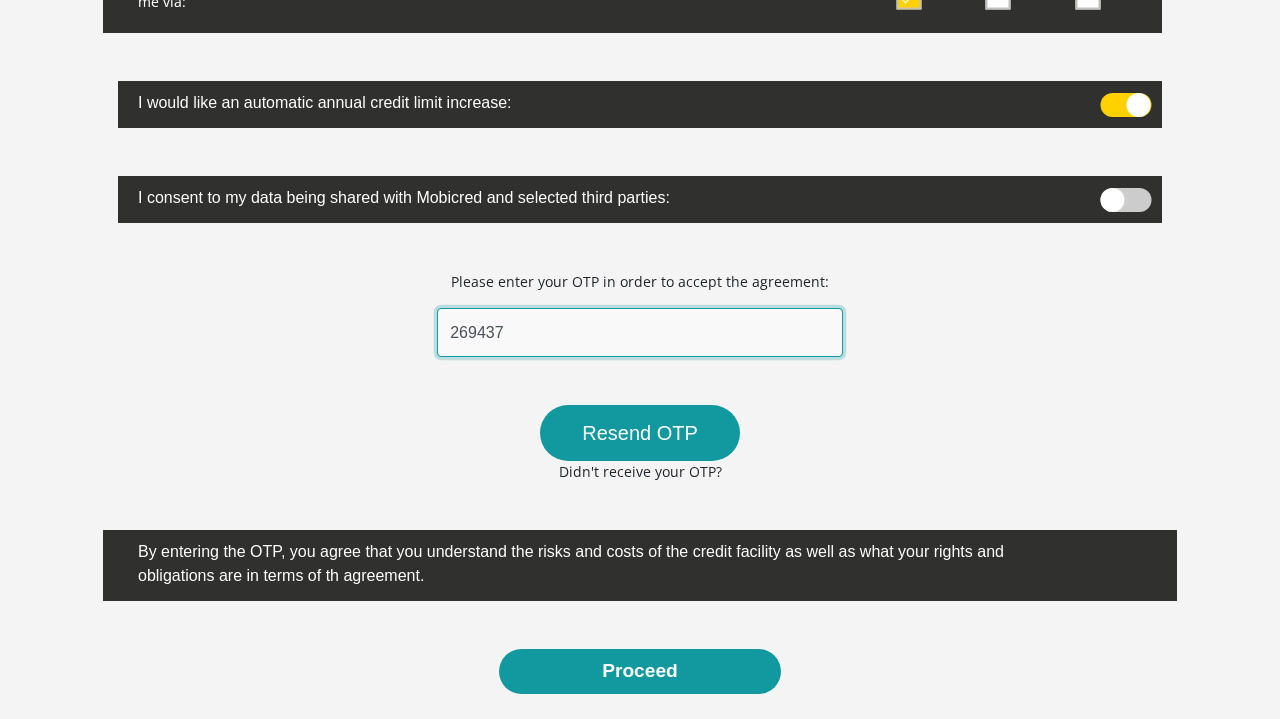 scroll, scrollTop: 457, scrollLeft: 0, axis: vertical 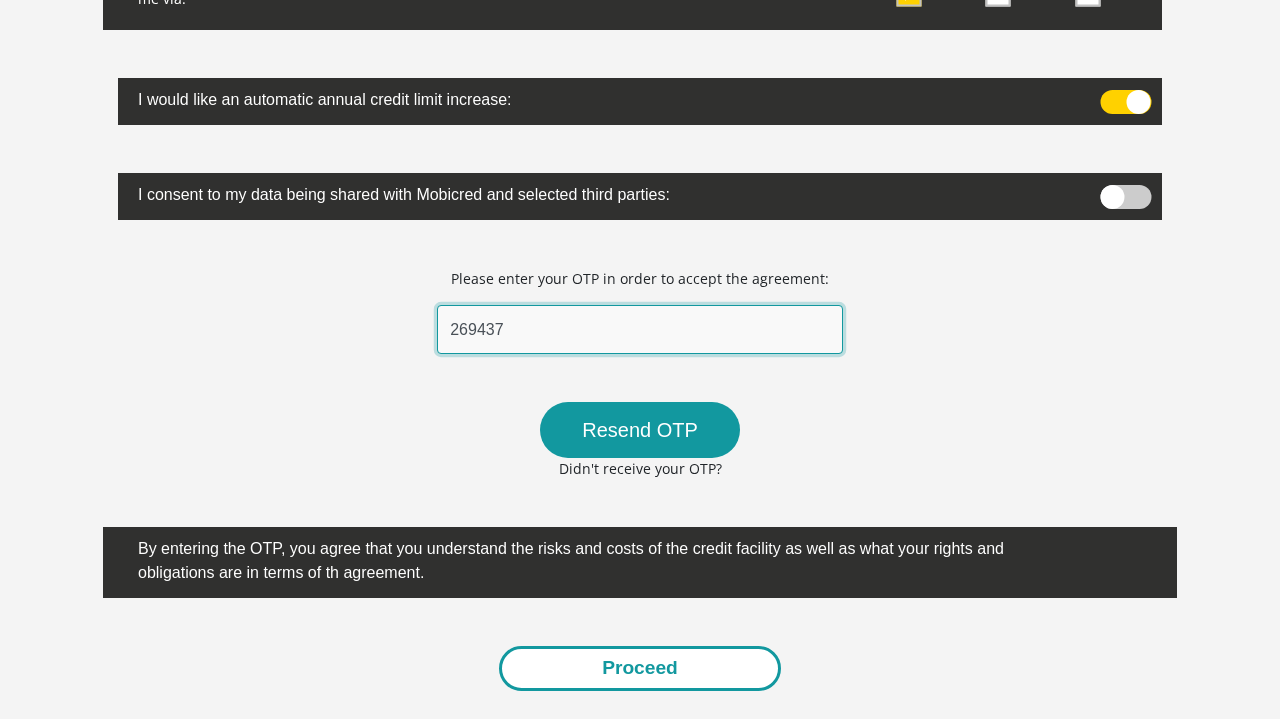 type on "269437" 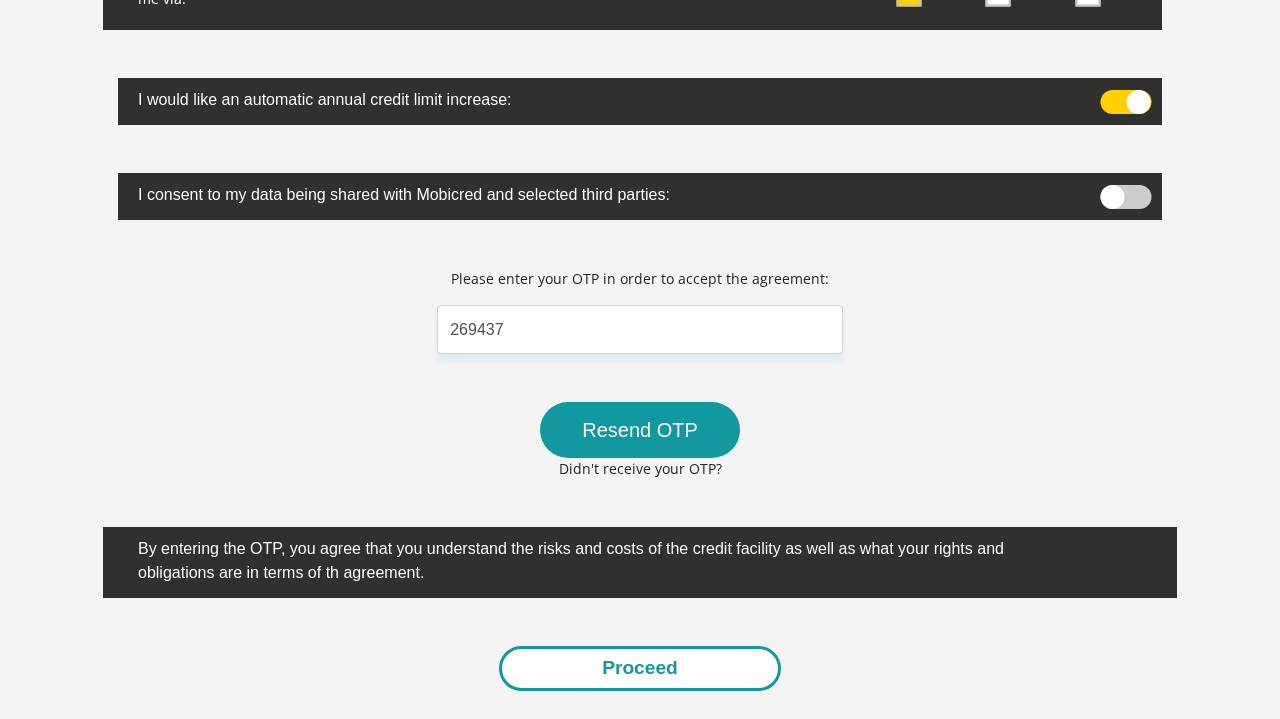 click on "Proceed" at bounding box center [640, 668] 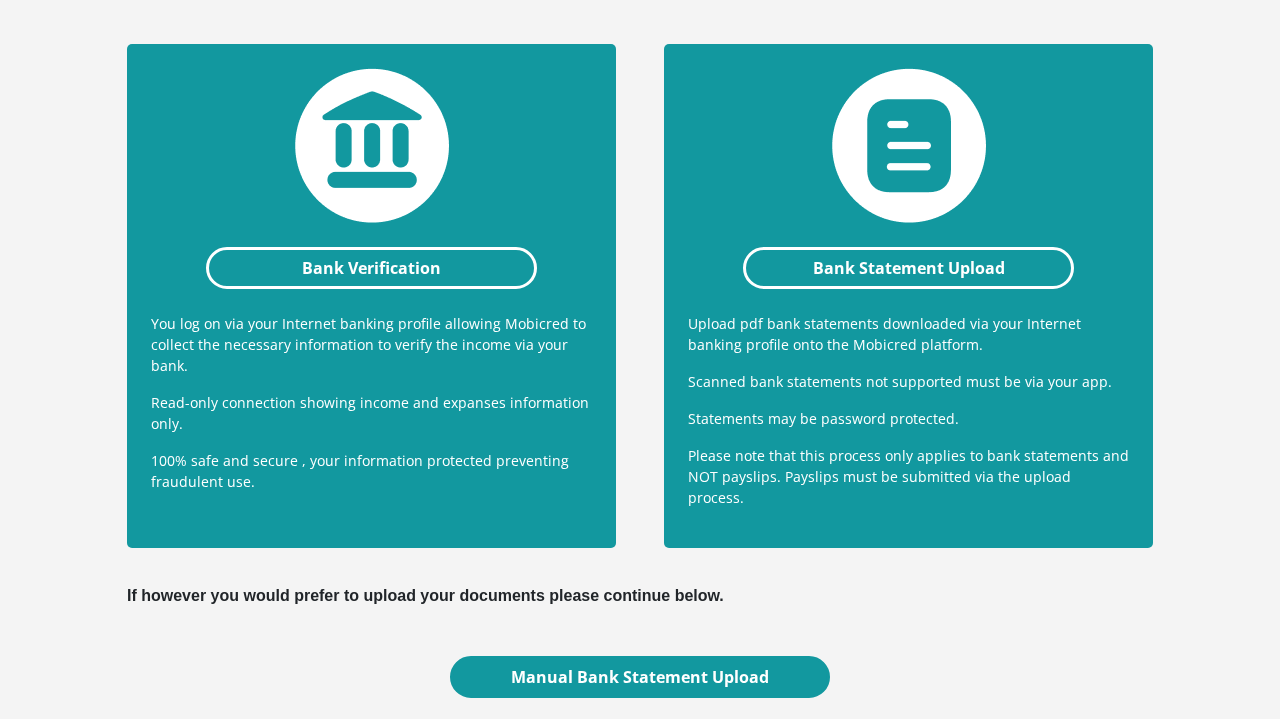 scroll, scrollTop: 438, scrollLeft: 0, axis: vertical 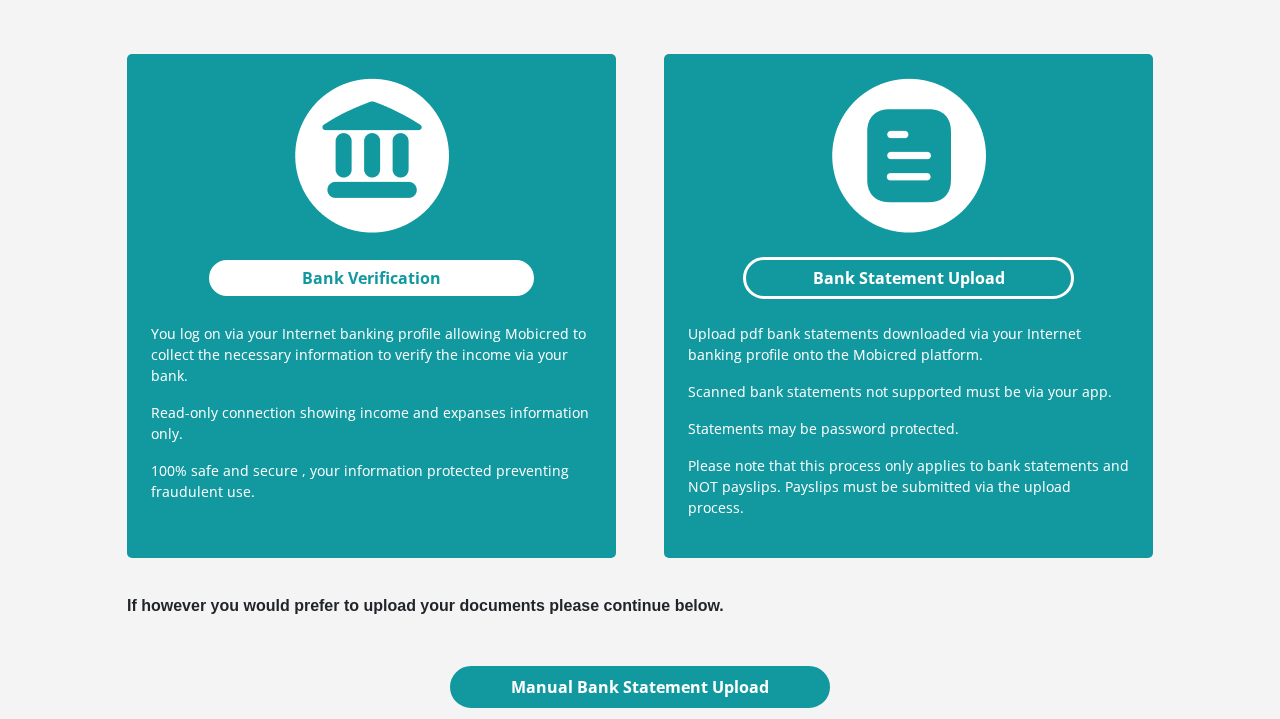 click on "Bank Verification" at bounding box center (371, 278) 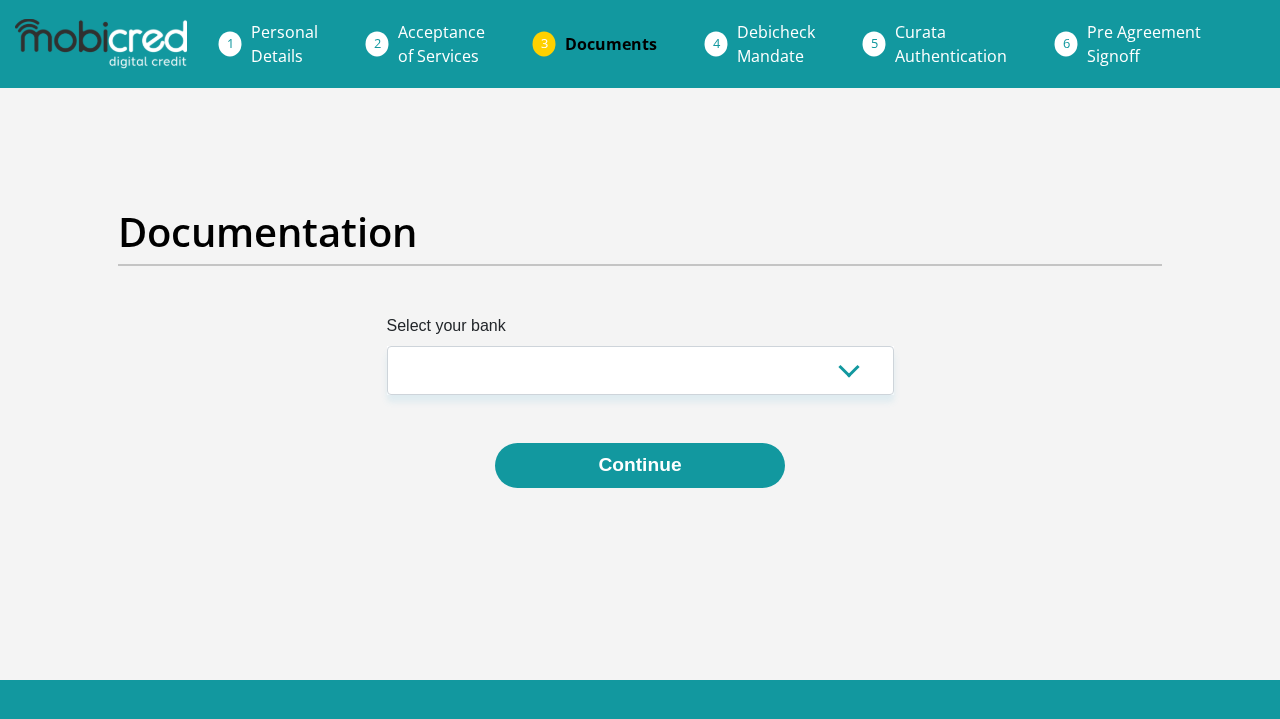scroll, scrollTop: 0, scrollLeft: 0, axis: both 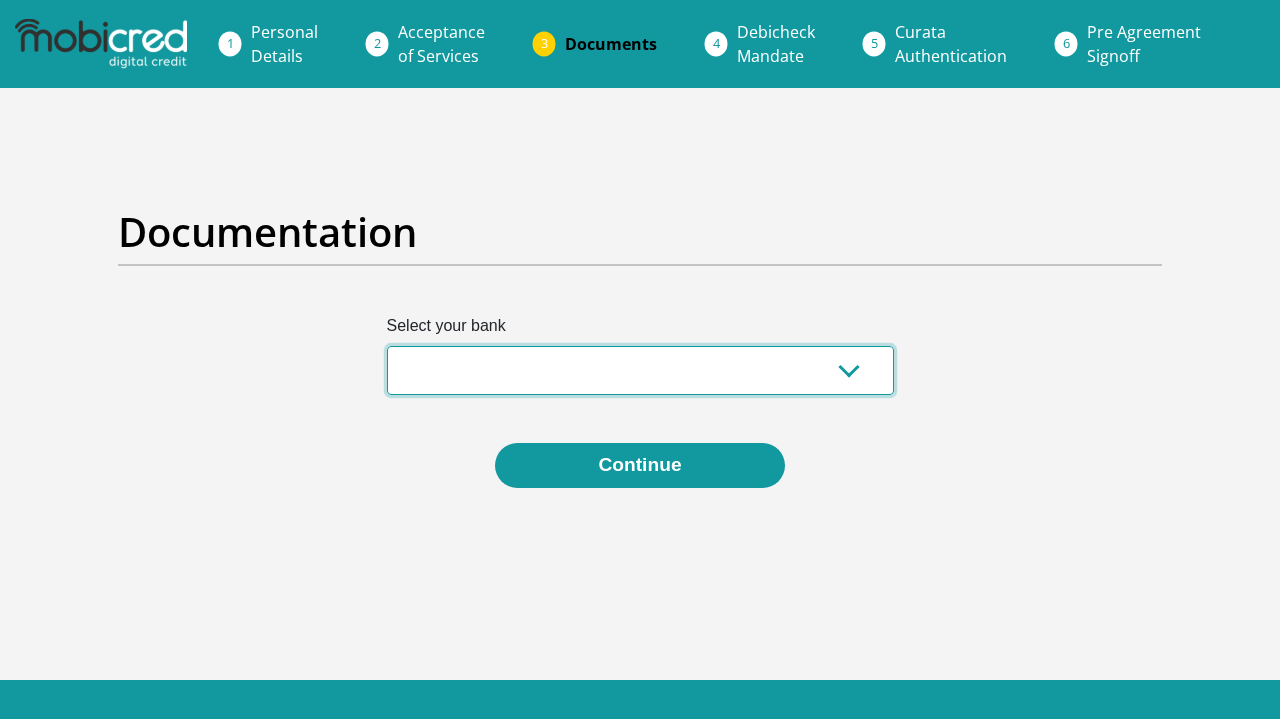 select on "{"id":"5","title":"Absa","institution":"Absa","alias":"absa","country":"ZA","branch_code":632005,"login_fields":[{"title":"AccessAccount","name":"field1","placeholder":"[ACCOUNT_NUMBER]"},{"title":"PIN","name":"field2","placeholder":"[PIN]"},{"title":"Operator","name":"field3","placeholder":"[USER_NUMBER]"},{"title":"Password","name":"field4","placeholder":"[PASSWORD]"}]}" 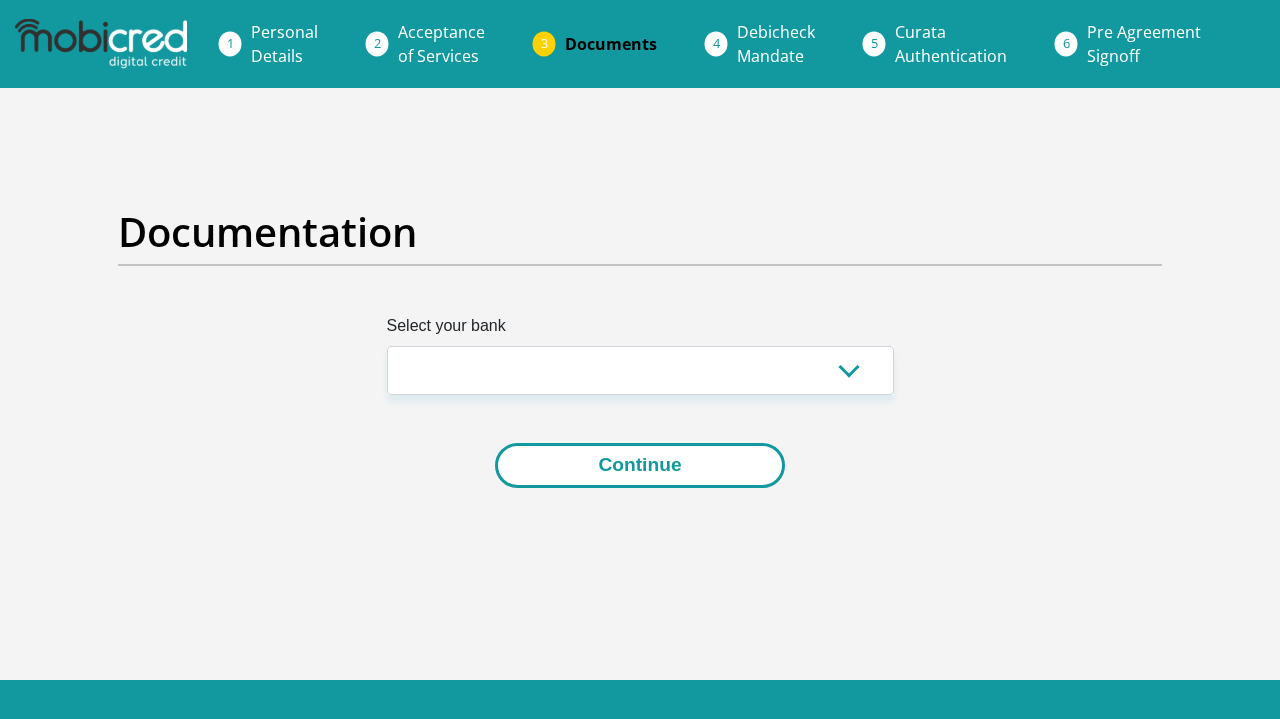 click on "Continue" at bounding box center (639, 465) 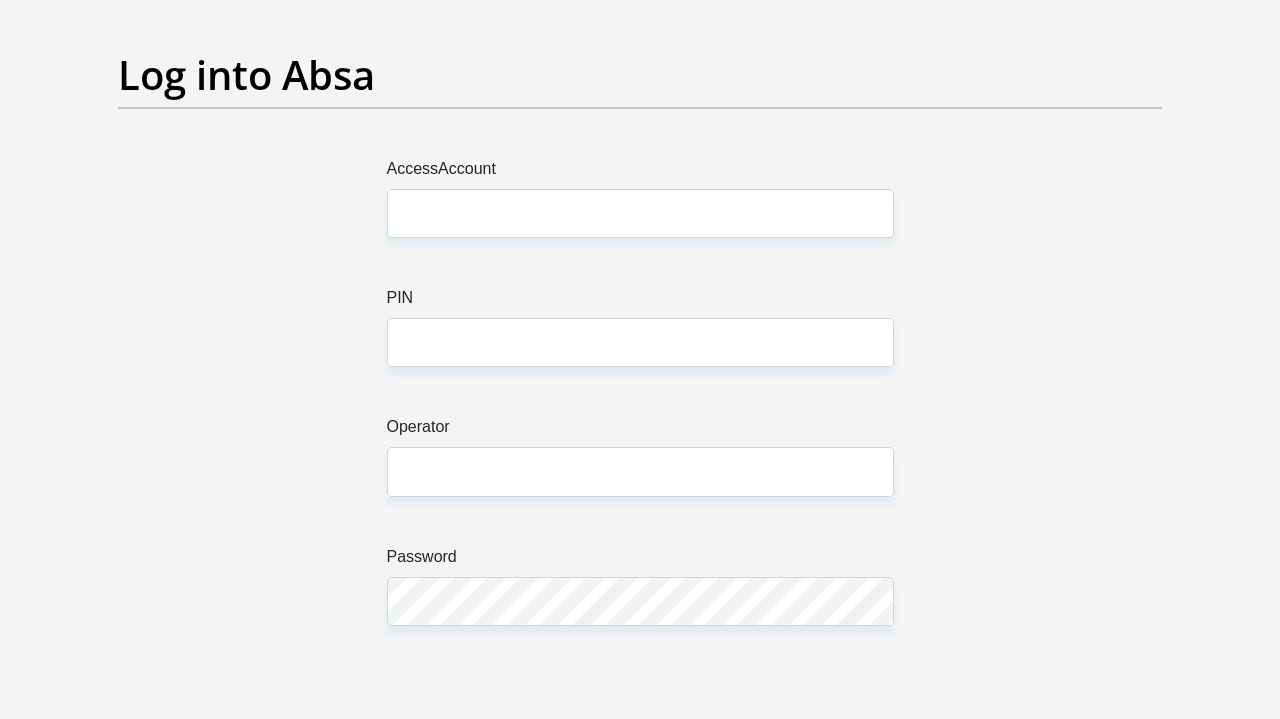 scroll, scrollTop: 157, scrollLeft: 0, axis: vertical 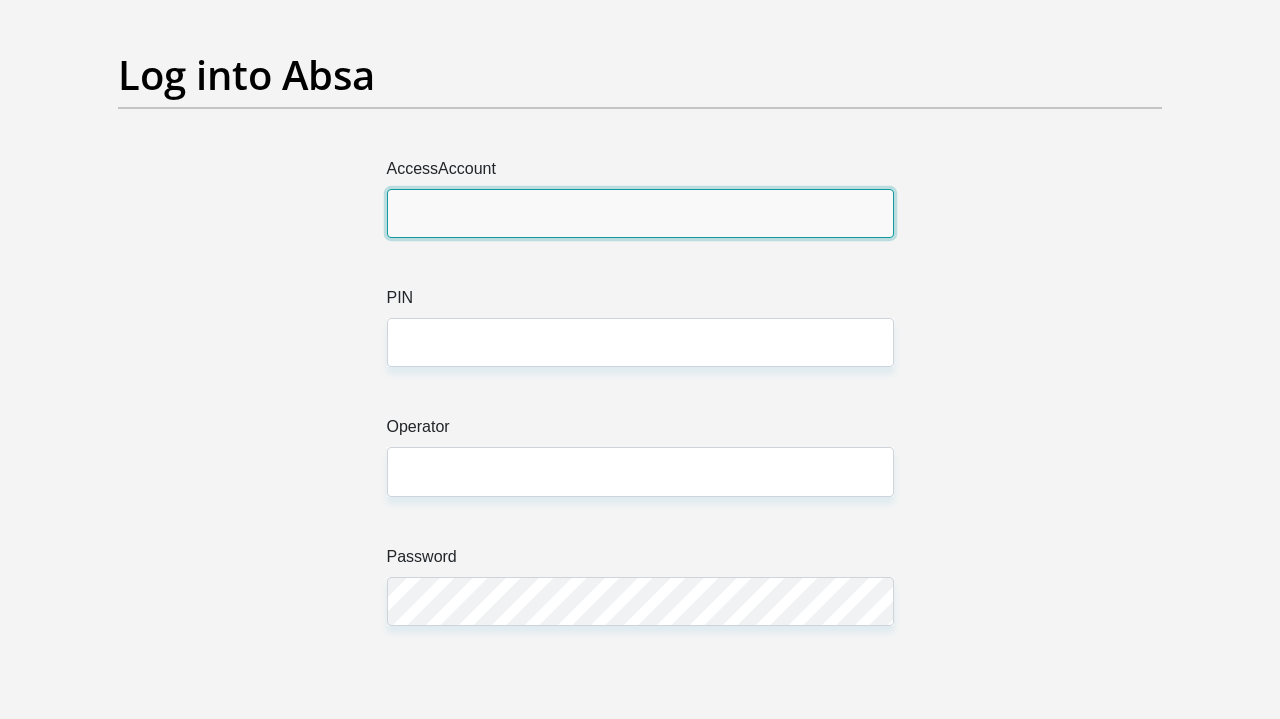 click on "AccessAccount" at bounding box center (640, 213) 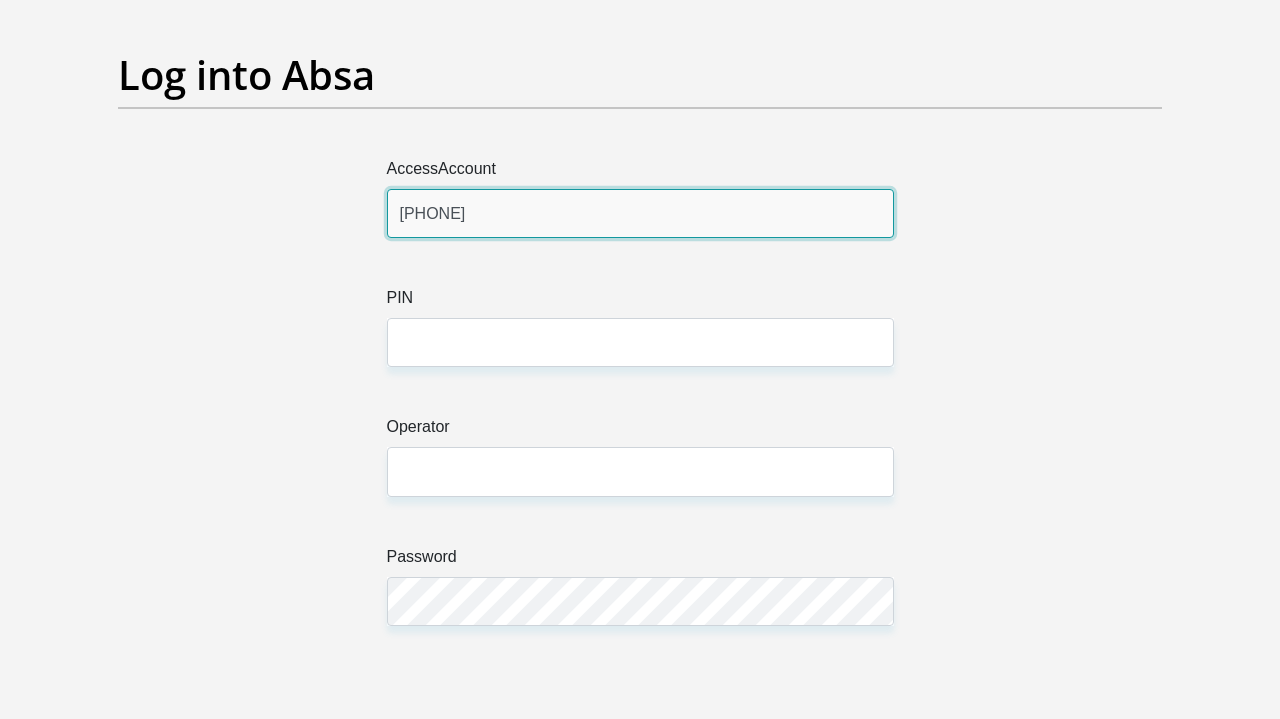type on "[PHONE]" 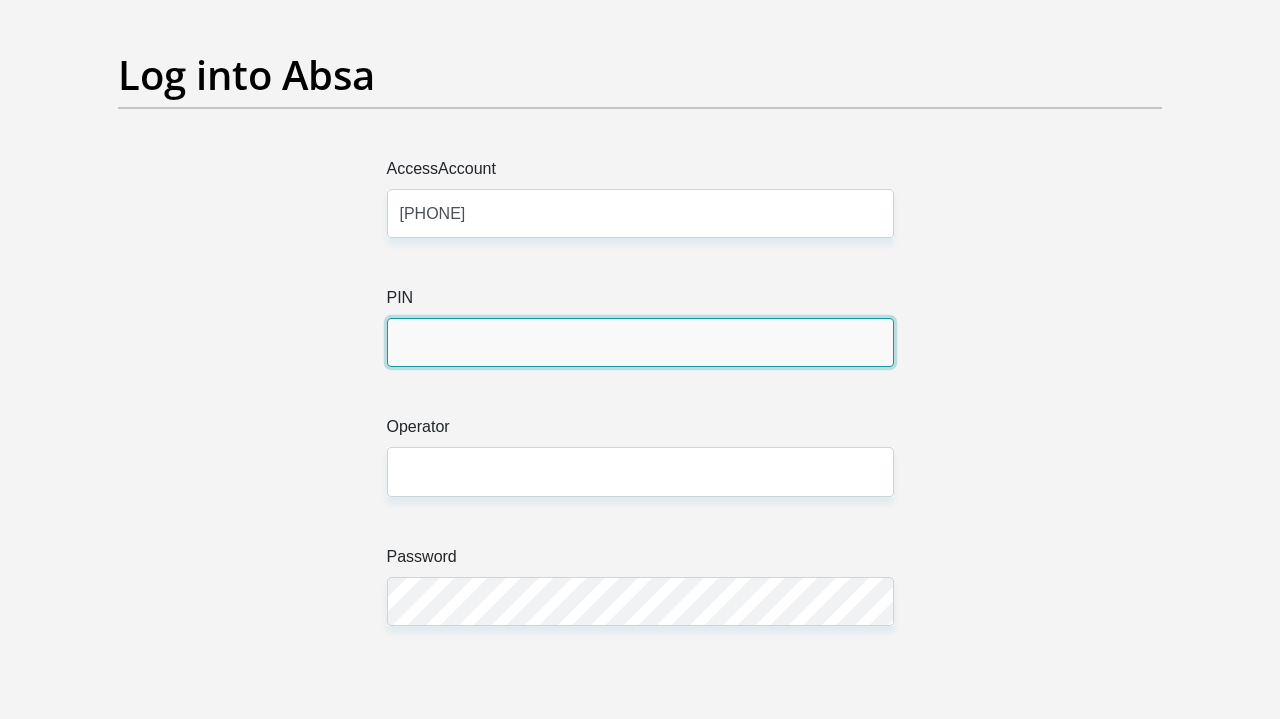 click on "PIN" at bounding box center [640, 342] 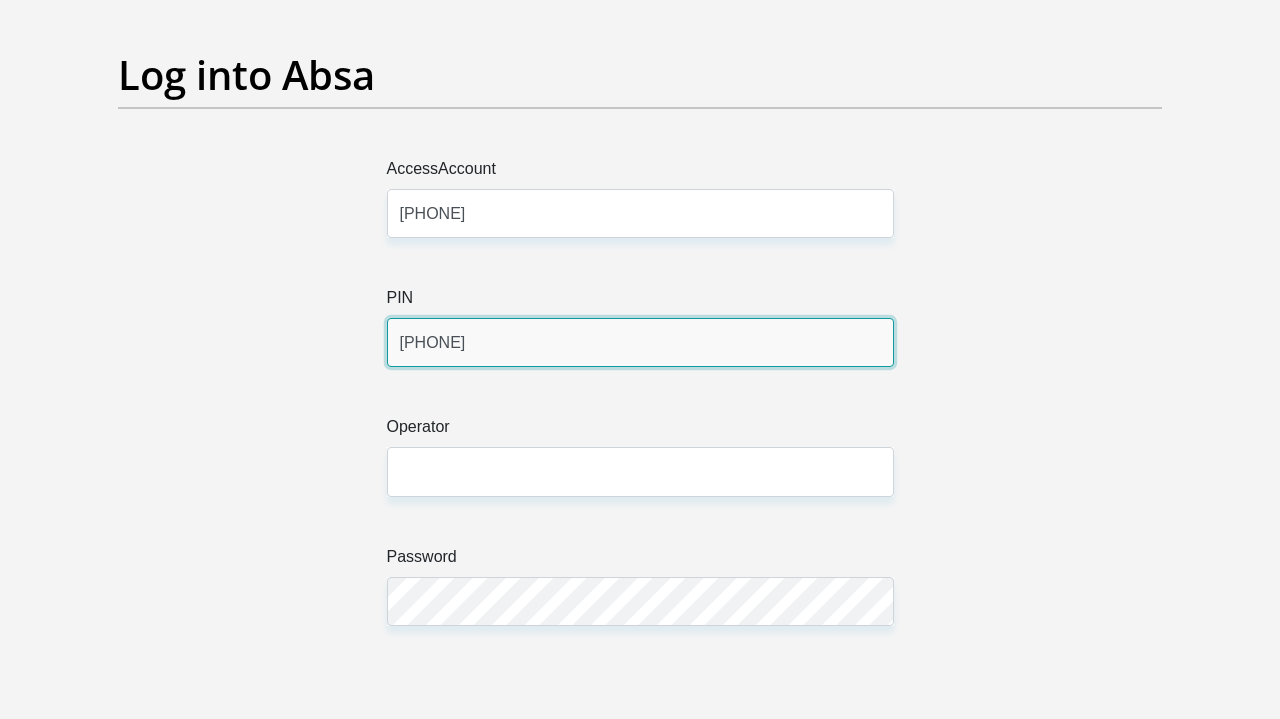 type on "[PHONE]" 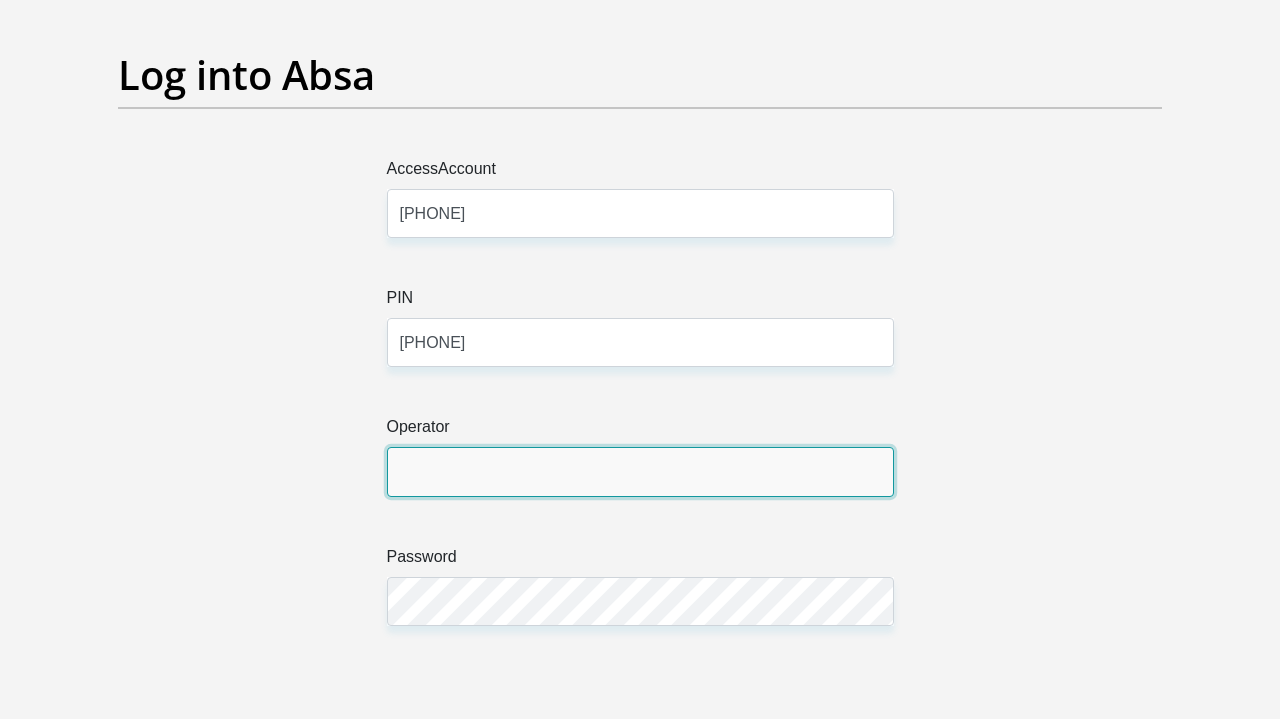 click on "Operator" at bounding box center [640, 471] 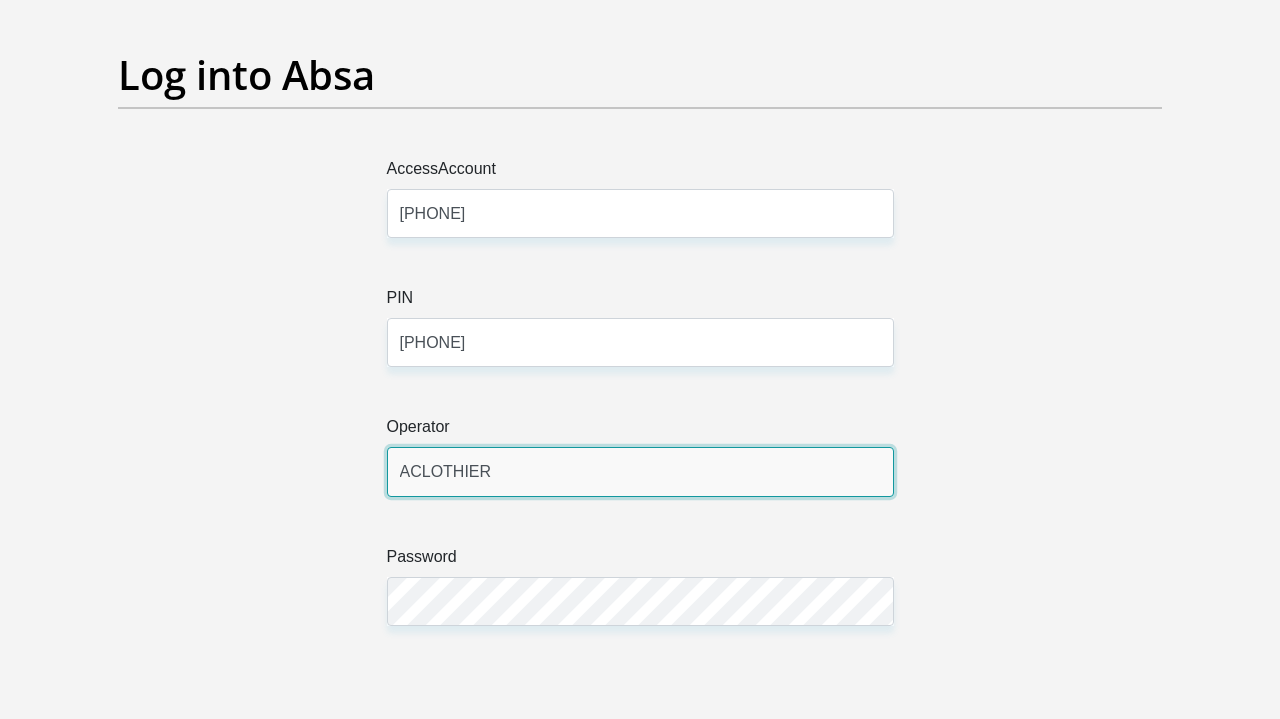 type on "ACLOTHIER" 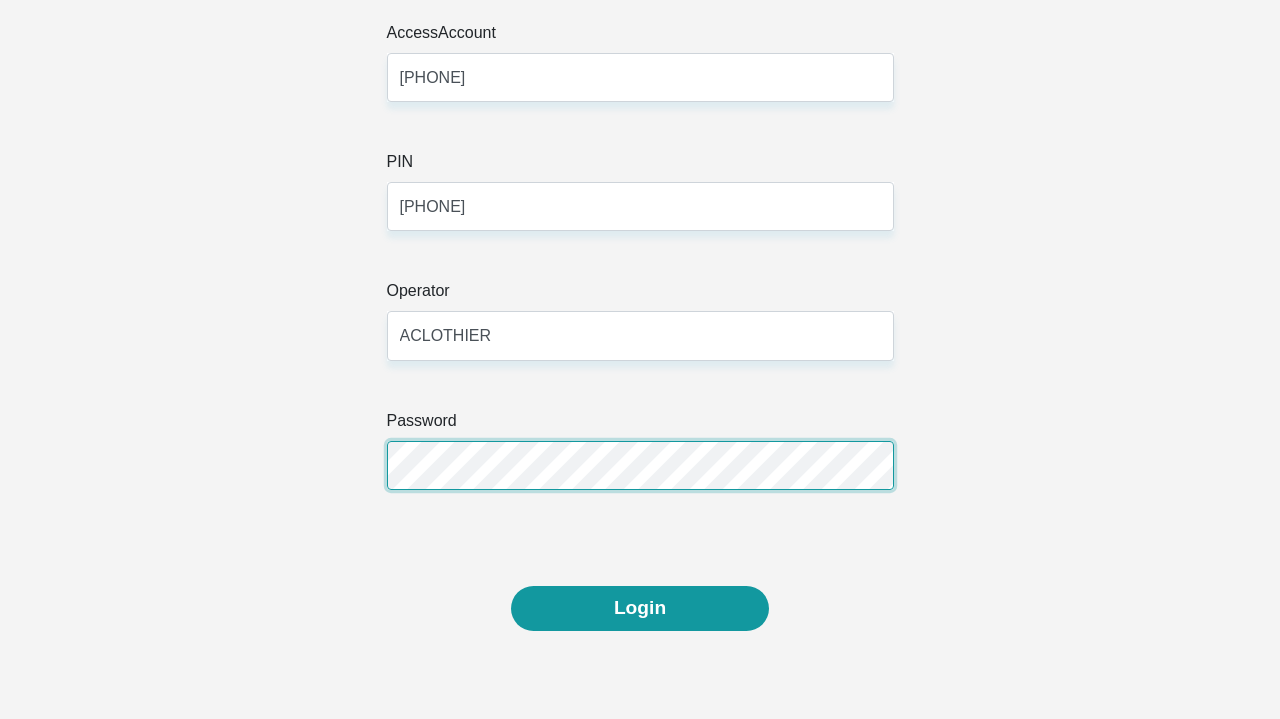 scroll, scrollTop: 289, scrollLeft: 0, axis: vertical 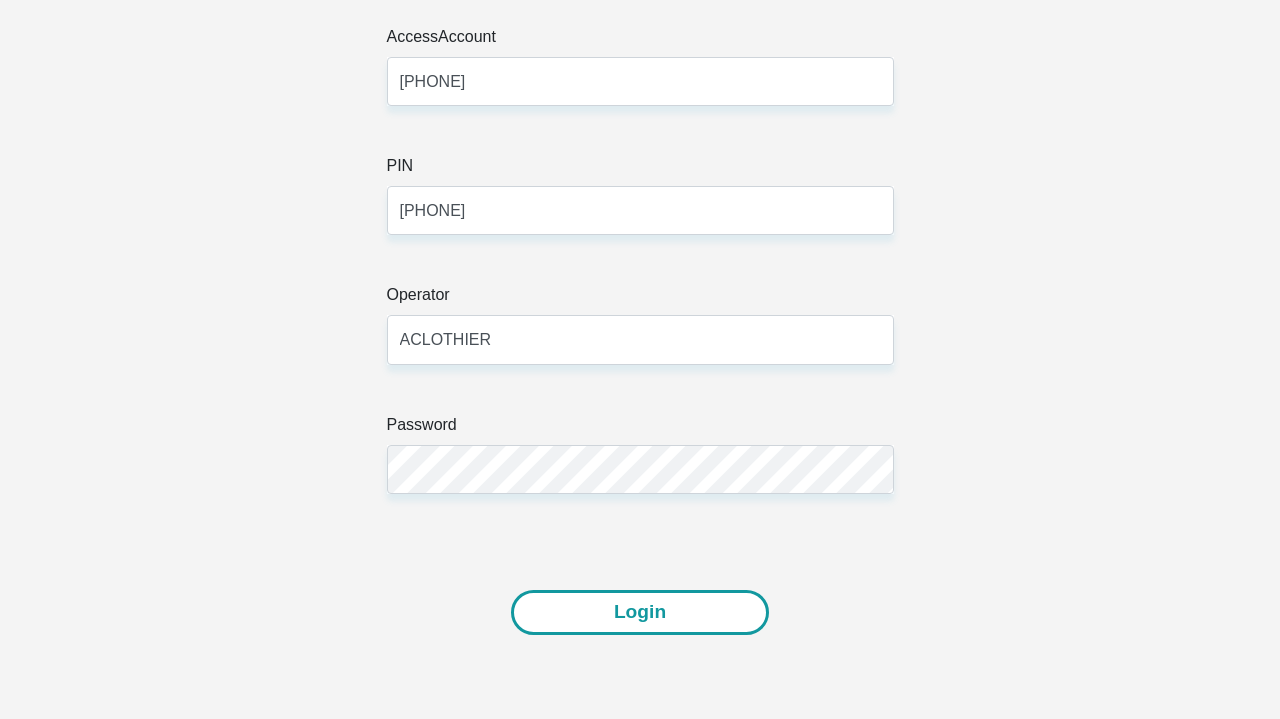 click on "Login" at bounding box center (640, 612) 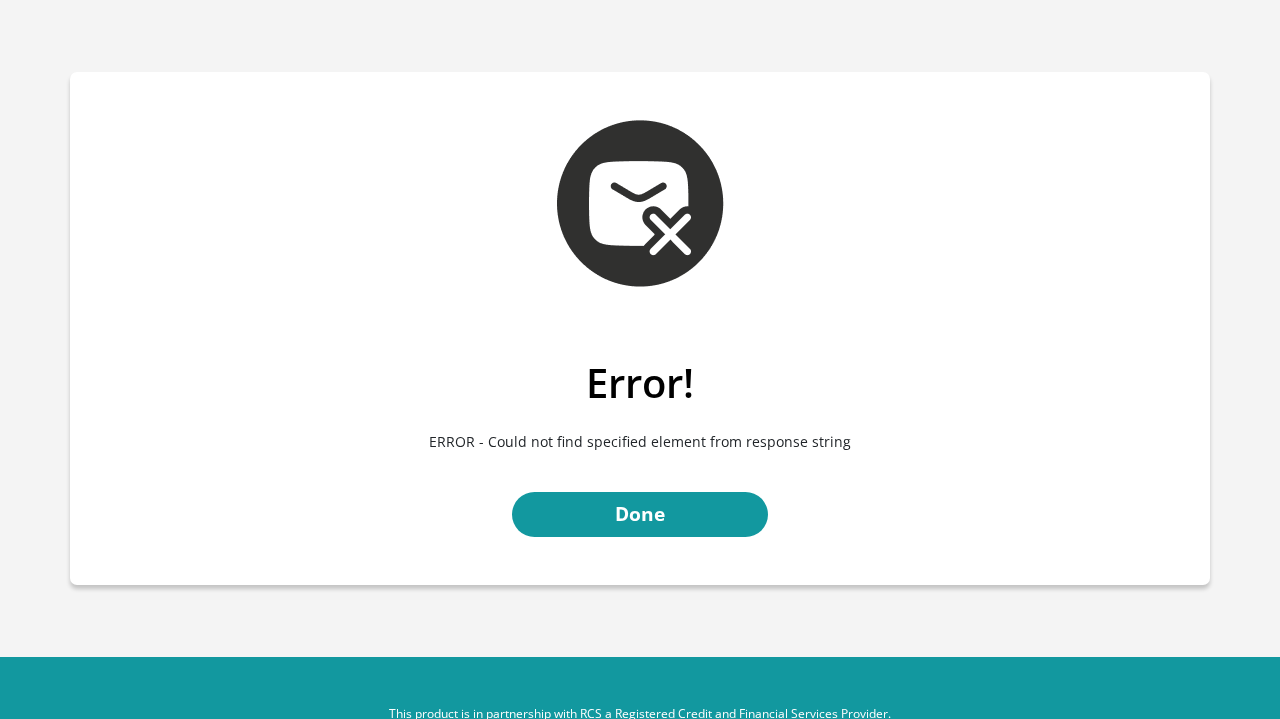 scroll, scrollTop: 0, scrollLeft: 0, axis: both 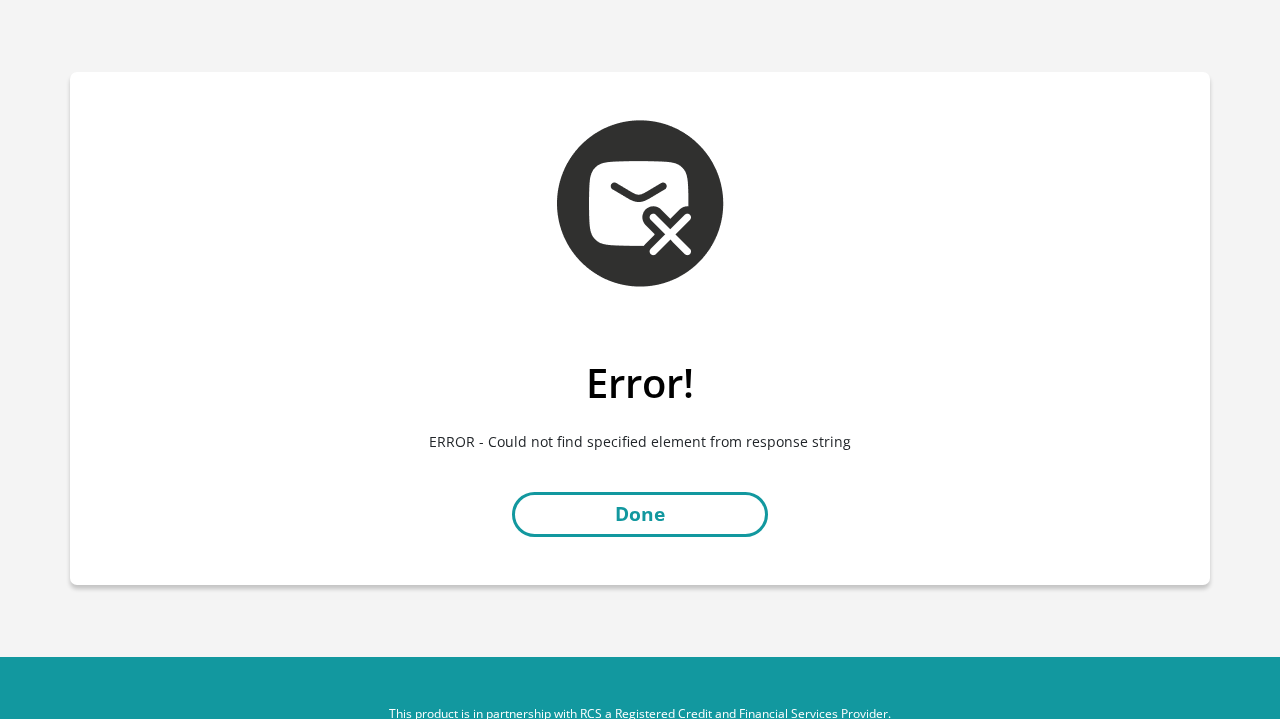 click on "Done" at bounding box center (640, 514) 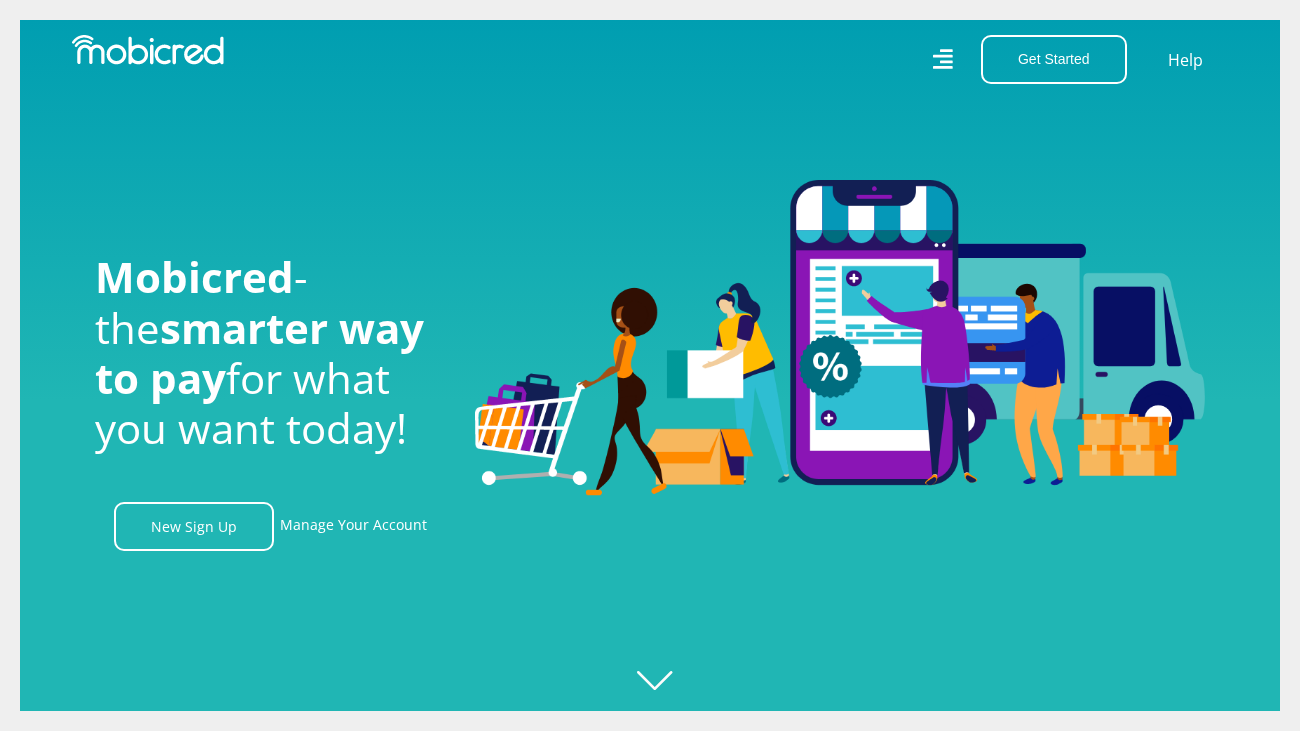 scroll, scrollTop: 0, scrollLeft: 0, axis: both 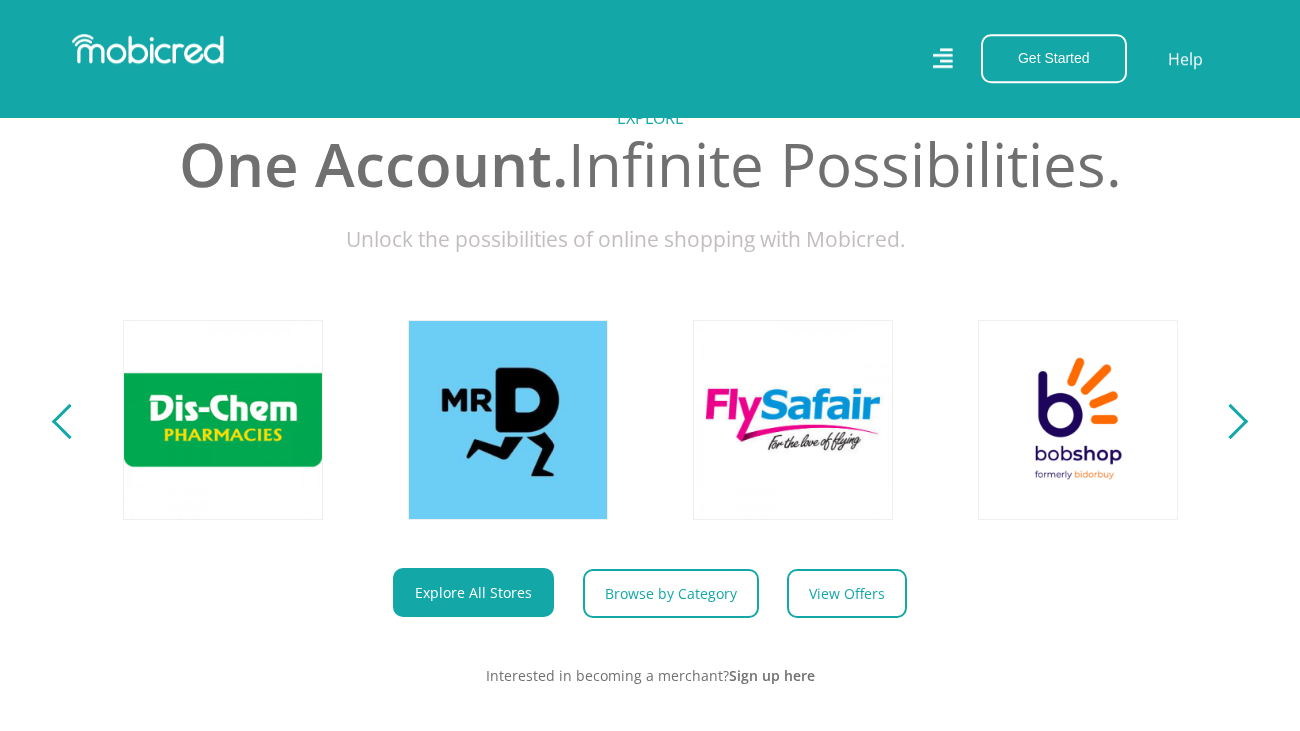 click at bounding box center [1230, 421] 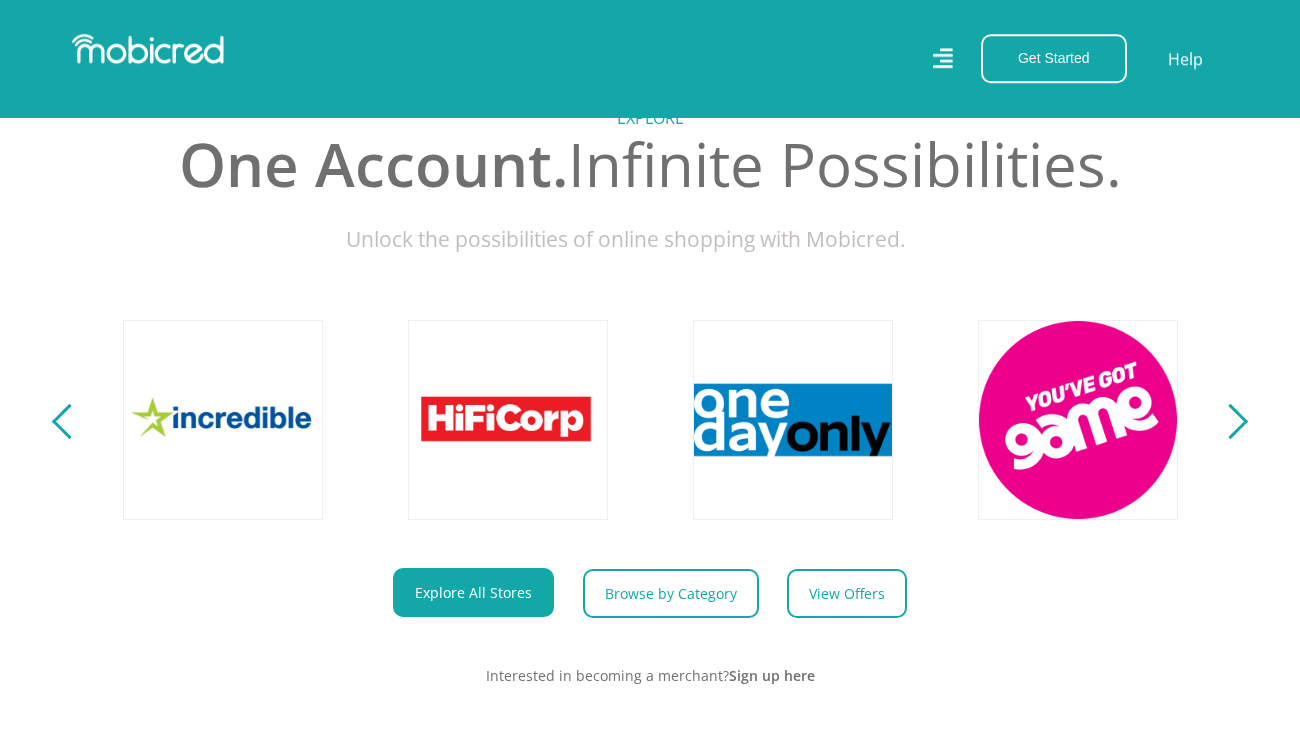 click at bounding box center [1230, 421] 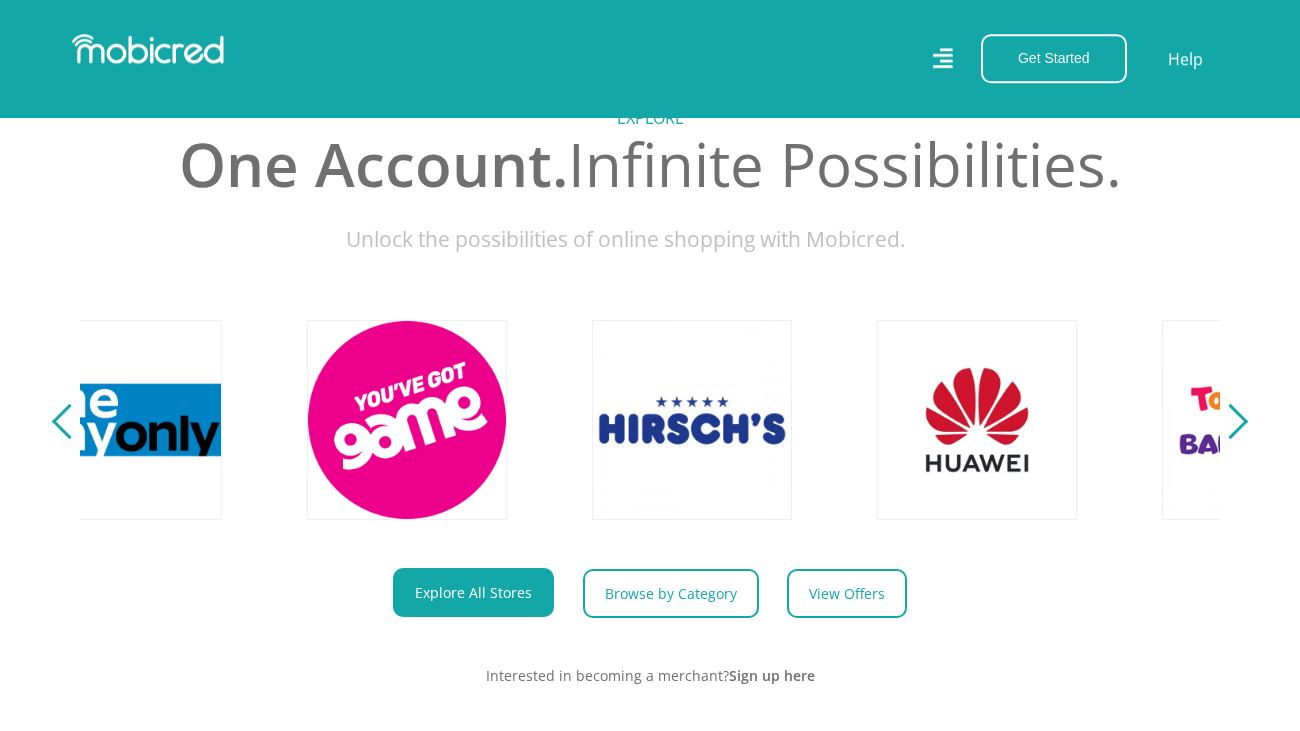 scroll, scrollTop: 0, scrollLeft: 4560, axis: horizontal 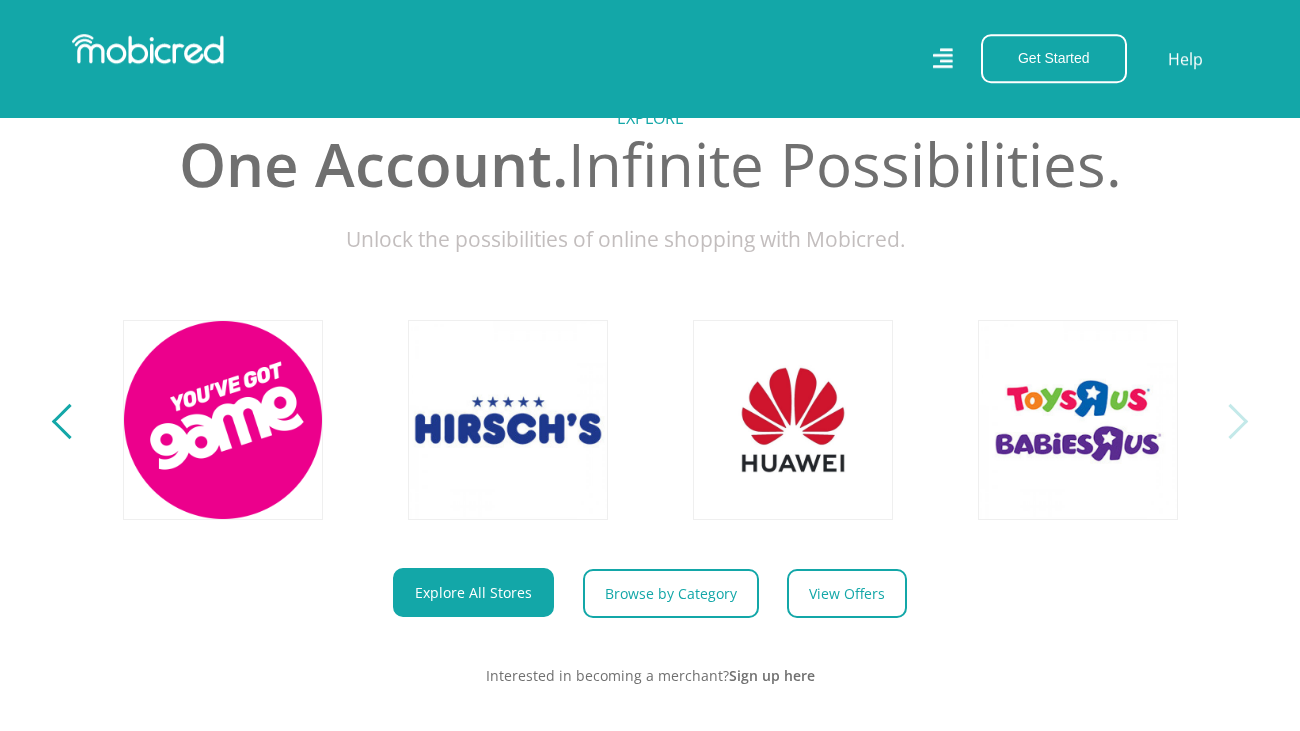 click at bounding box center (1230, 421) 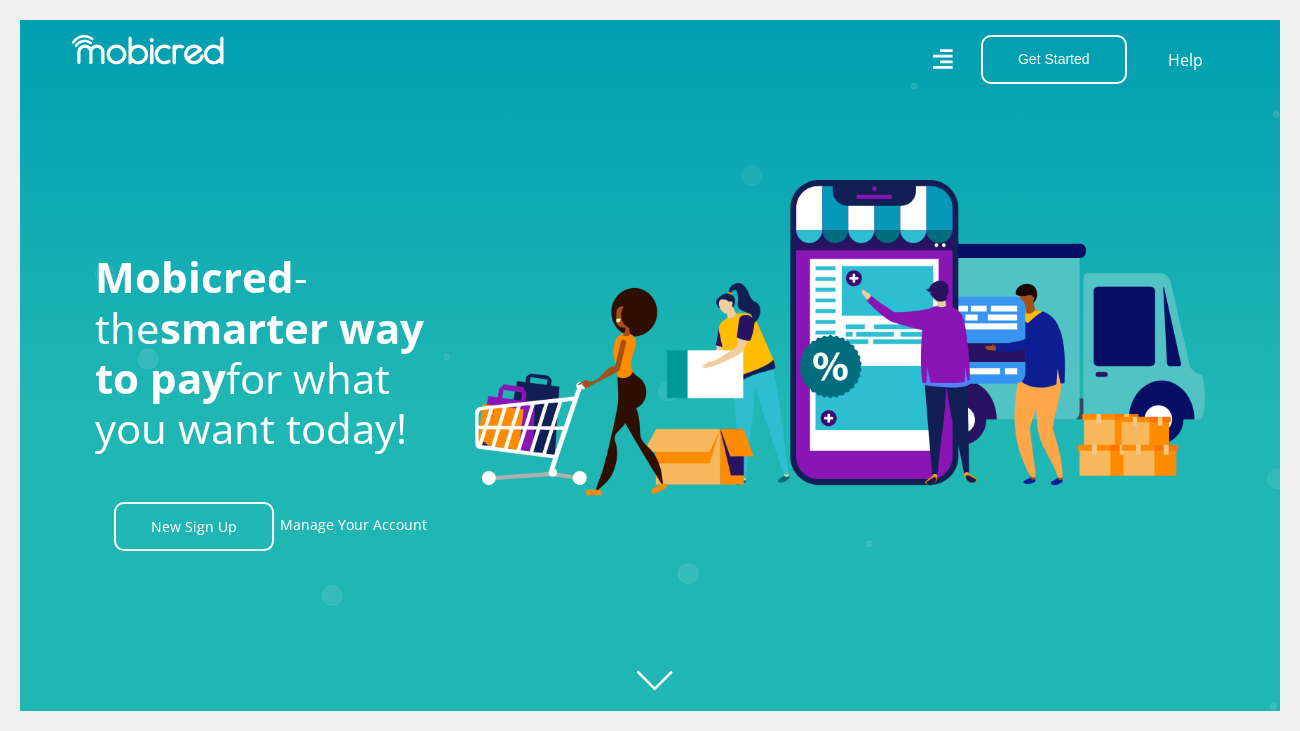 scroll, scrollTop: 0, scrollLeft: 0, axis: both 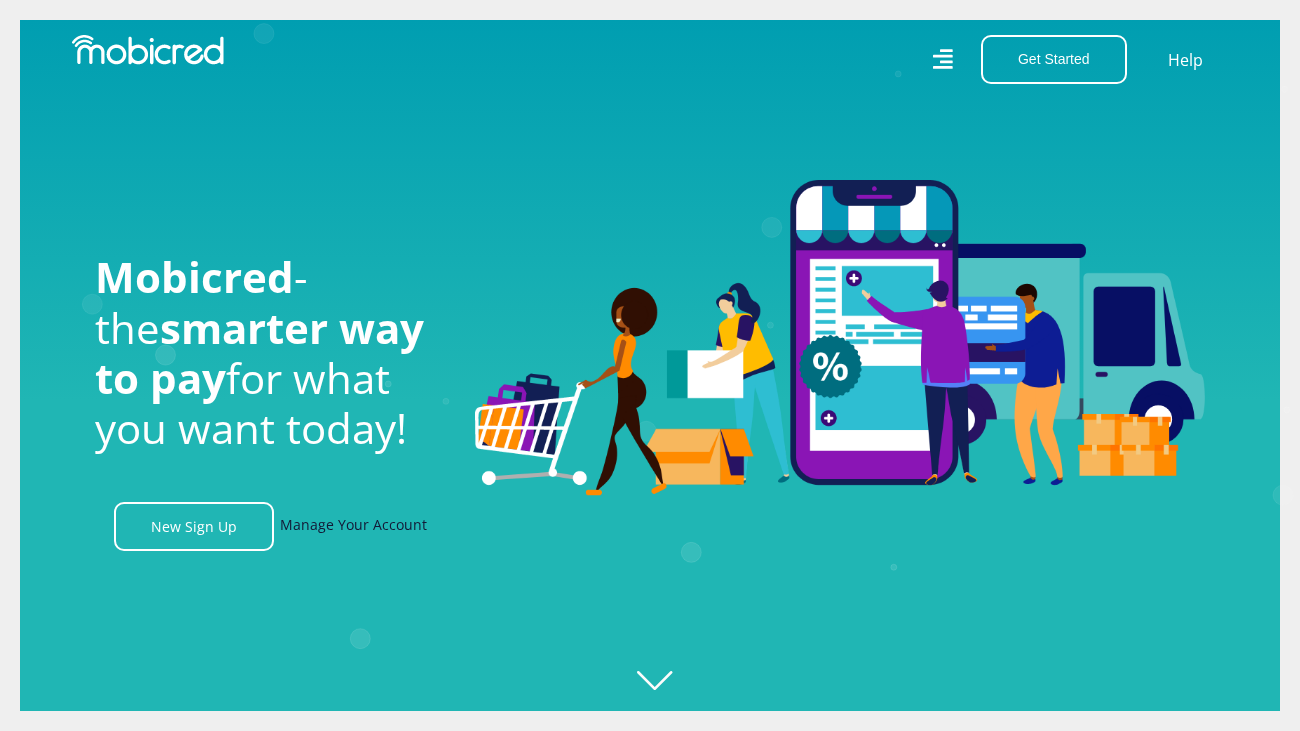 click on "Manage Your Account" at bounding box center [353, 526] 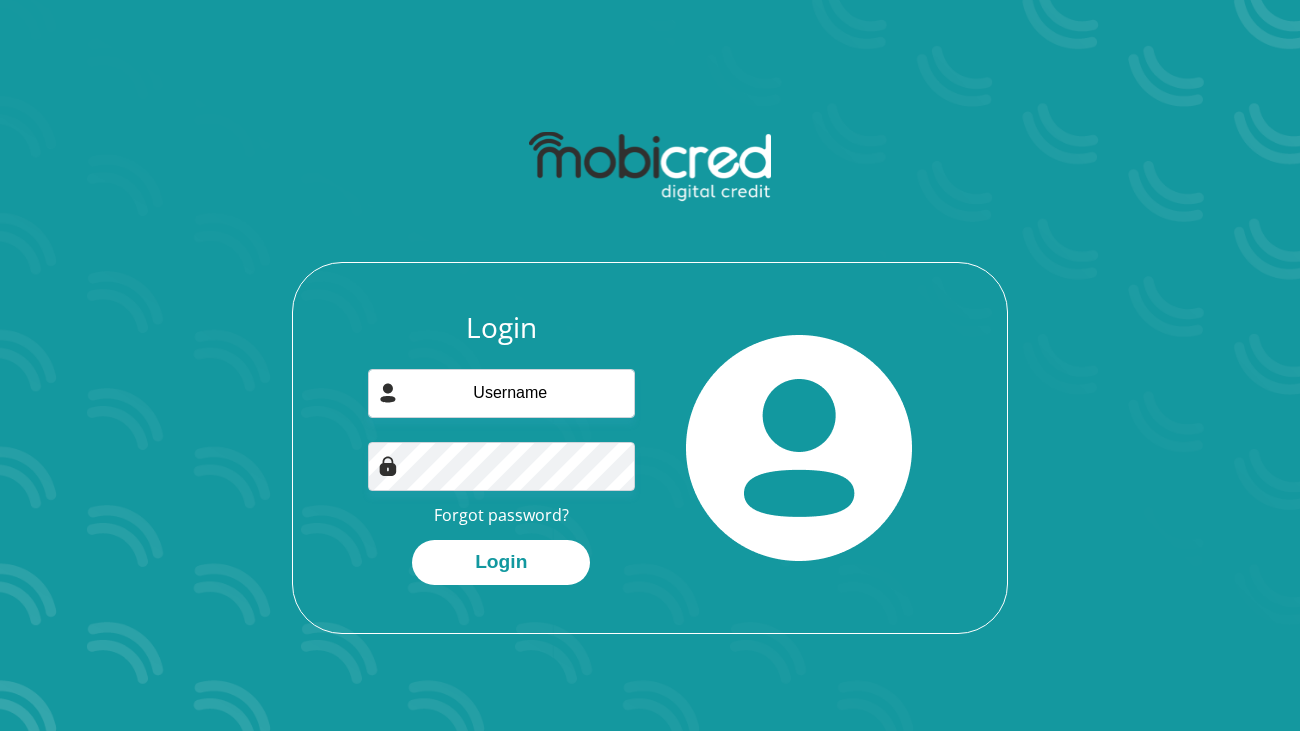 scroll, scrollTop: 0, scrollLeft: 0, axis: both 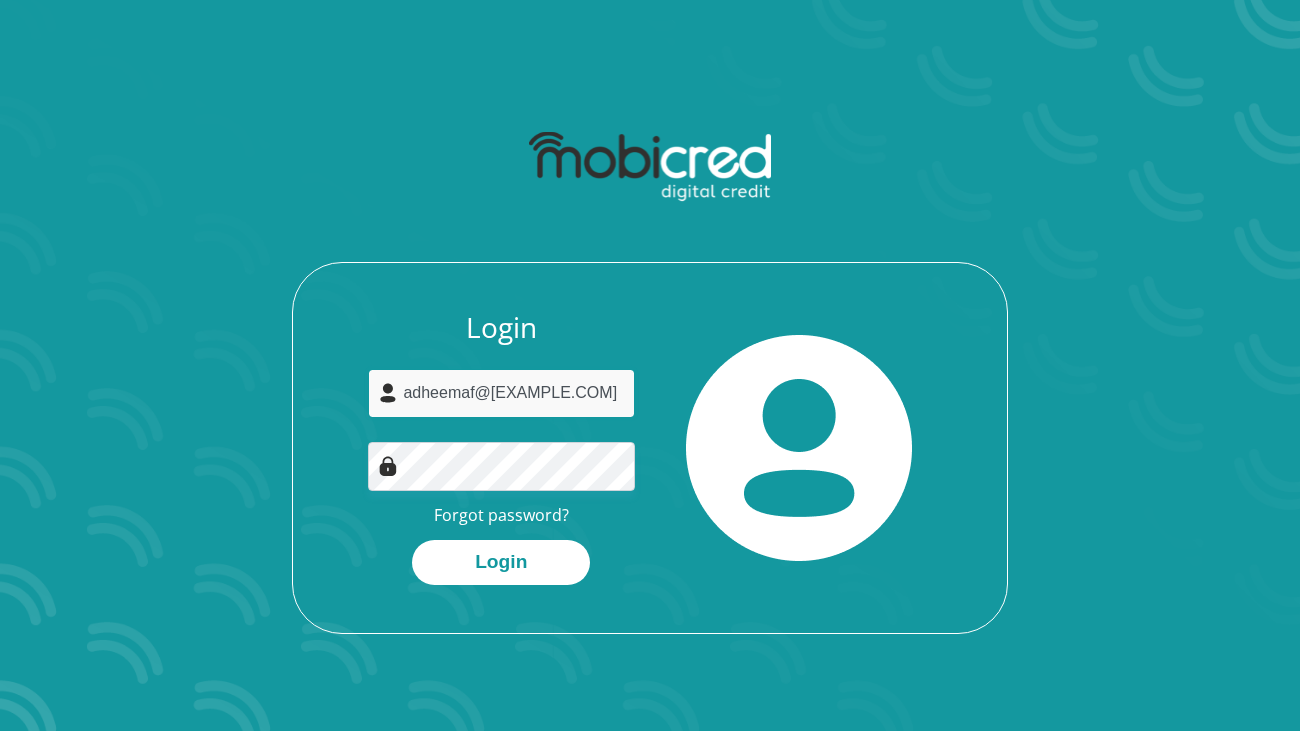 type on "adheemaf@gmail.com" 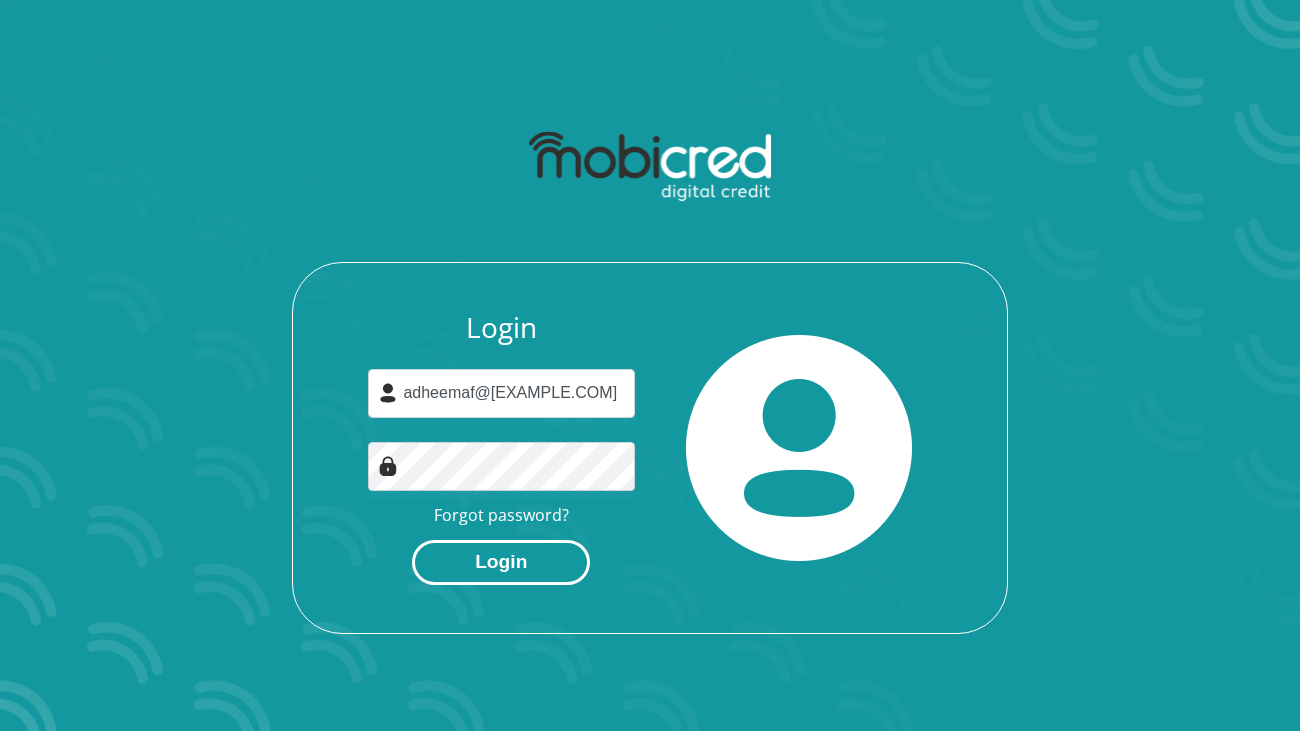 click on "Login" at bounding box center [501, 562] 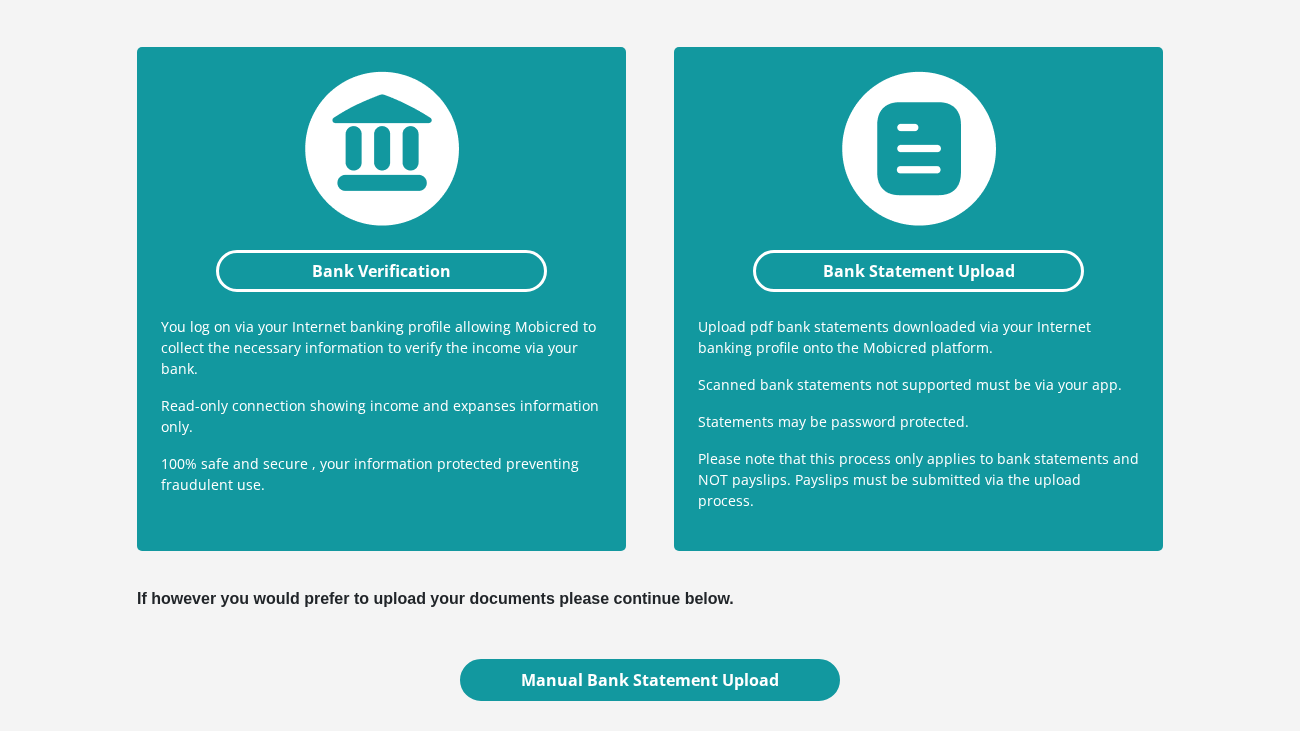 scroll, scrollTop: 440, scrollLeft: 0, axis: vertical 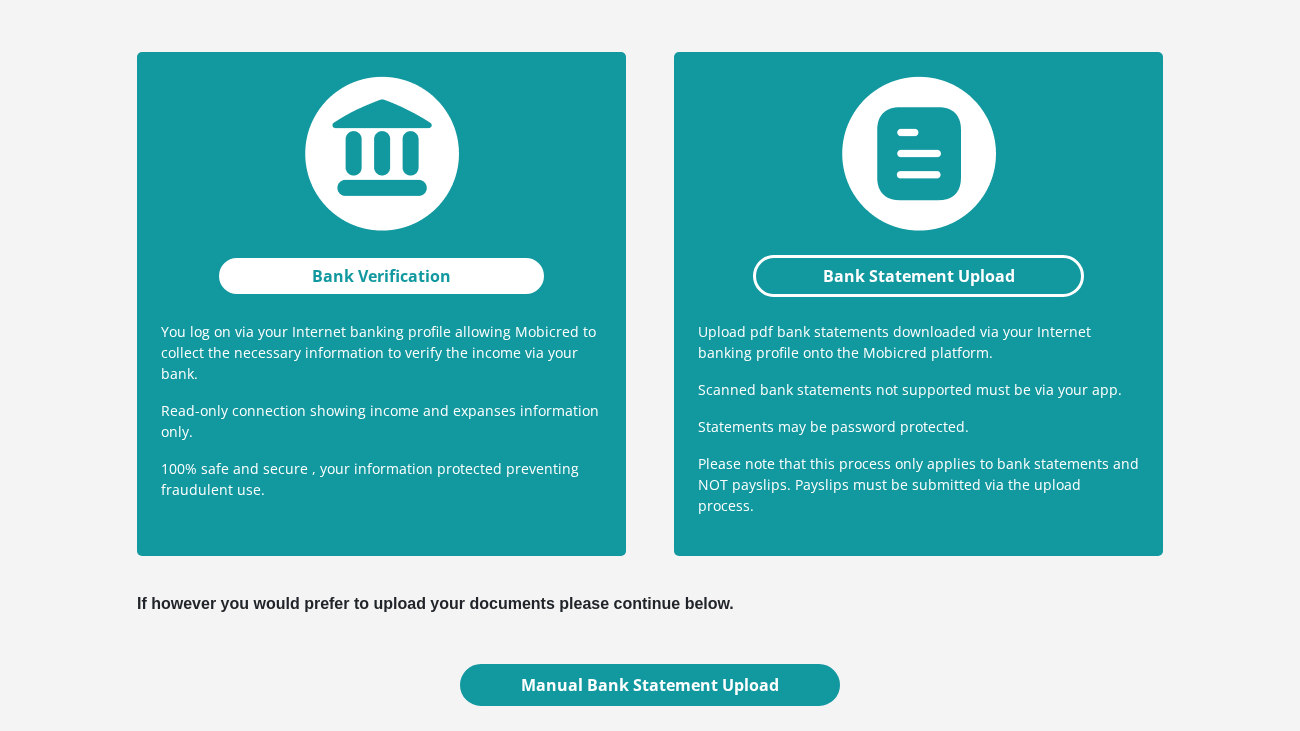click on "Bank Verification" at bounding box center (381, 276) 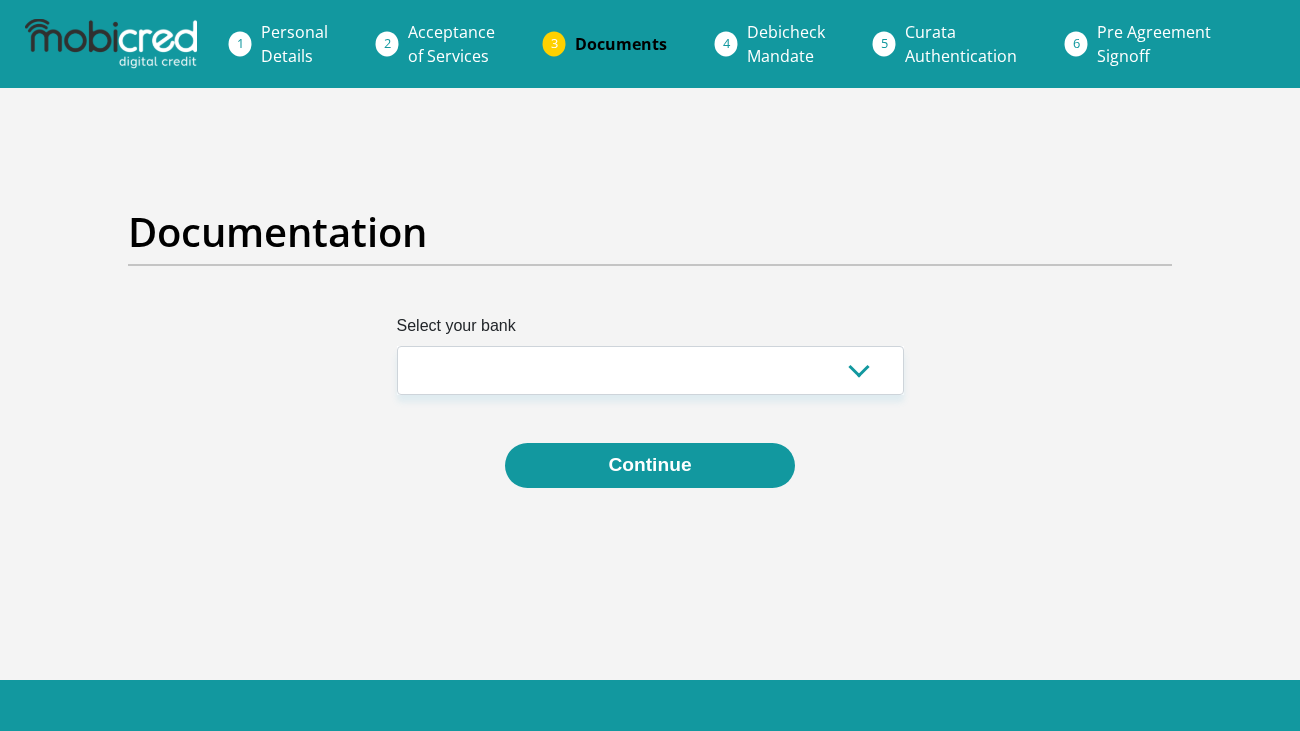 scroll, scrollTop: 0, scrollLeft: 0, axis: both 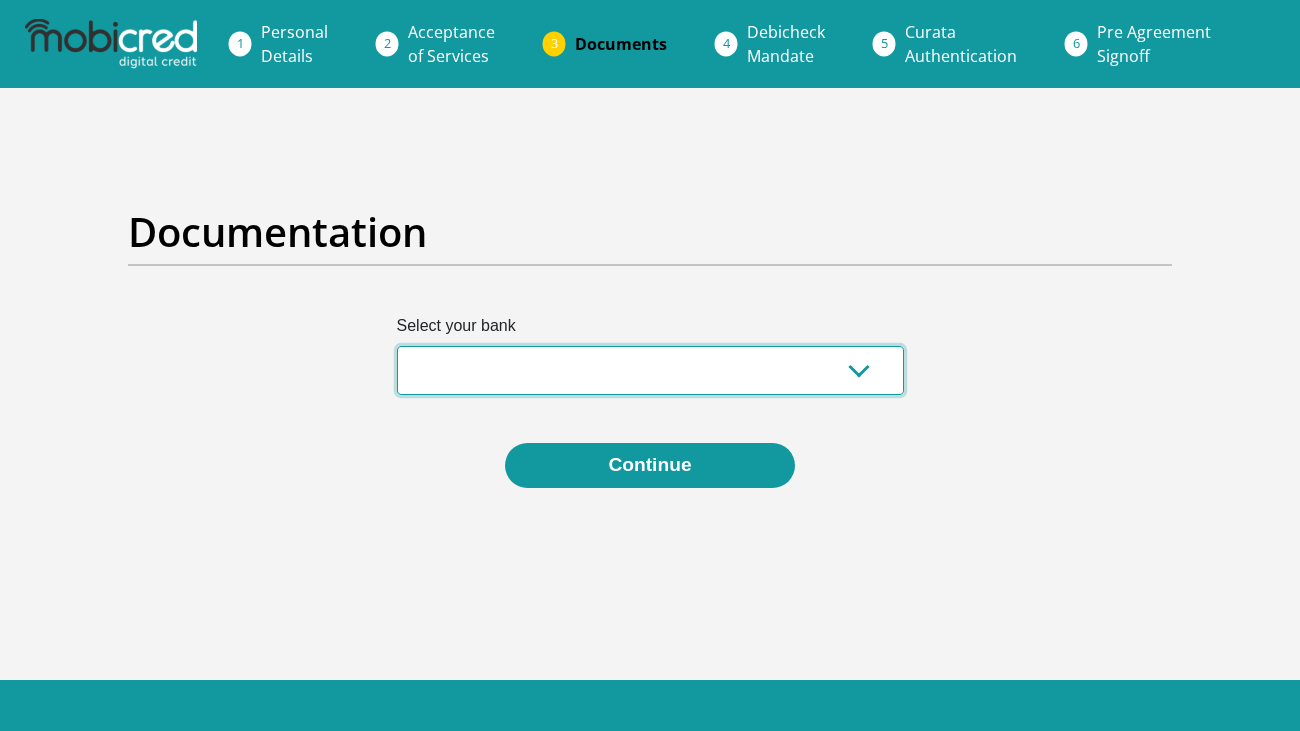 select on "{"id":"5","title":"Absa","institution":"Absa","alias":"absa","country":"ZA","branch_code":632005,"login_fields":[{"title":"AccessAccount","name":"field1","placeholder":"[ACCOUNT_NUMBER]"},{"title":"PIN","name":"field2","placeholder":"[PIN]"},{"title":"Operator","name":"field3","placeholder":"[USER_NUMBER]"},{"title":"Password","name":"field4","placeholder":"[PASSWORD]"}]}" 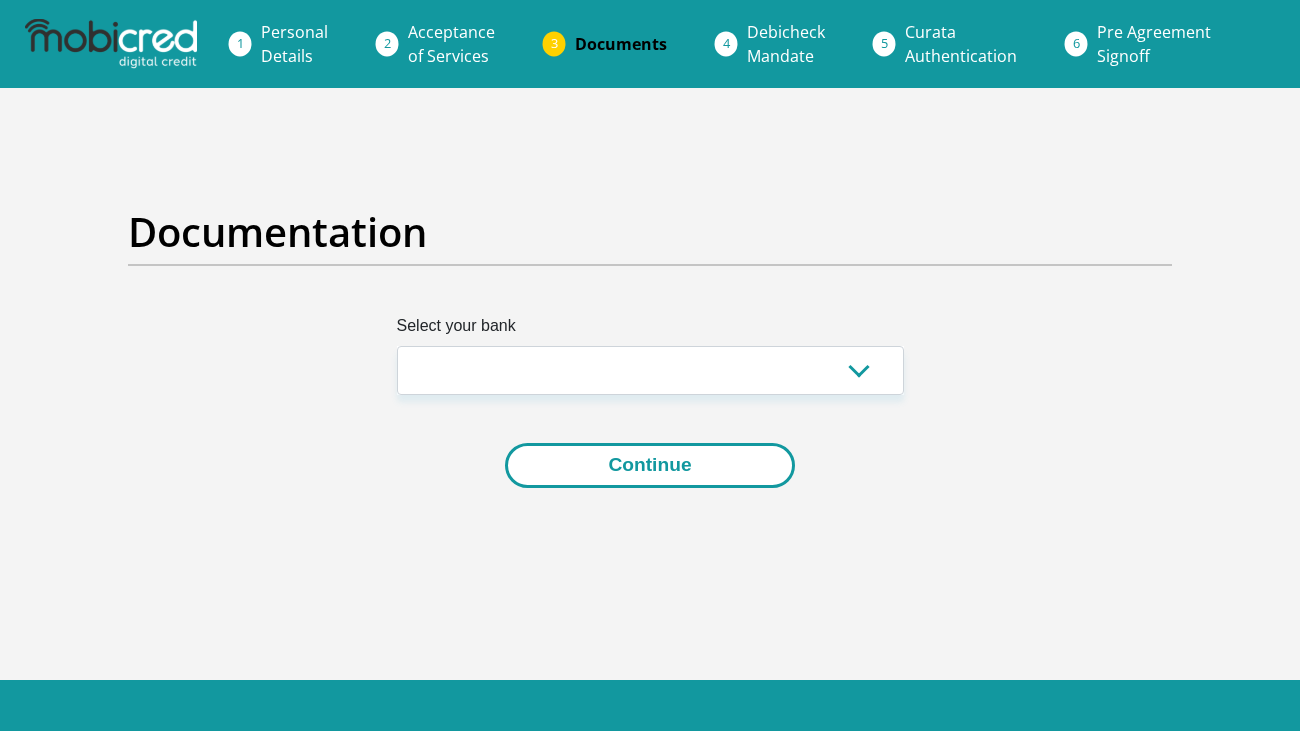 click on "Continue" at bounding box center (649, 465) 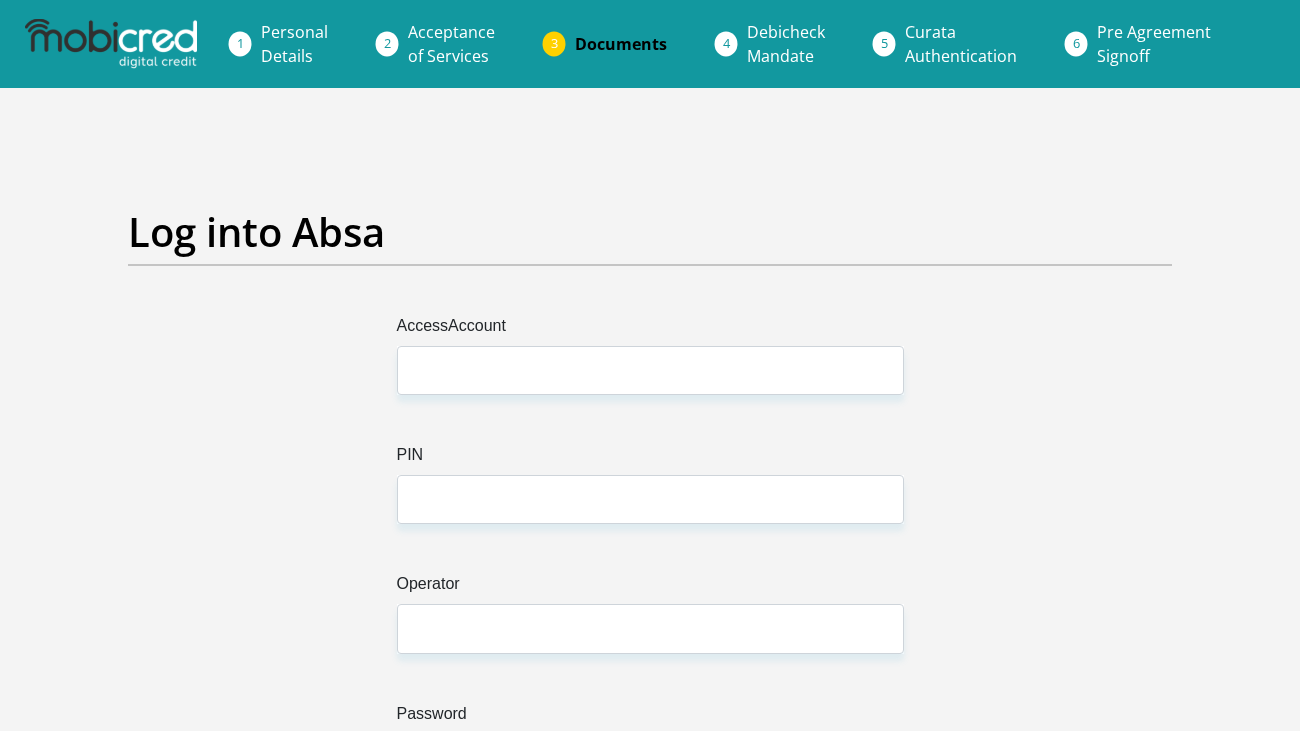 scroll, scrollTop: 0, scrollLeft: 0, axis: both 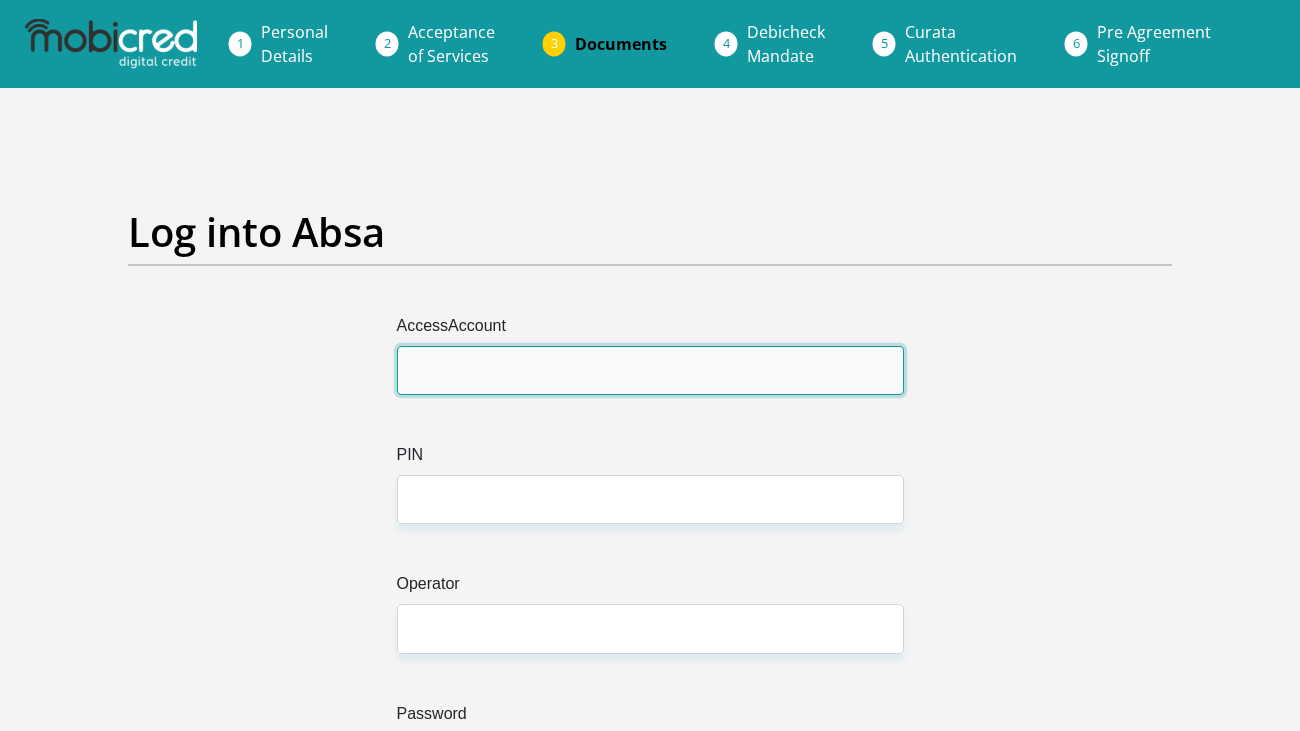 click on "AccessAccount" at bounding box center (650, 370) 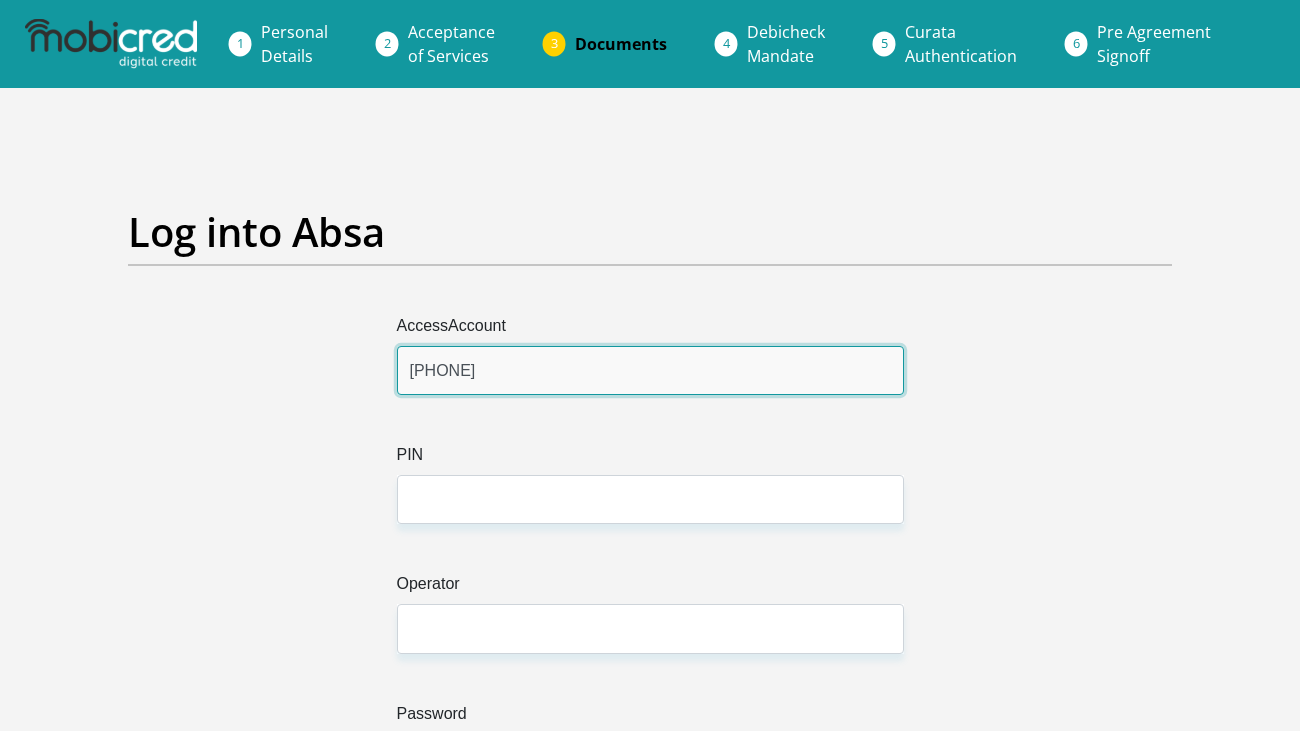 type on "9174332001" 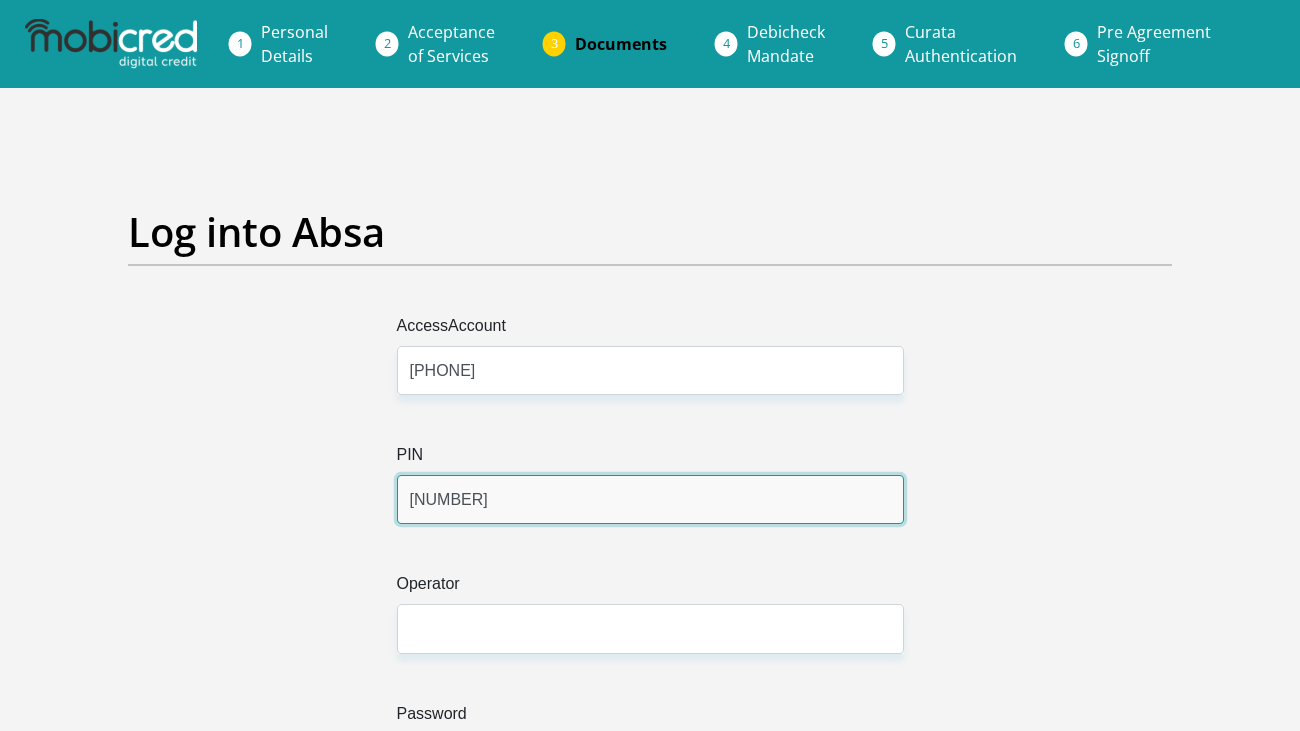 type on "4779" 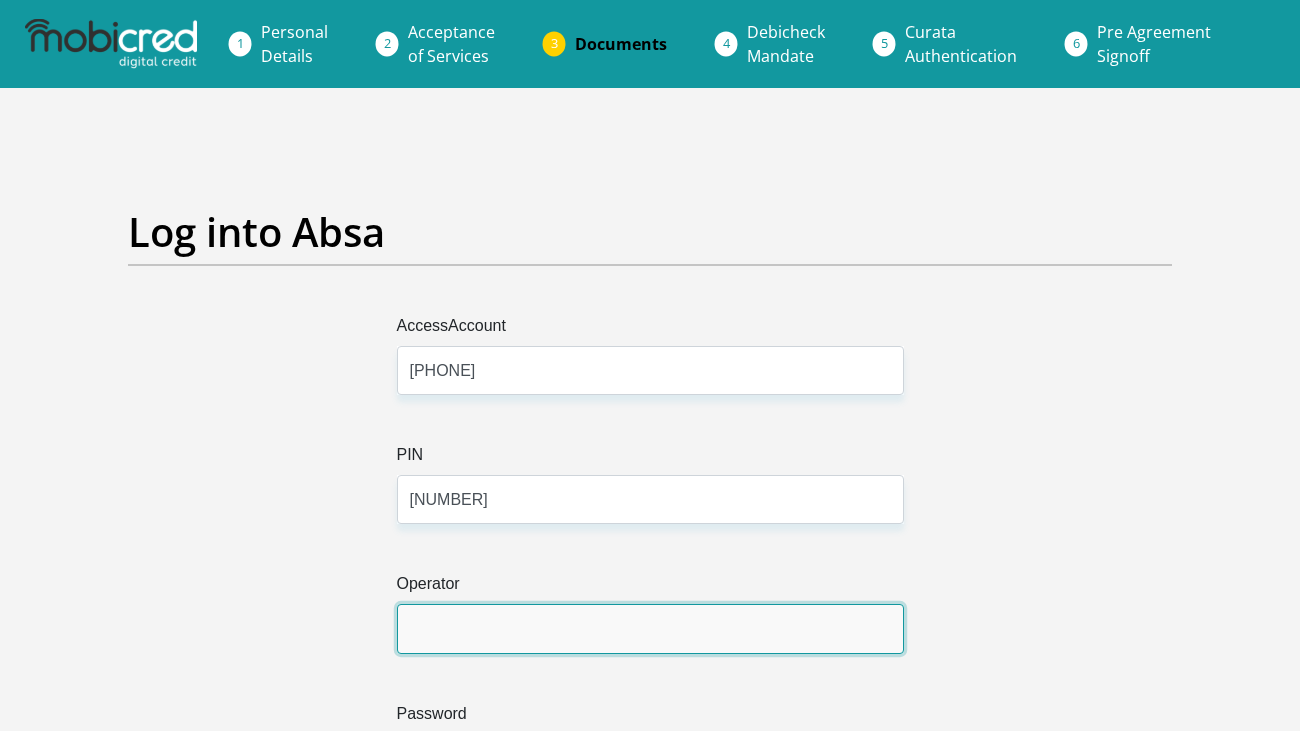 click on "Operator" at bounding box center (650, 628) 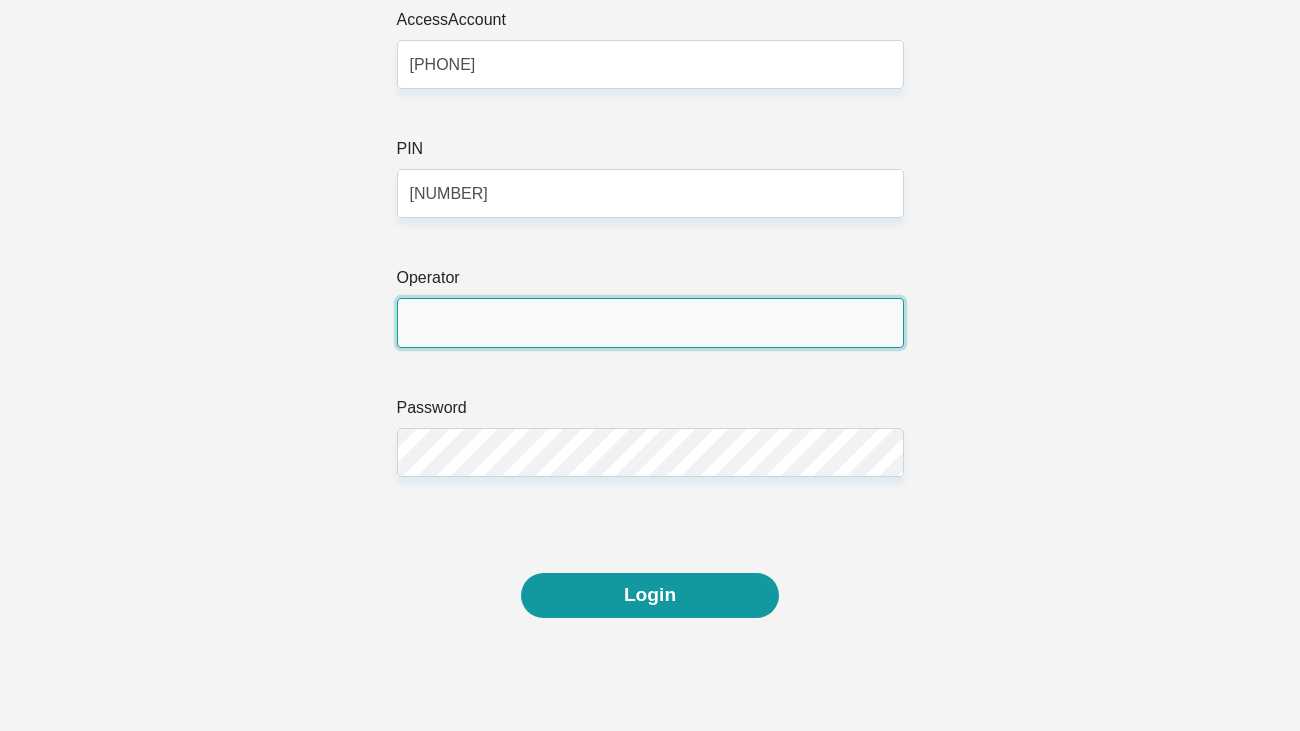 scroll, scrollTop: 306, scrollLeft: 0, axis: vertical 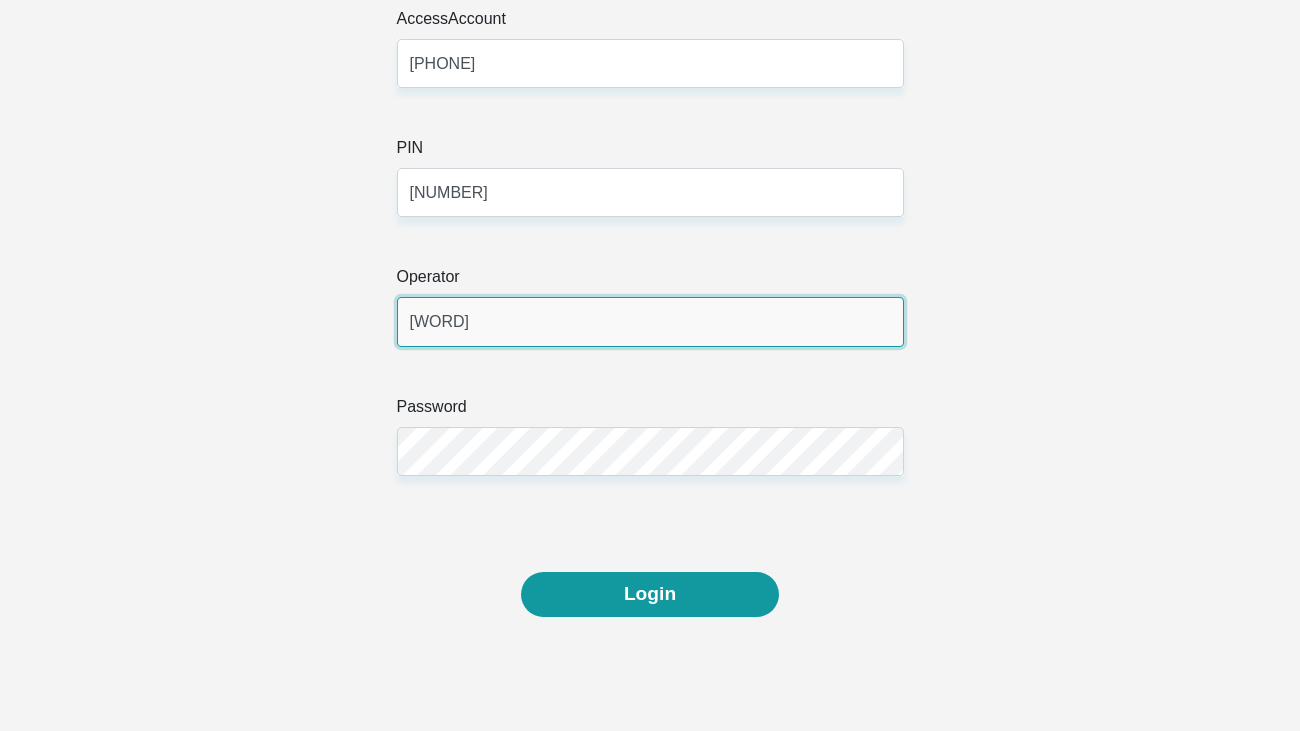 type on "aclothier" 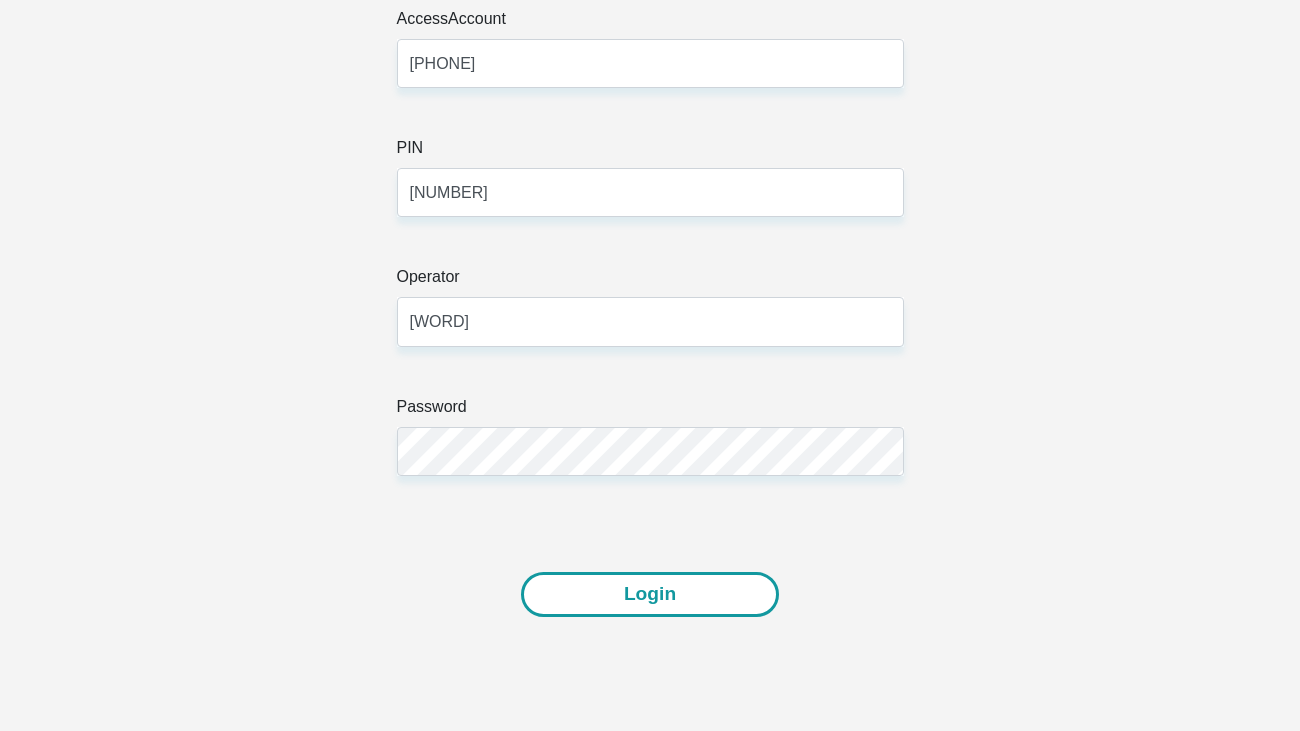 click on "Login" at bounding box center (650, 595) 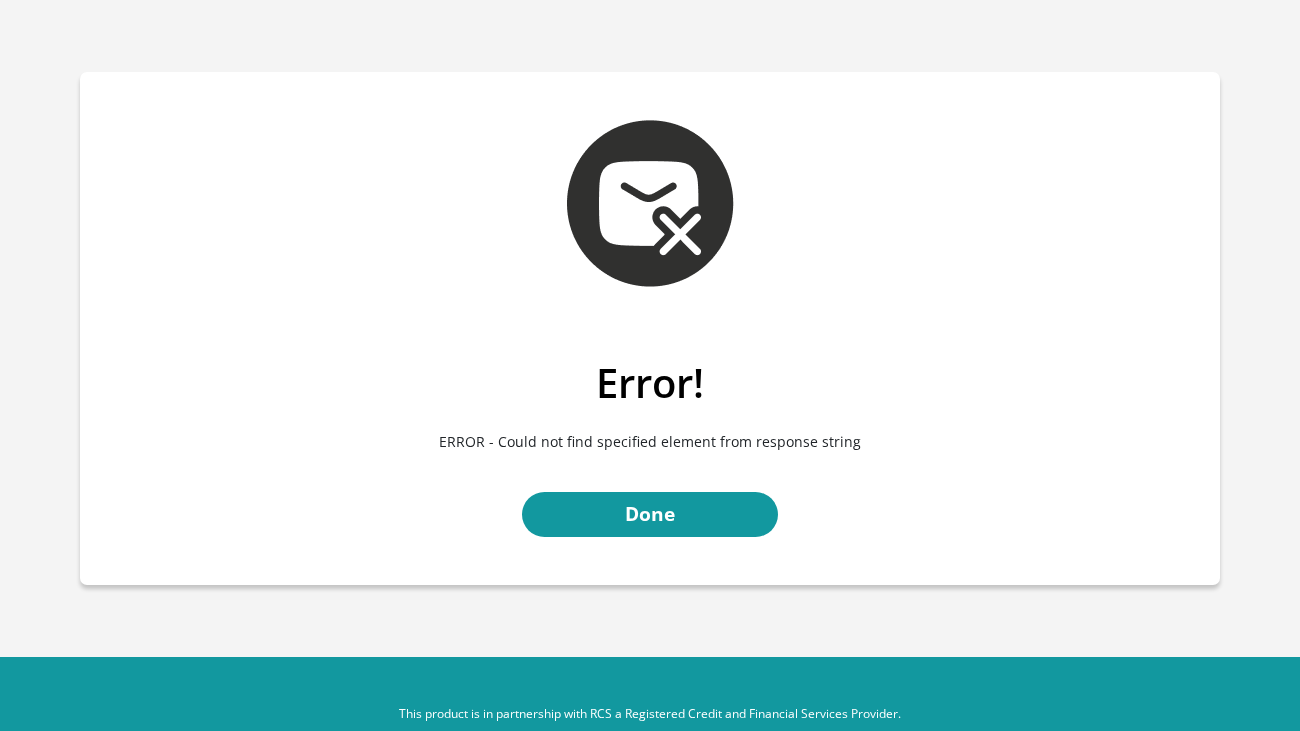 scroll, scrollTop: 0, scrollLeft: 0, axis: both 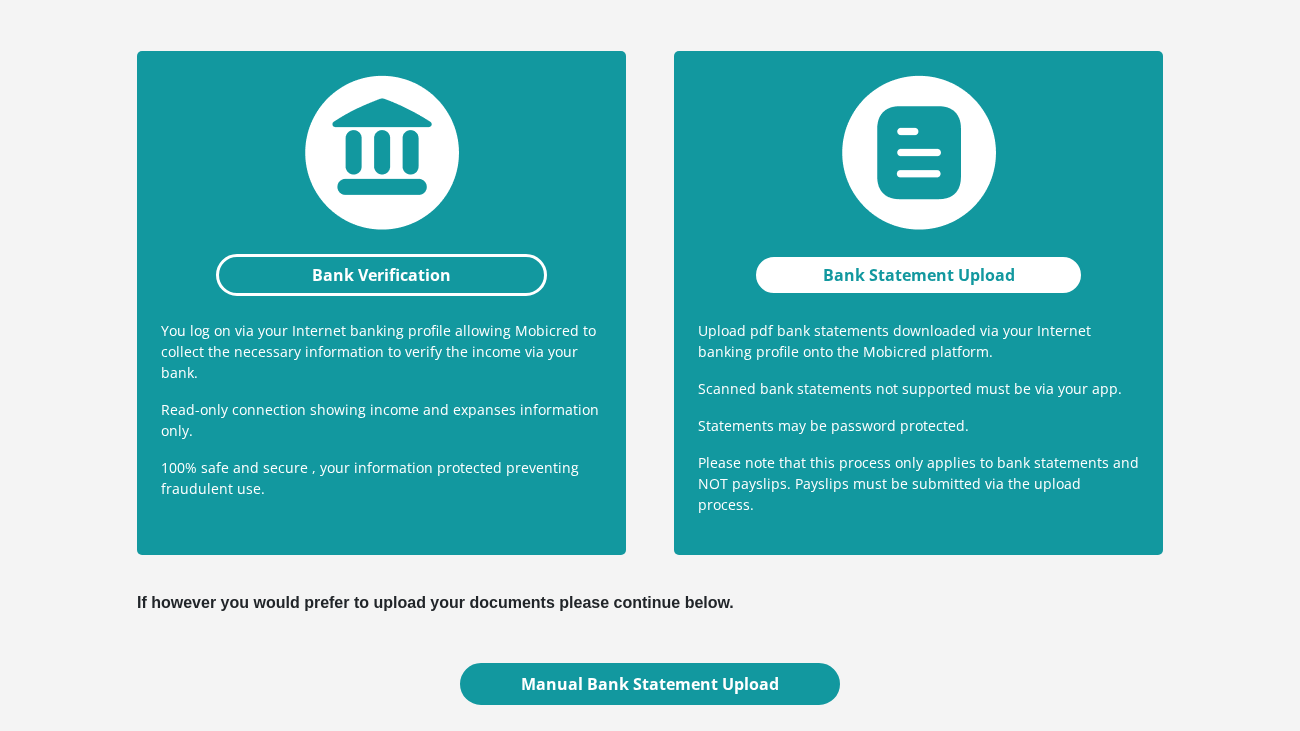 click on "Bank Statement Upload" at bounding box center (918, 276) 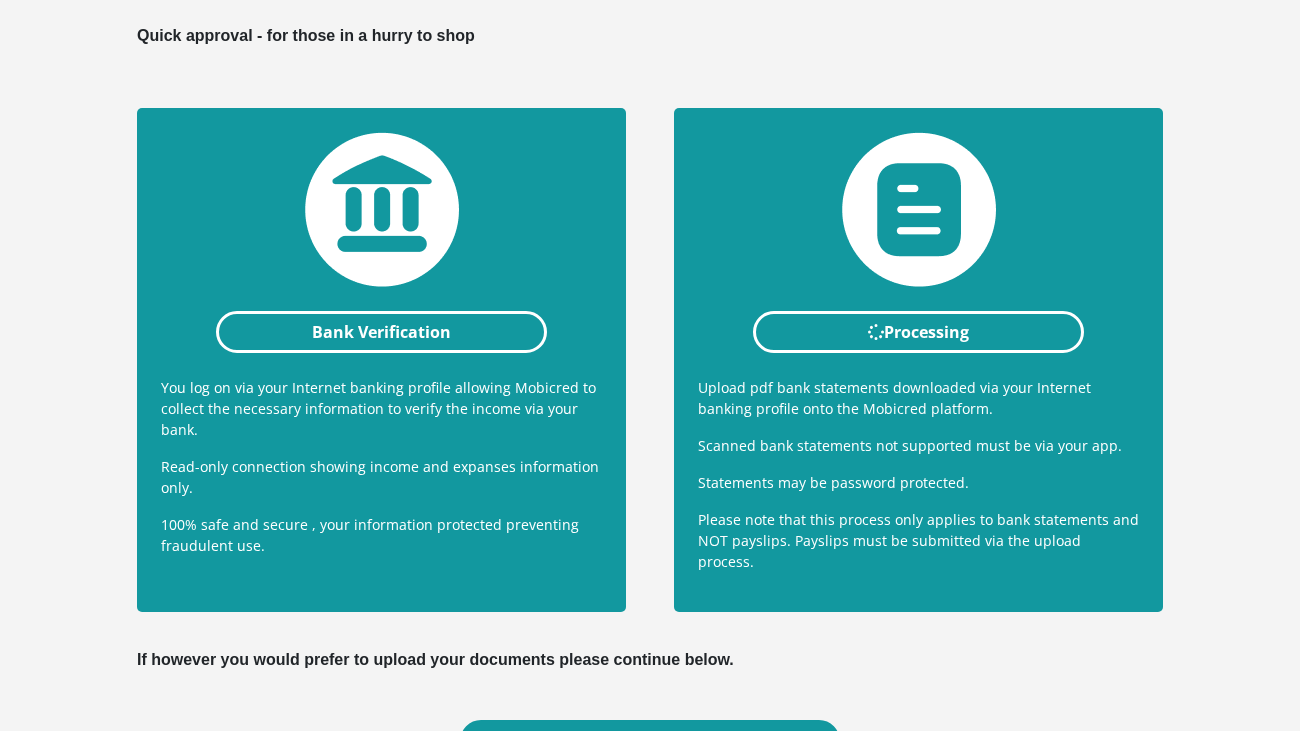 scroll, scrollTop: 384, scrollLeft: 0, axis: vertical 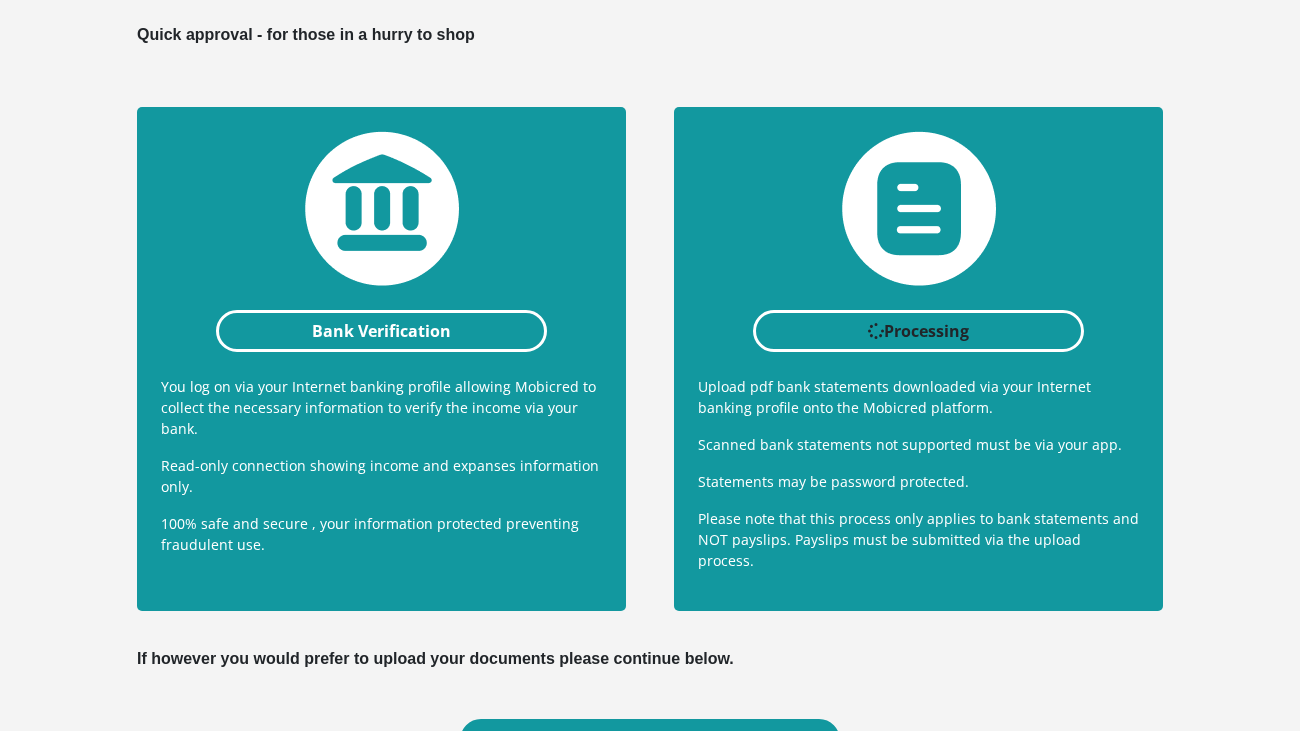 click on "Processing" at bounding box center [918, 332] 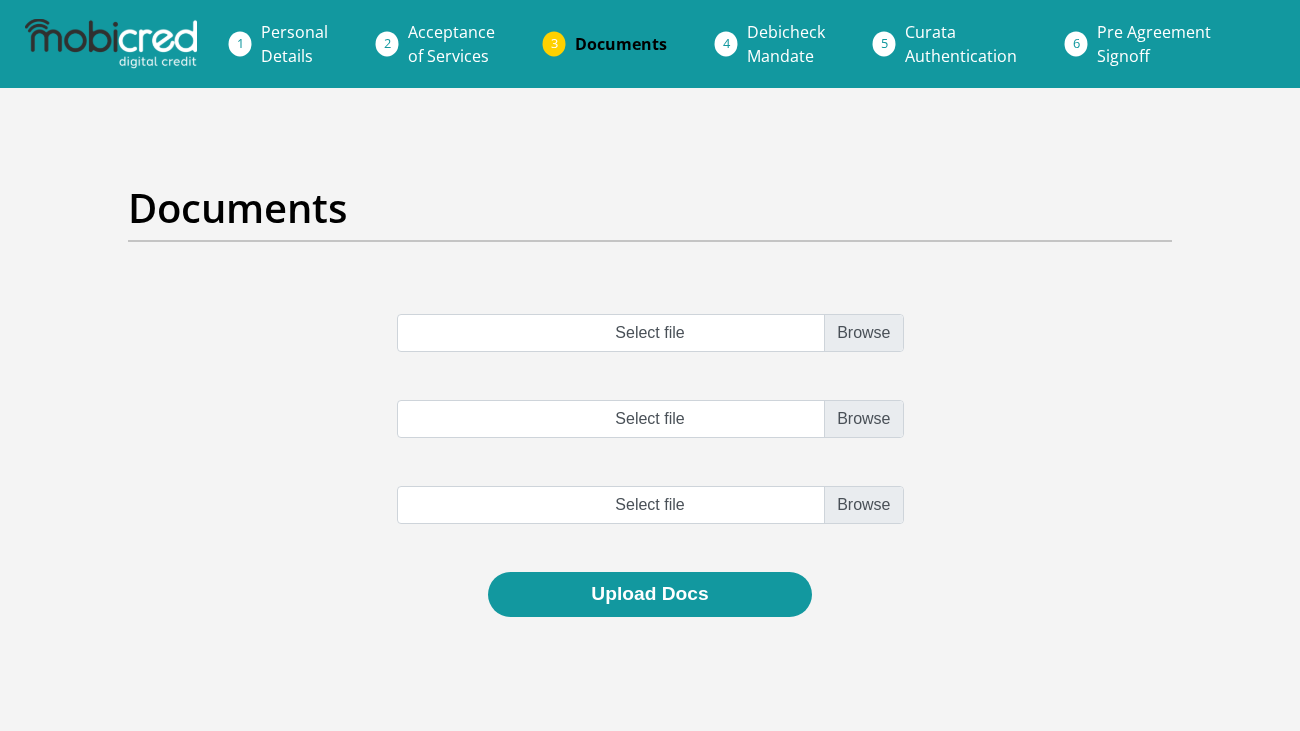scroll, scrollTop: 0, scrollLeft: 0, axis: both 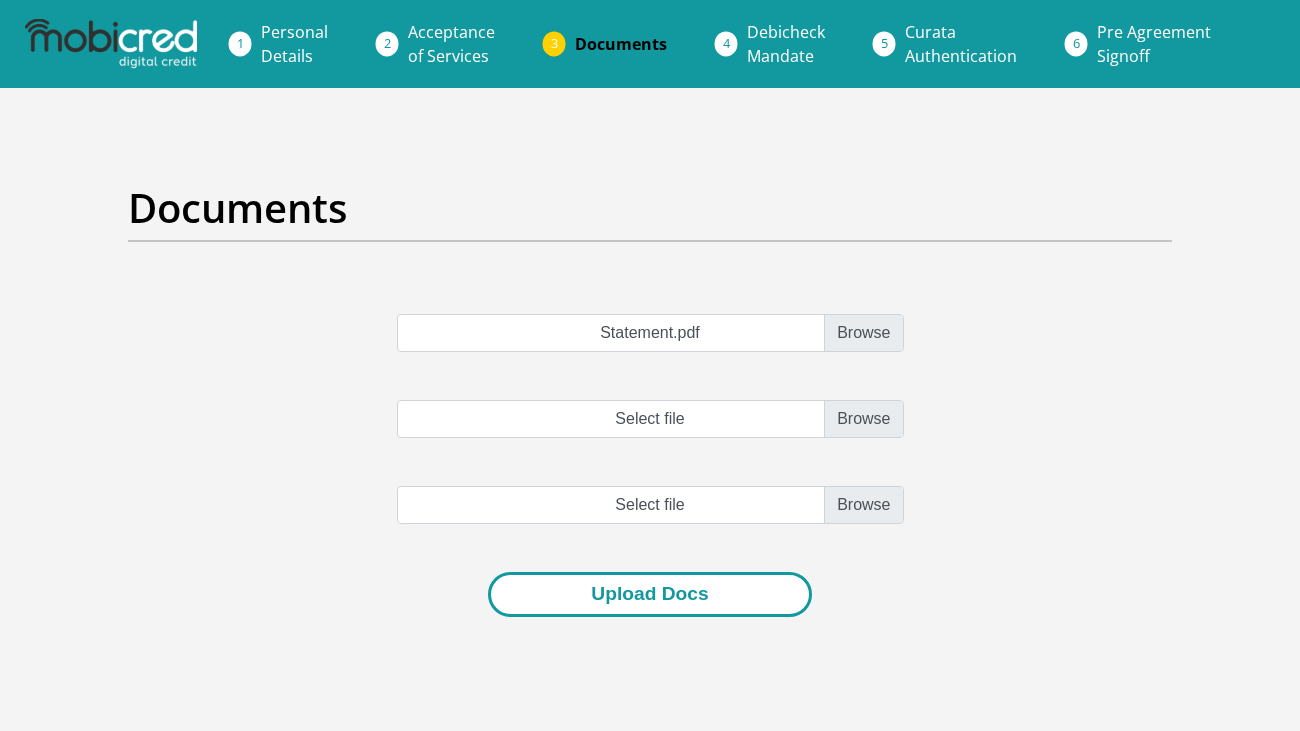 click on "Upload Docs" at bounding box center (649, 594) 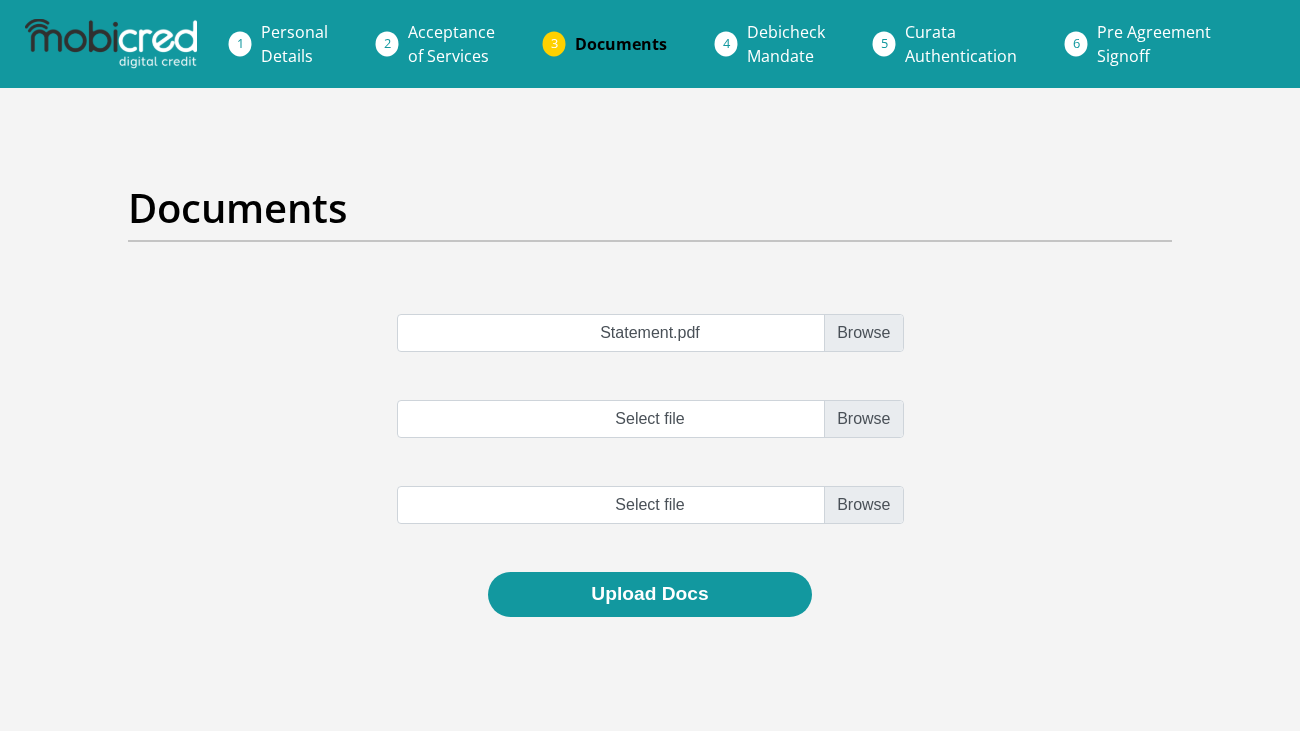 scroll, scrollTop: 120, scrollLeft: 0, axis: vertical 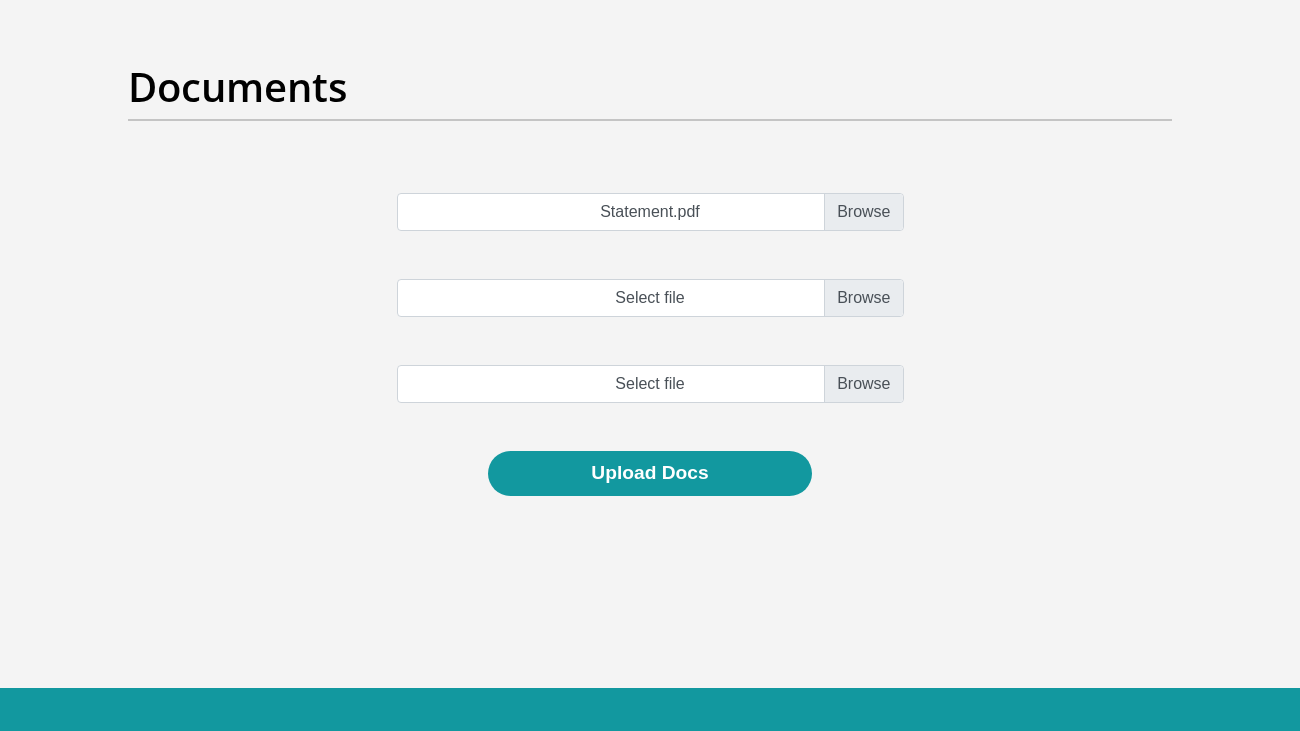 click on "Select file" at bounding box center [650, 299] 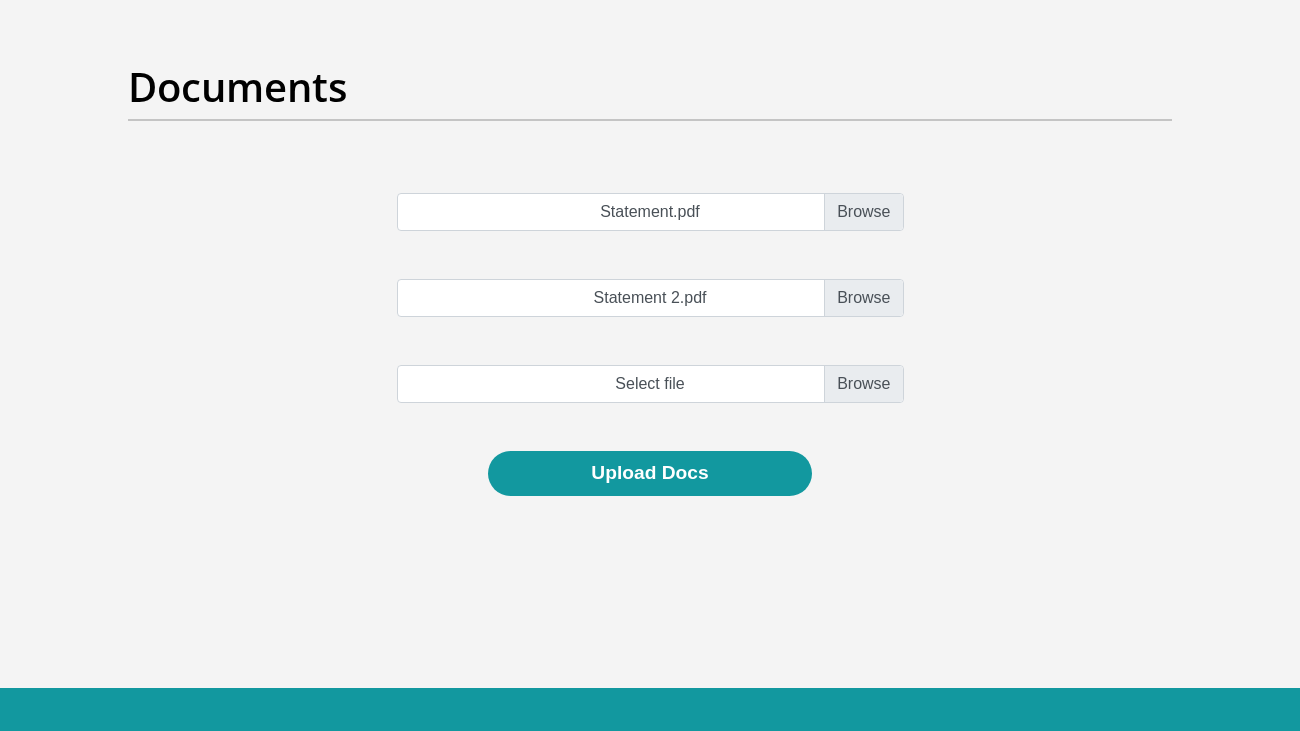 click at bounding box center (650, 385) 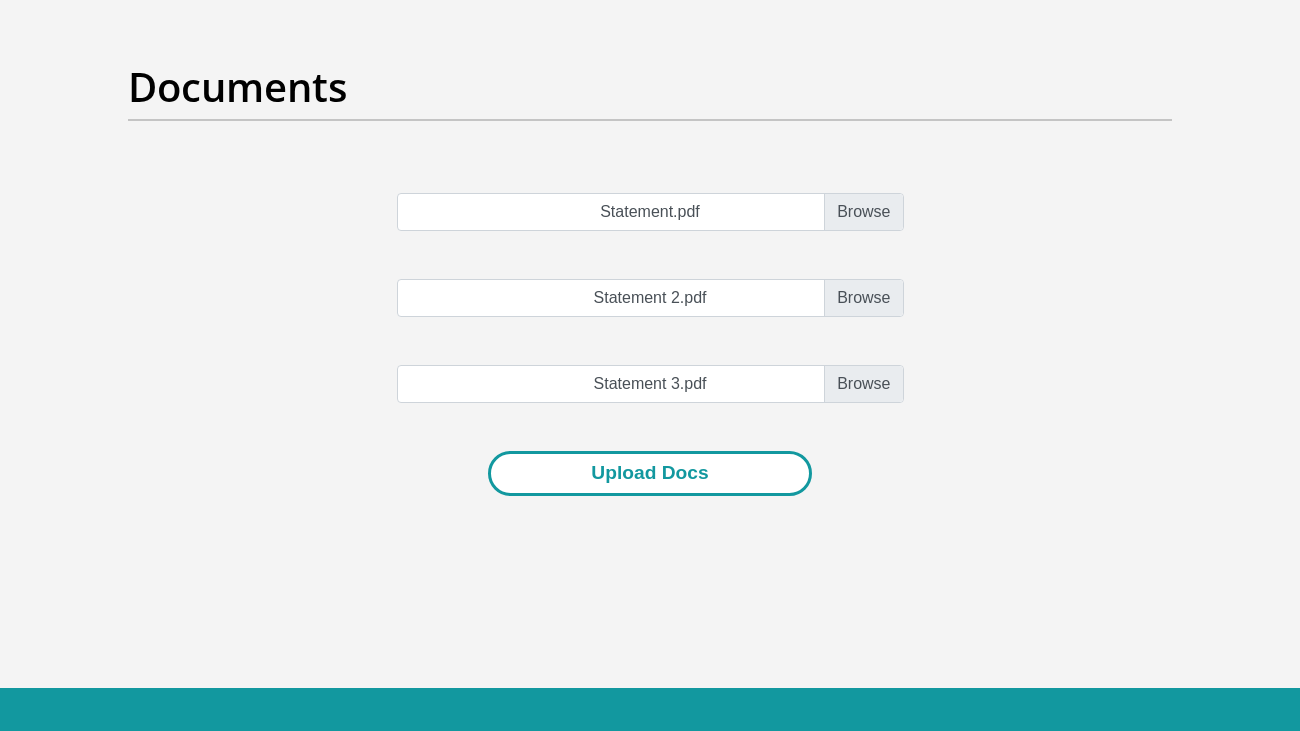 click on "Upload Docs" at bounding box center [649, 474] 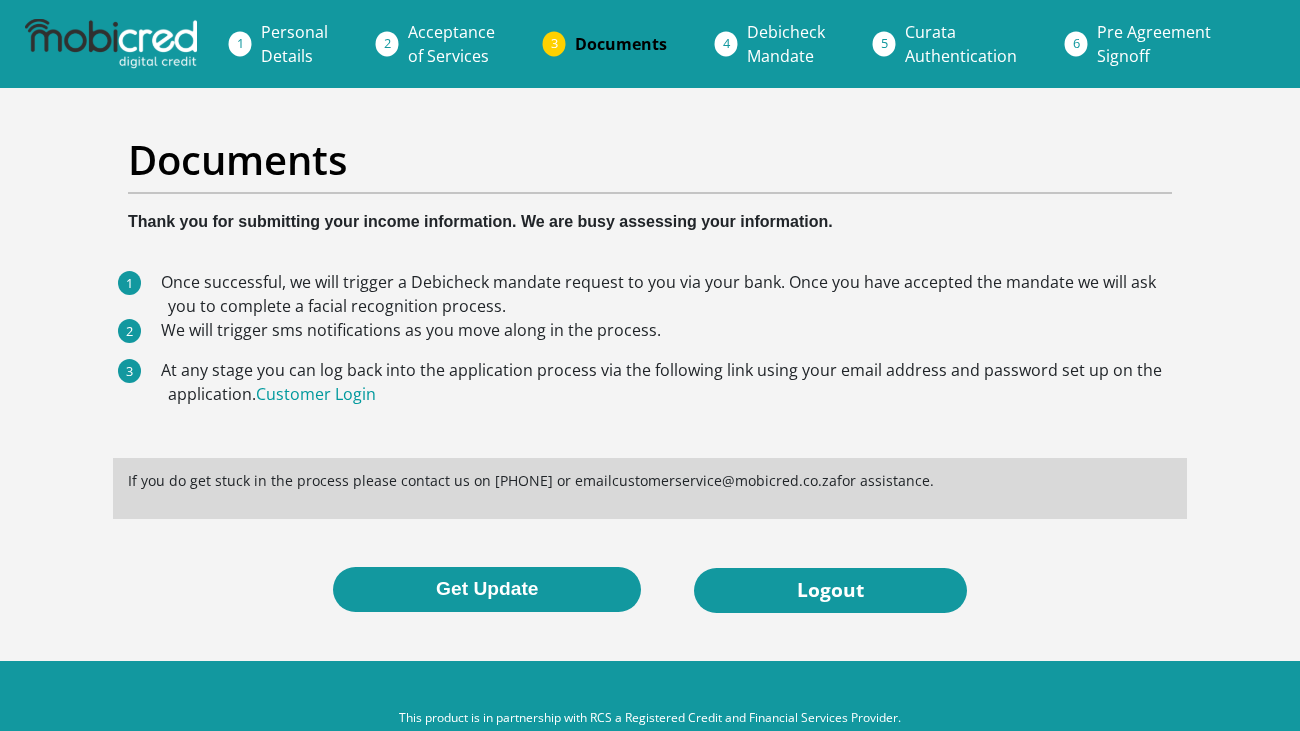 scroll, scrollTop: 0, scrollLeft: 0, axis: both 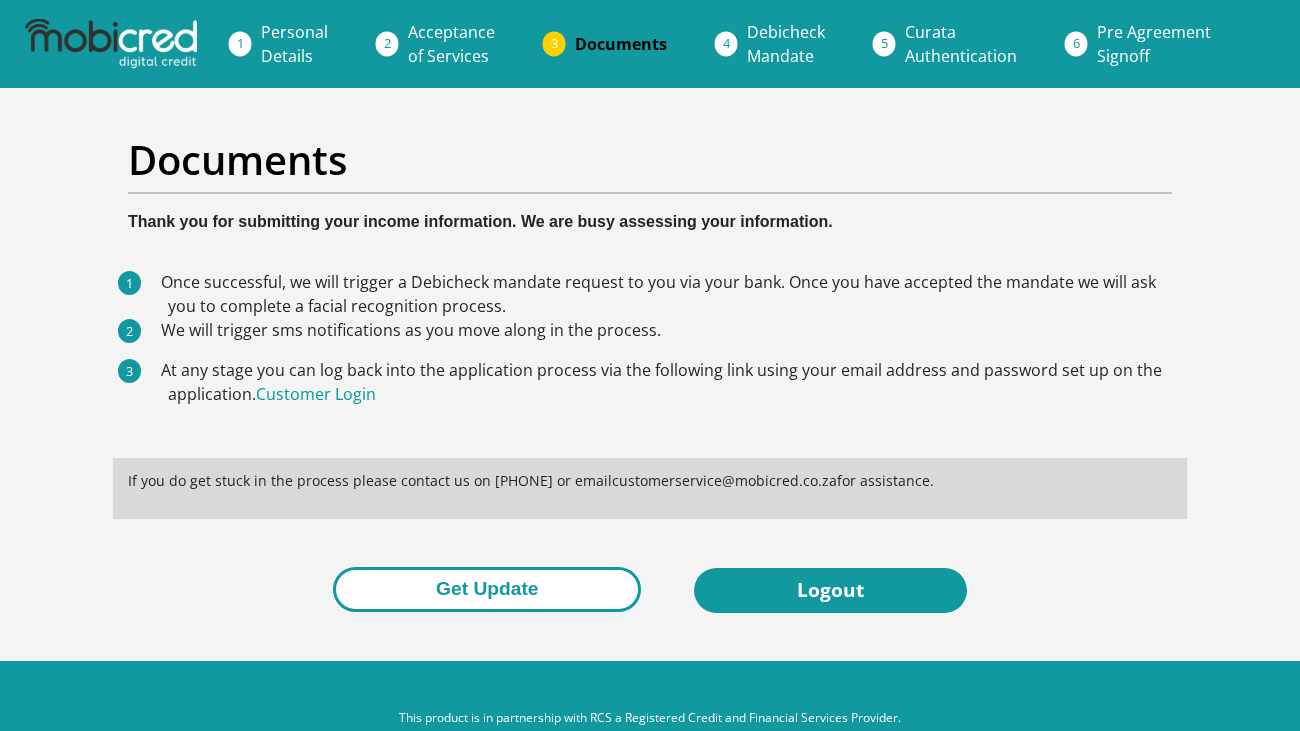 click on "Get Update" at bounding box center [487, 589] 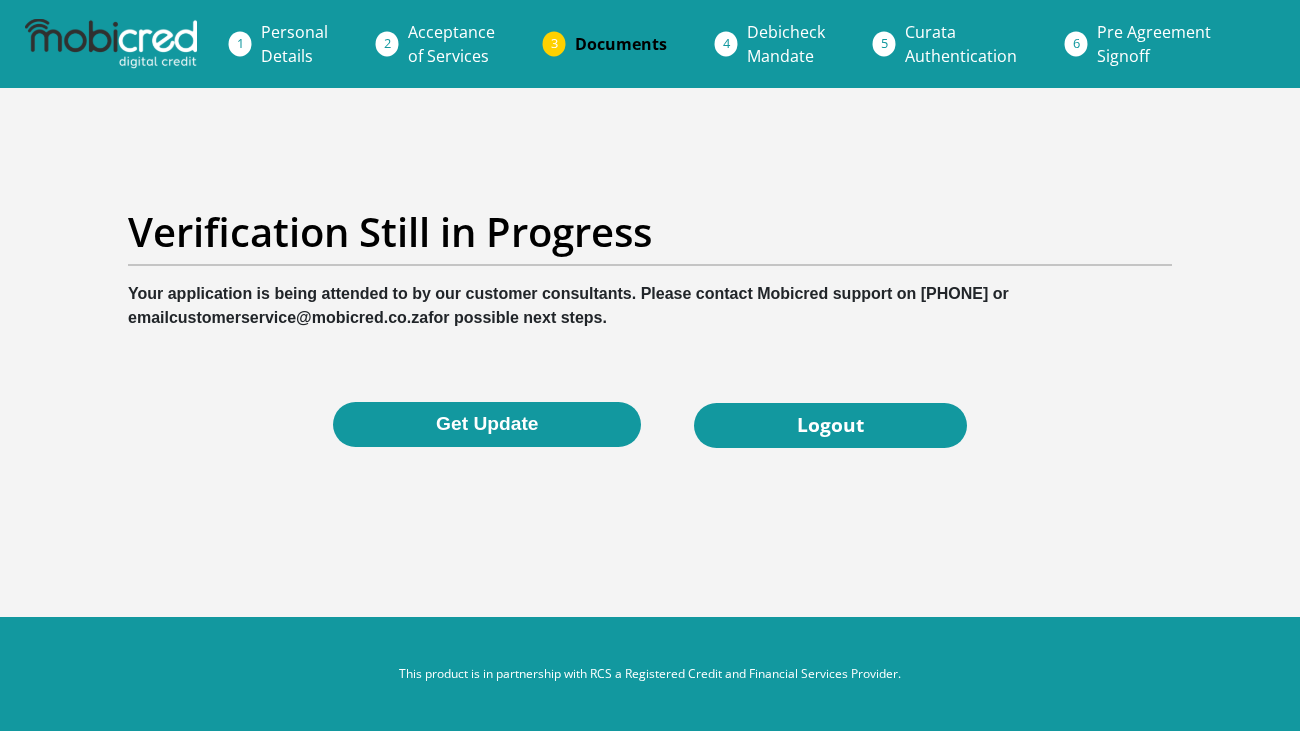scroll, scrollTop: 0, scrollLeft: 0, axis: both 